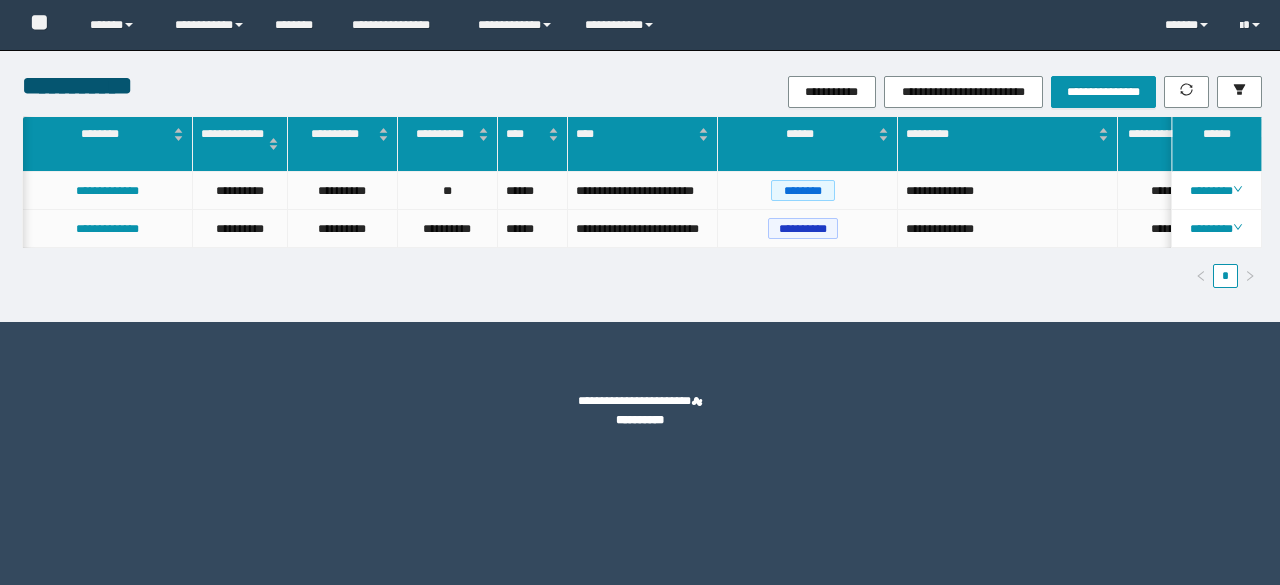 scroll, scrollTop: 0, scrollLeft: 0, axis: both 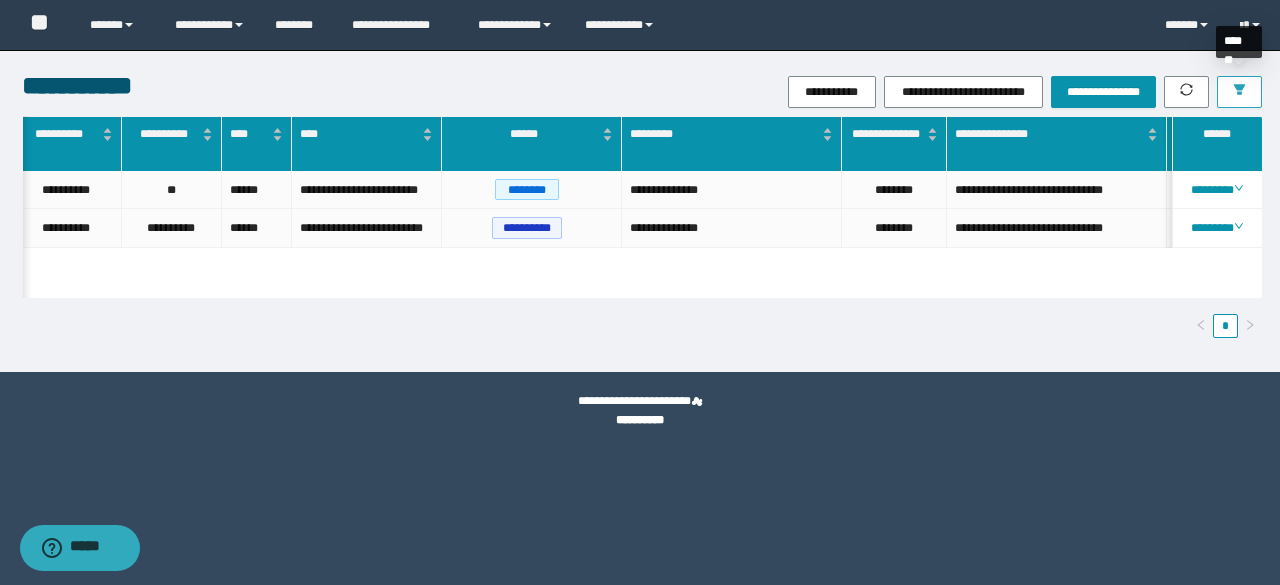 click 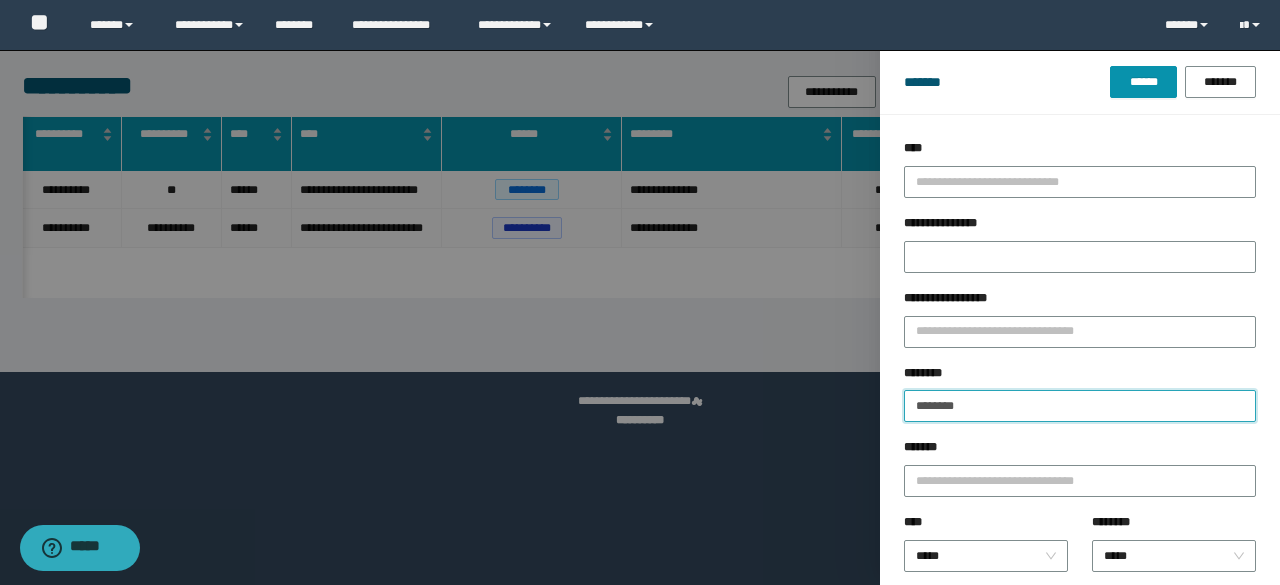 drag, startPoint x: 1025, startPoint y: 407, endPoint x: 838, endPoint y: 401, distance: 187.09624 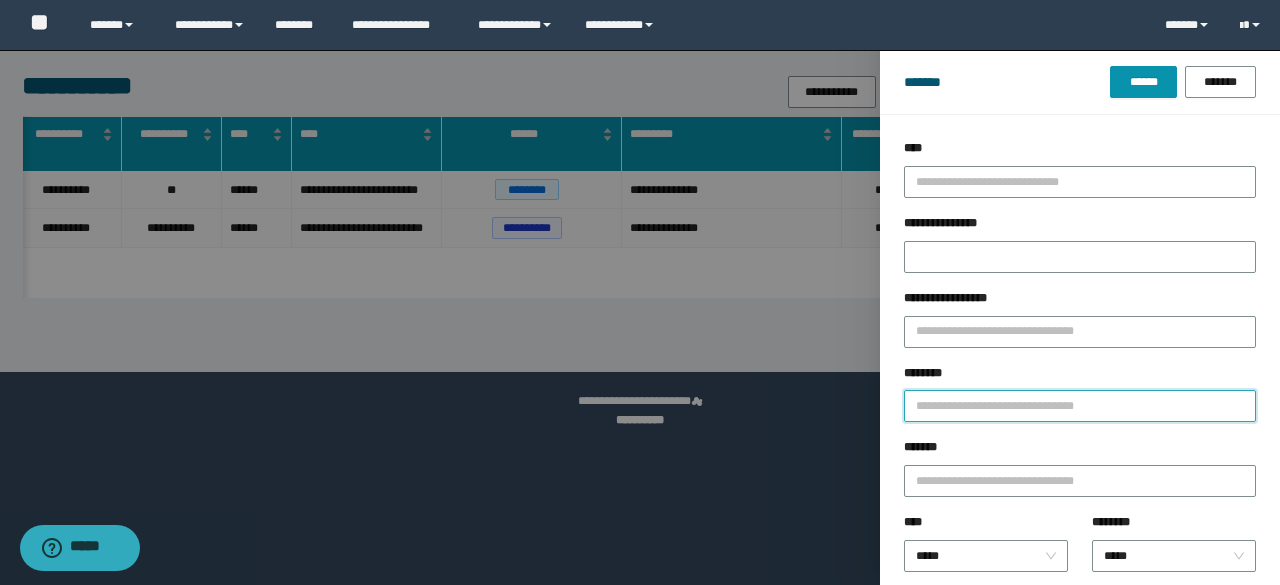 paste on "**********" 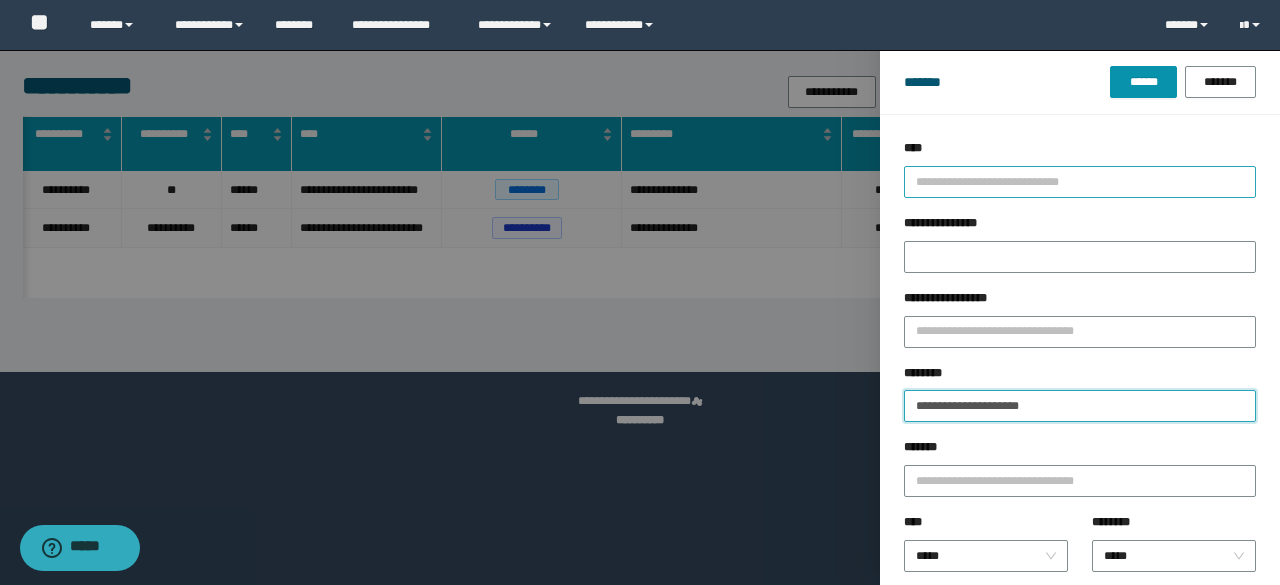 click on "******" at bounding box center (1143, 82) 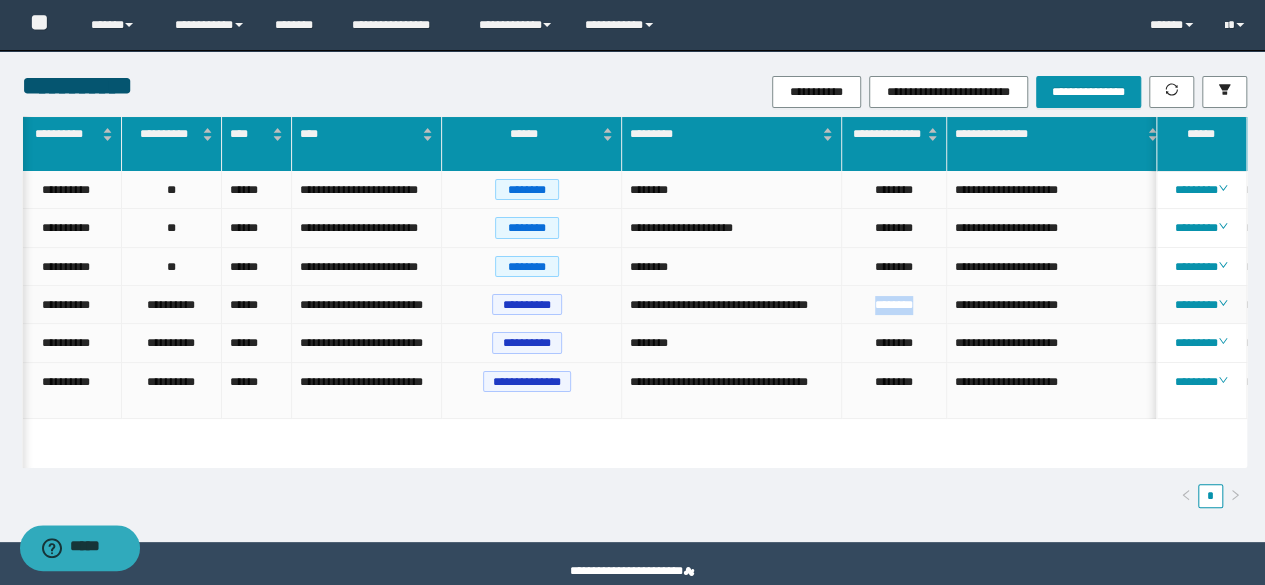 drag, startPoint x: 920, startPoint y: 313, endPoint x: 853, endPoint y: 317, distance: 67.11929 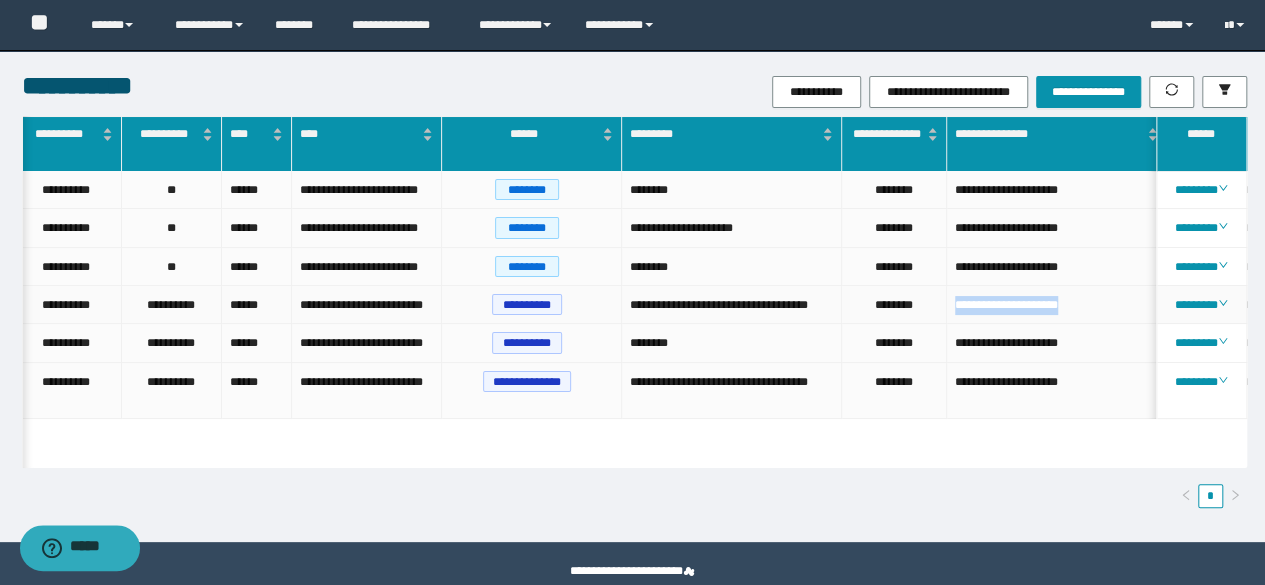 drag, startPoint x: 1082, startPoint y: 303, endPoint x: 956, endPoint y: 316, distance: 126.66886 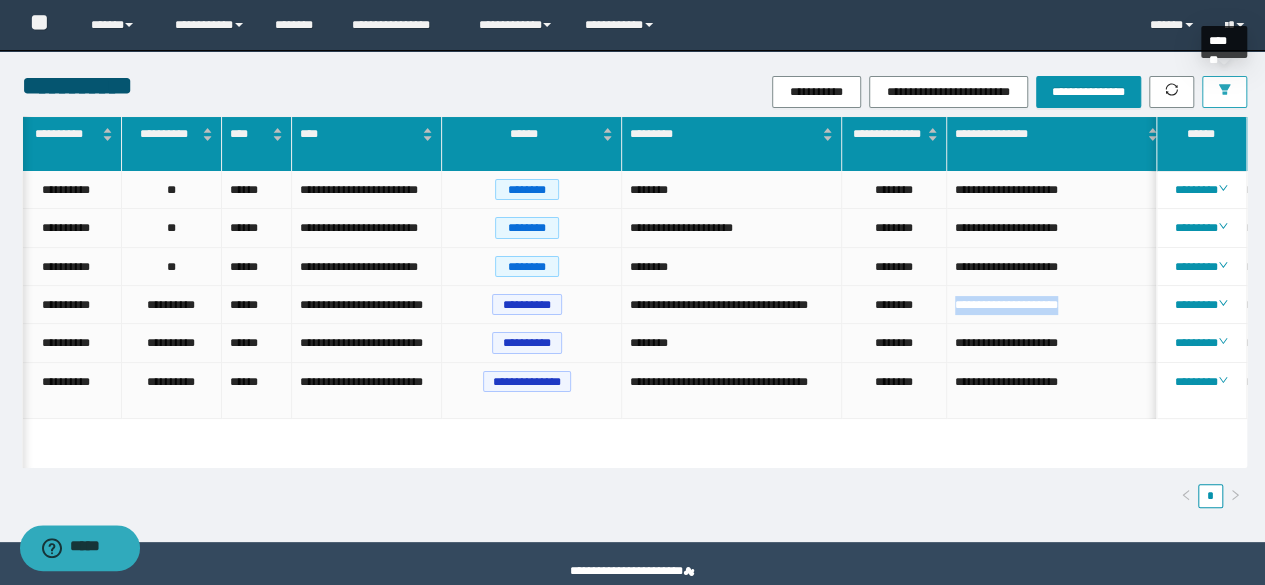 click 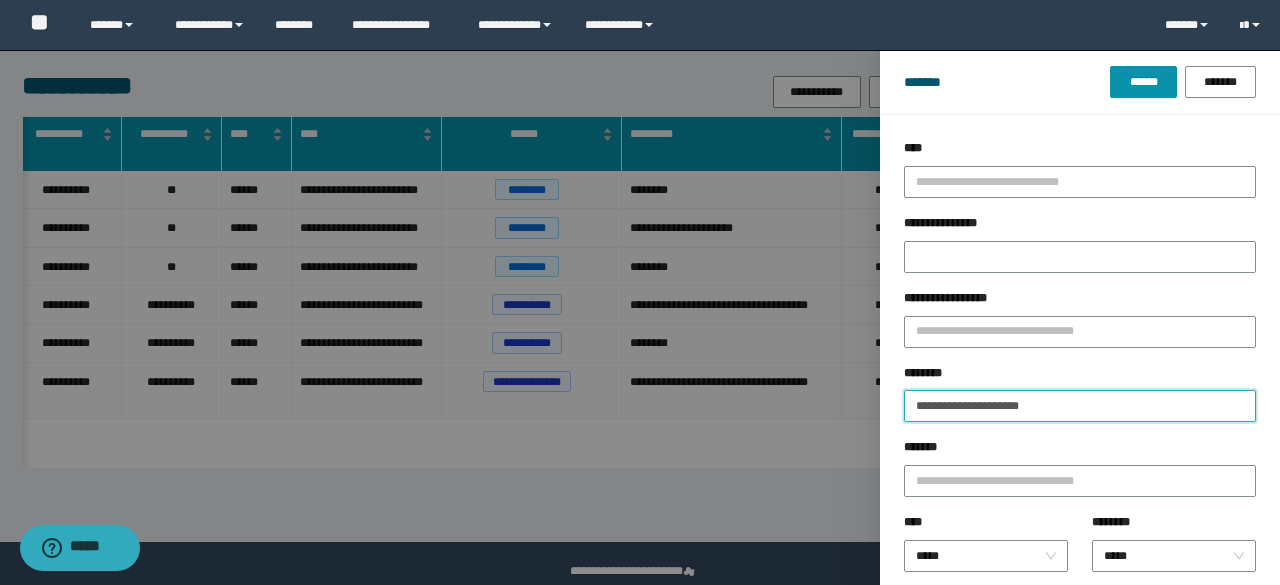 drag, startPoint x: 1015, startPoint y: 406, endPoint x: 826, endPoint y: 424, distance: 189.85521 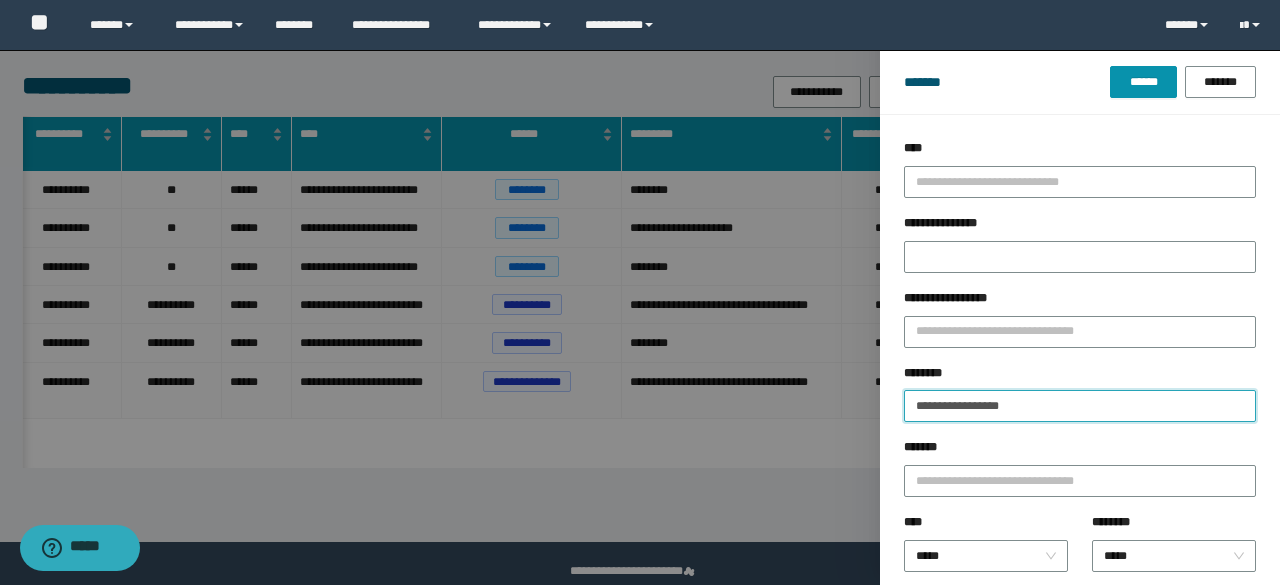 type on "**********" 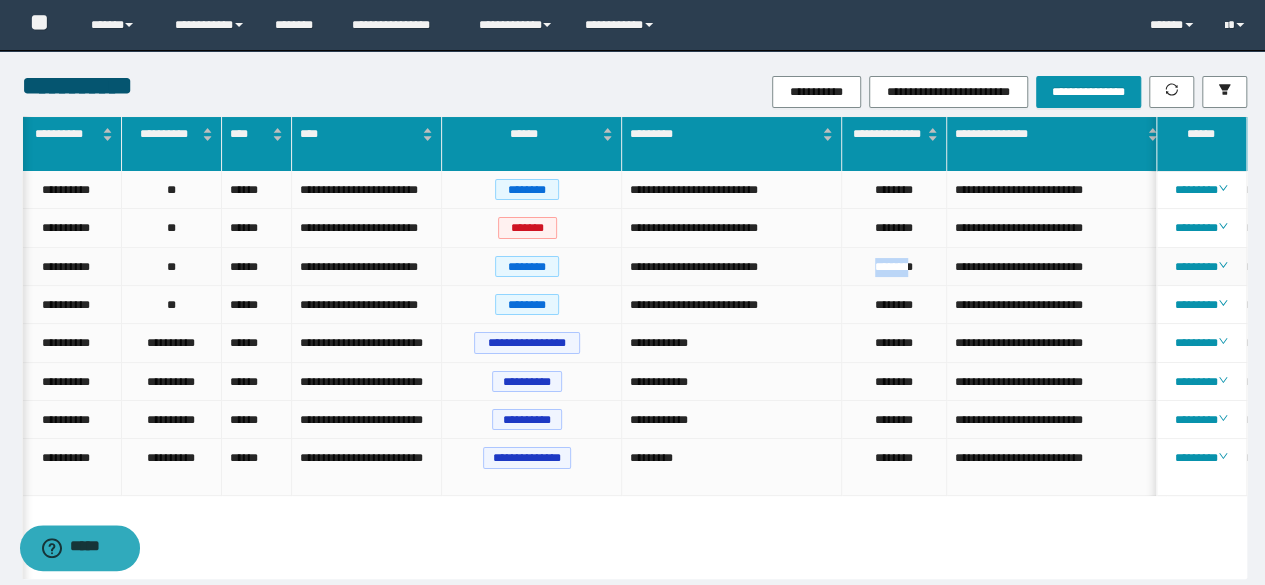 click on "[FIRST] [LAST] [STREET] [CITY] [STATE] [ZIP] [COUNTRY] [PHONE] [EMAIL]" at bounding box center [827, 267] 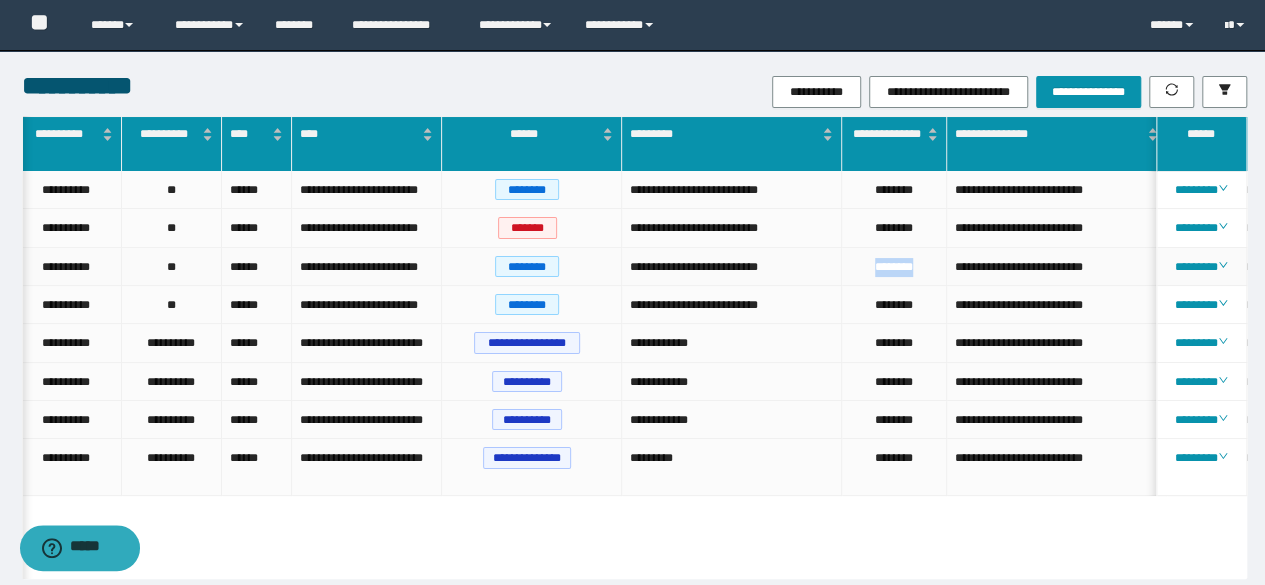 drag, startPoint x: 924, startPoint y: 289, endPoint x: 872, endPoint y: 285, distance: 52.153618 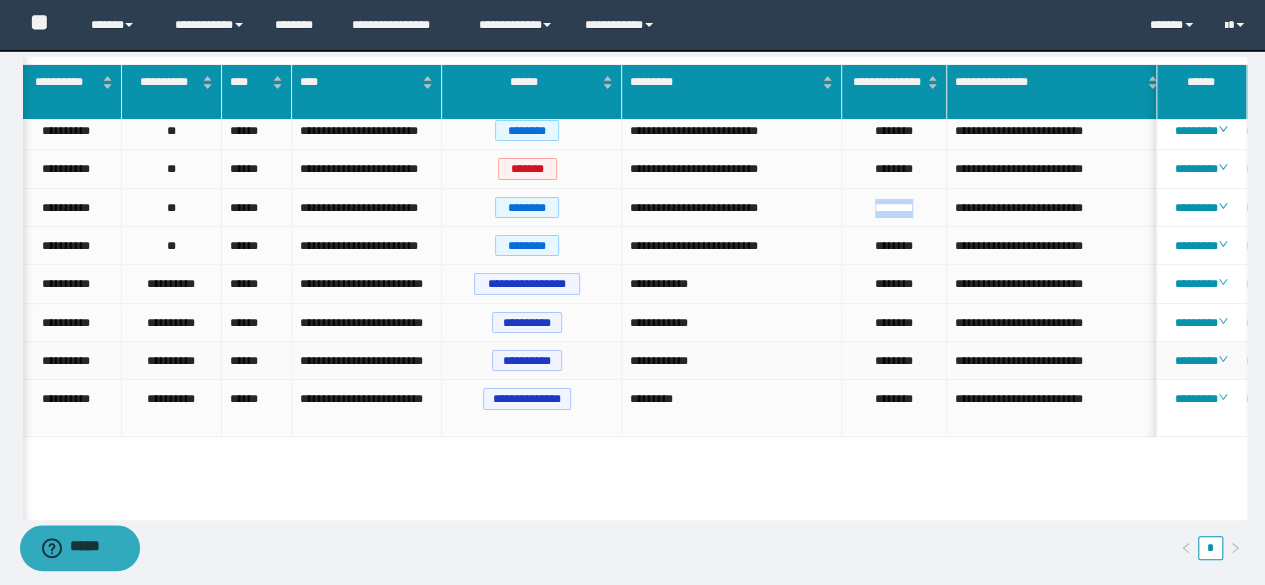 scroll, scrollTop: 100, scrollLeft: 0, axis: vertical 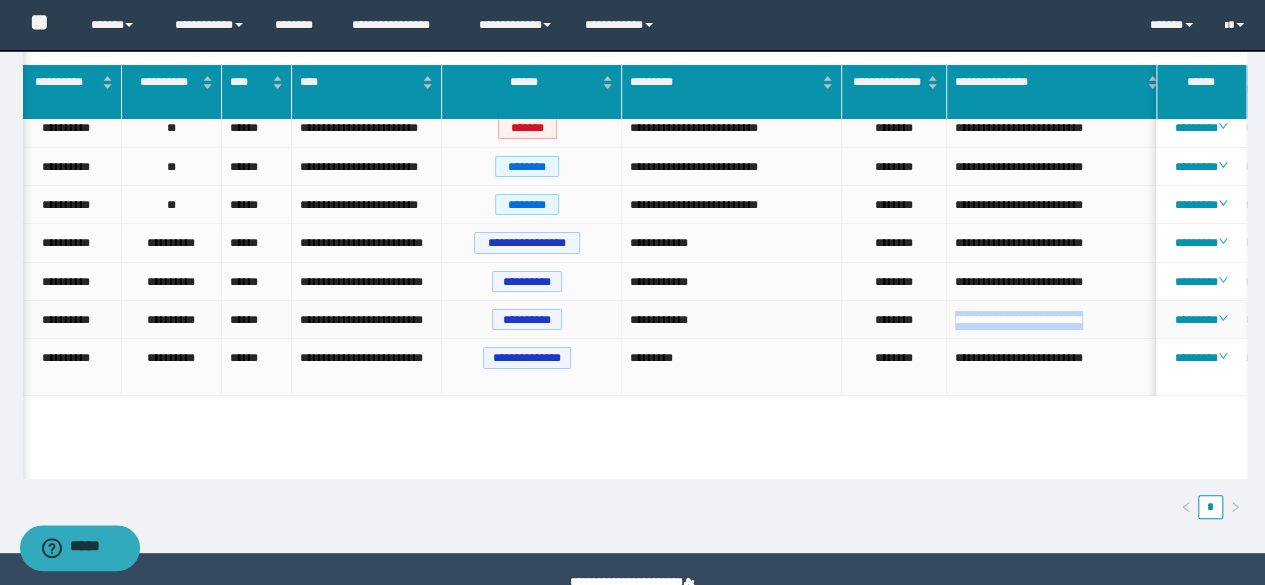 drag, startPoint x: 1130, startPoint y: 376, endPoint x: 945, endPoint y: 362, distance: 185.52898 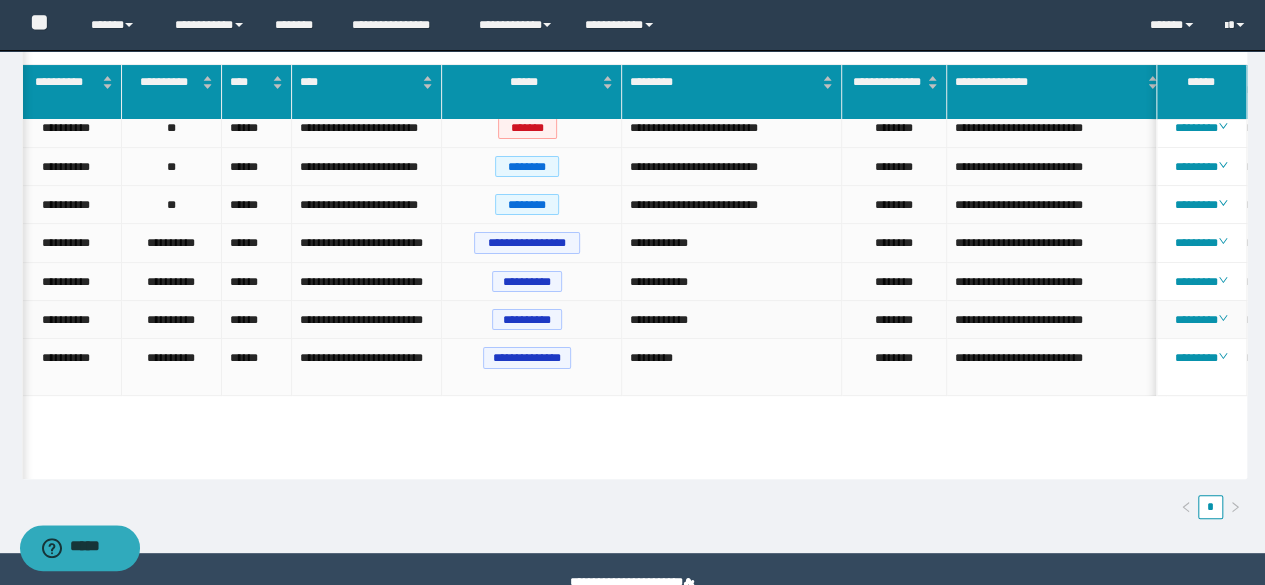 click on "********" at bounding box center (894, 320) 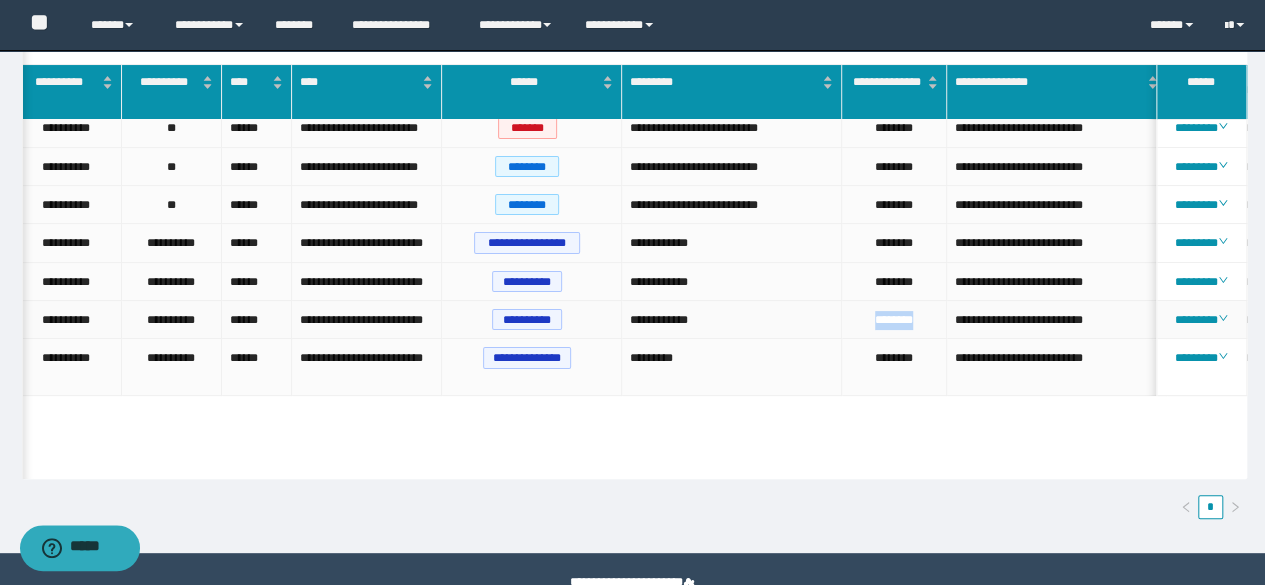 drag, startPoint x: 917, startPoint y: 379, endPoint x: 867, endPoint y: 373, distance: 50.358715 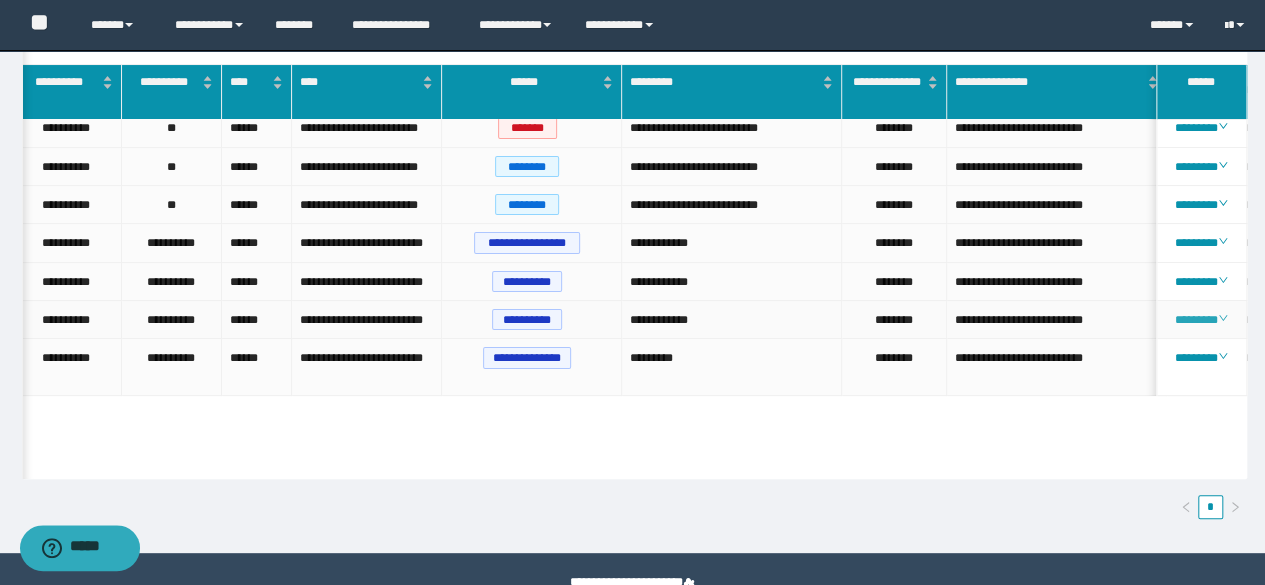 click on "********" at bounding box center [1201, 320] 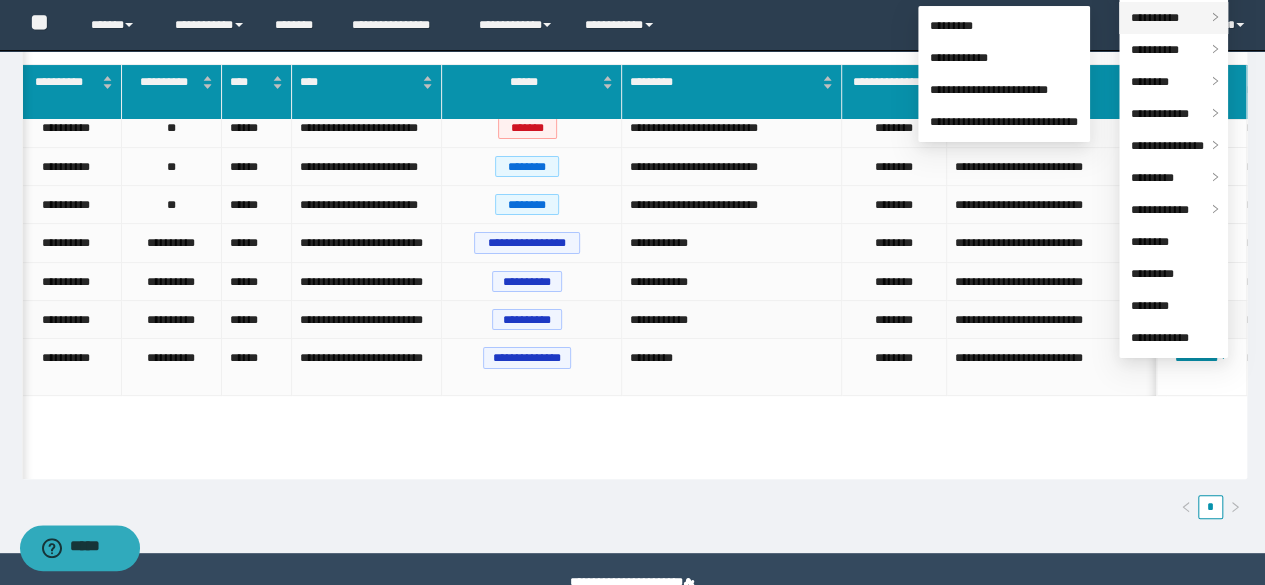 click on "**********" at bounding box center (1155, 18) 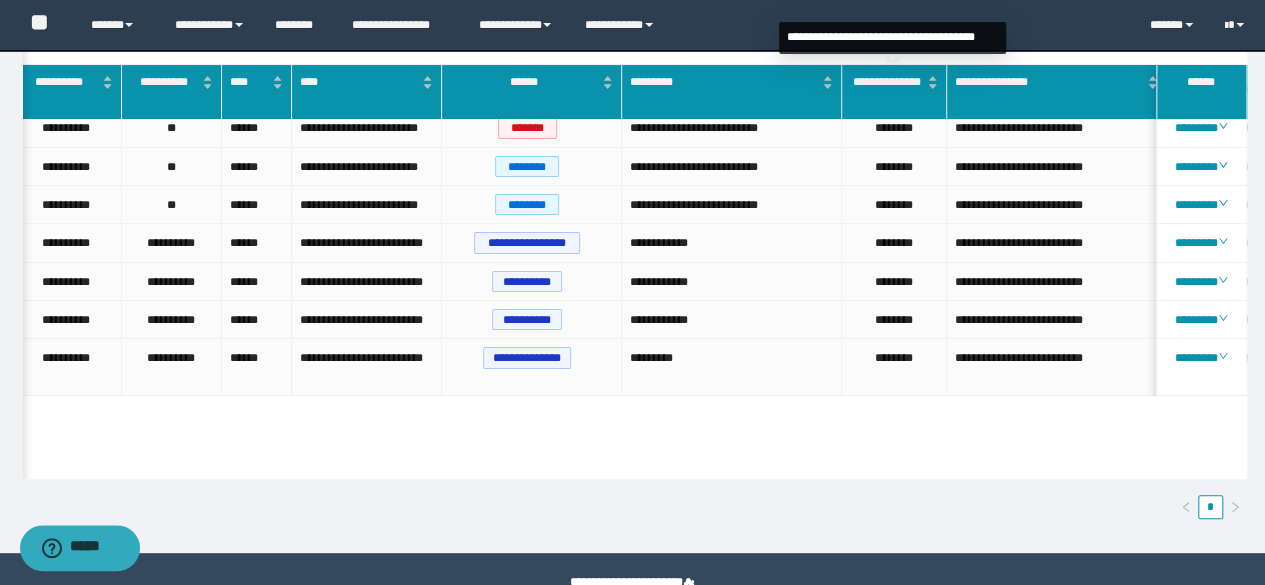 click on "**********" at bounding box center [892, 38] 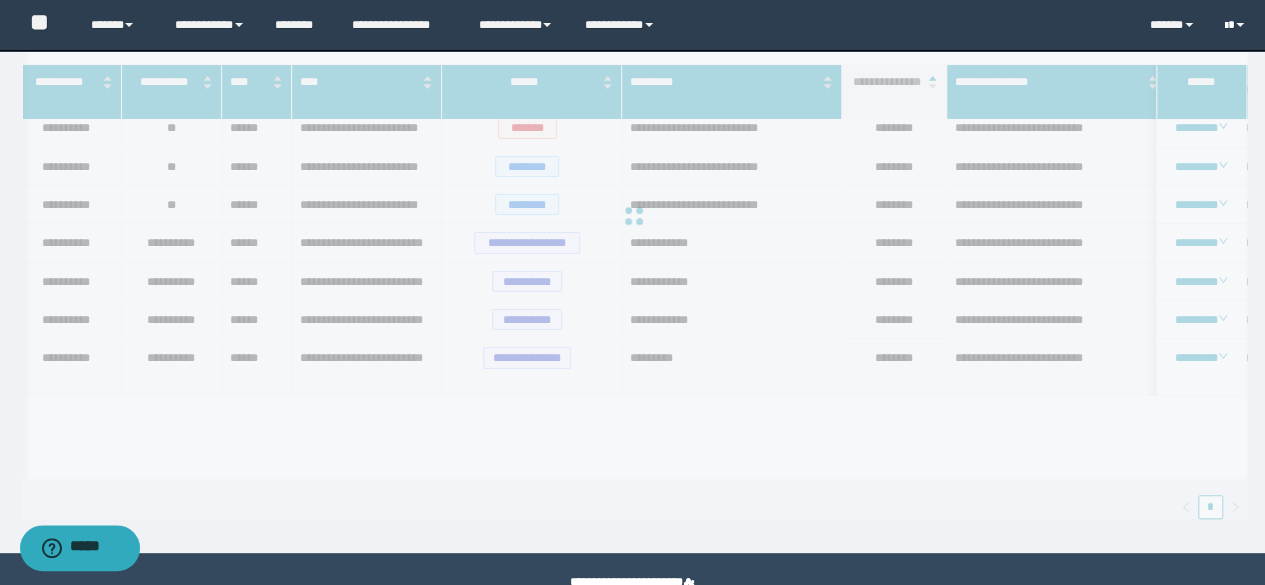click at bounding box center [1236, 25] 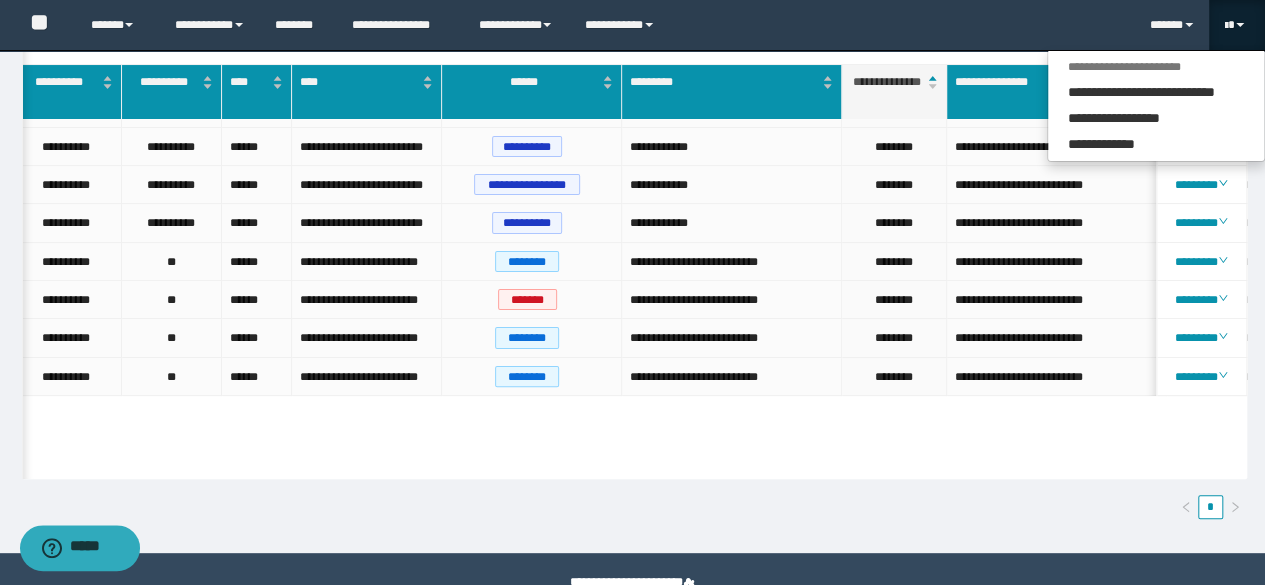 click on "**********" at bounding box center [632, 25] 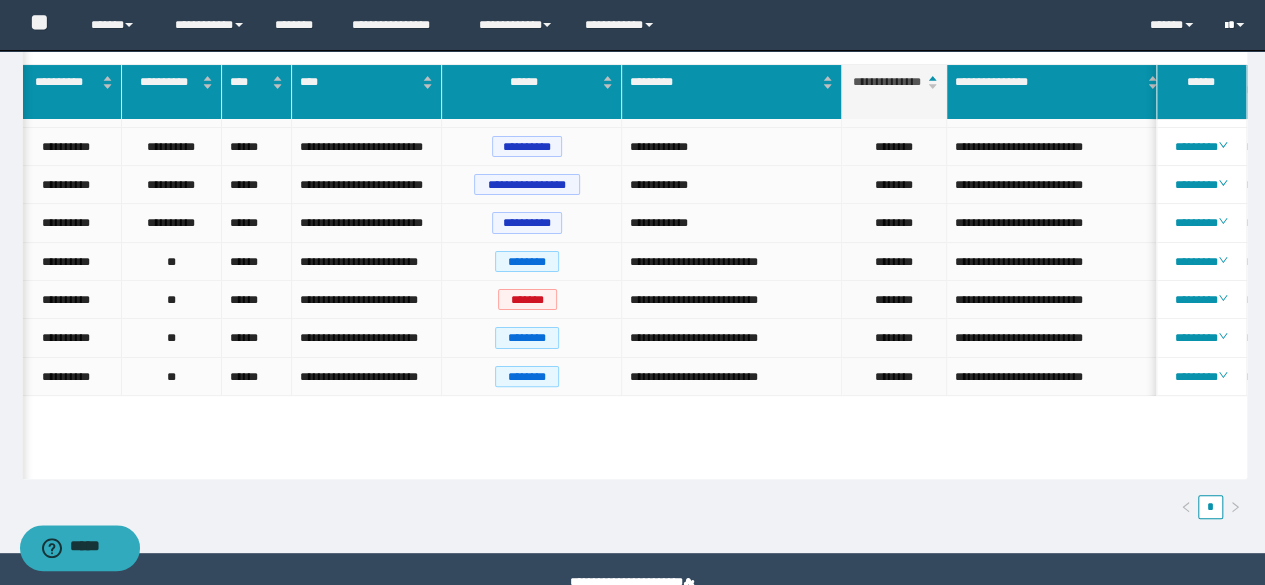 click at bounding box center (1236, 25) 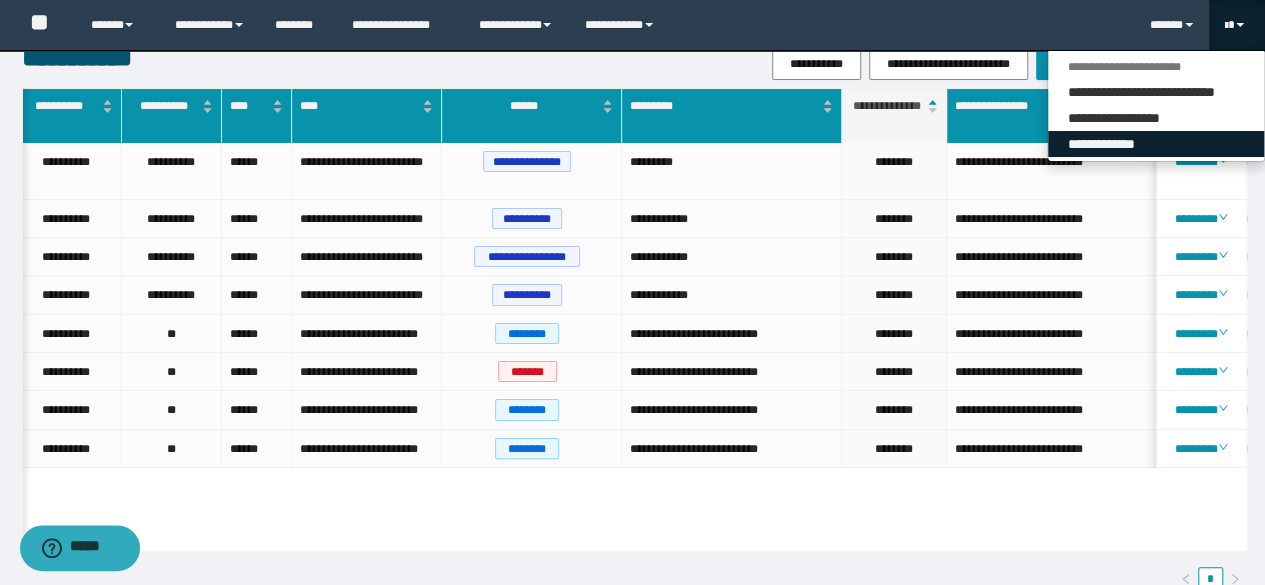 scroll, scrollTop: 0, scrollLeft: 0, axis: both 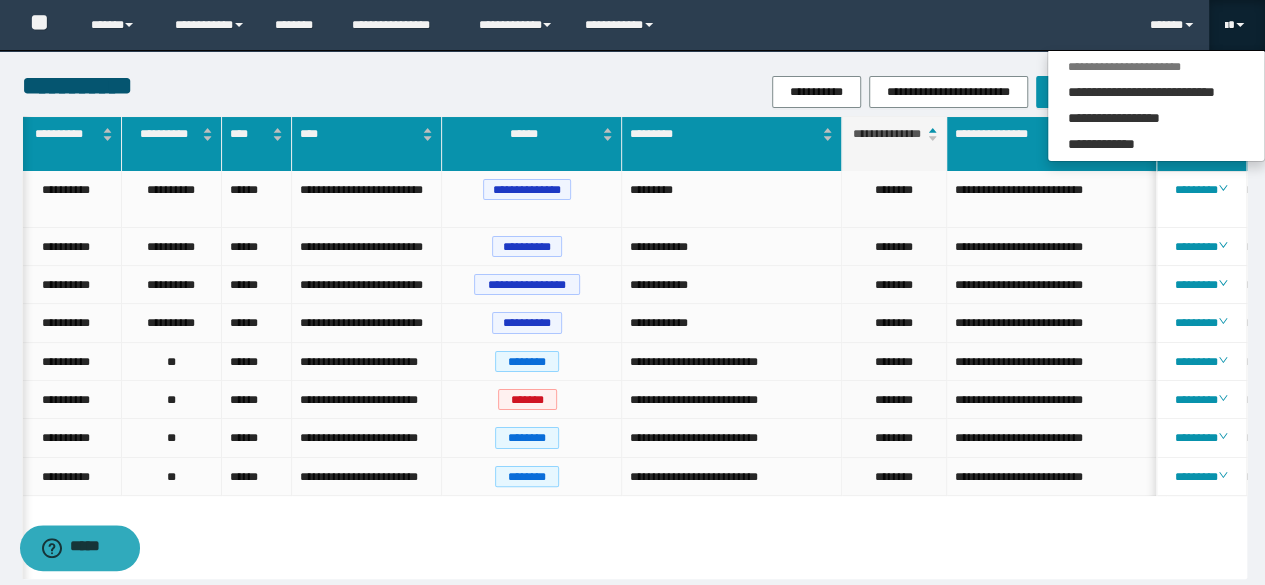click on "[FIRST] [LAST] [STREET] [CITY] [STATE] [ZIP] [COUNTRY] [PHONE] [EMAIL]" at bounding box center (632, 351) 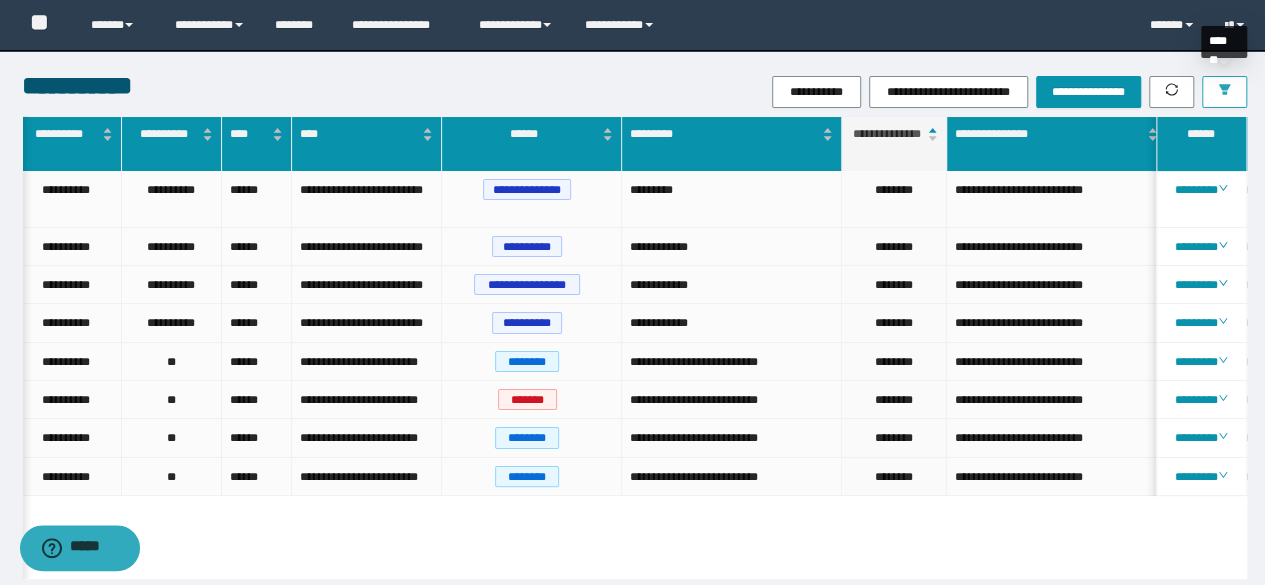 click at bounding box center [1224, 92] 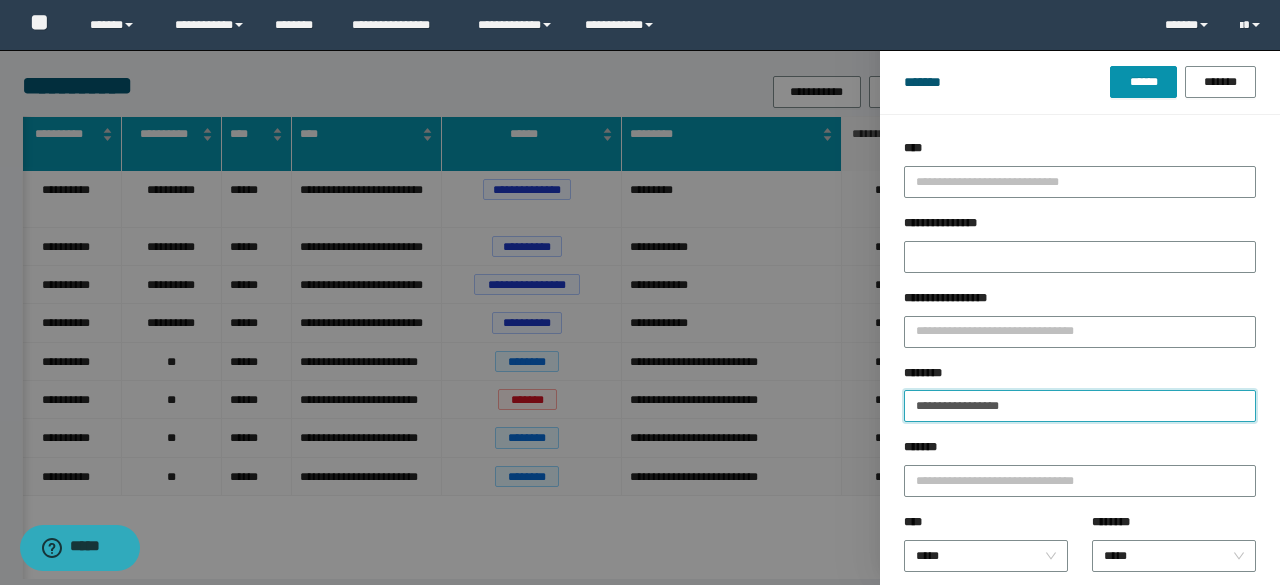 drag, startPoint x: 1083, startPoint y: 419, endPoint x: 745, endPoint y: 383, distance: 339.91174 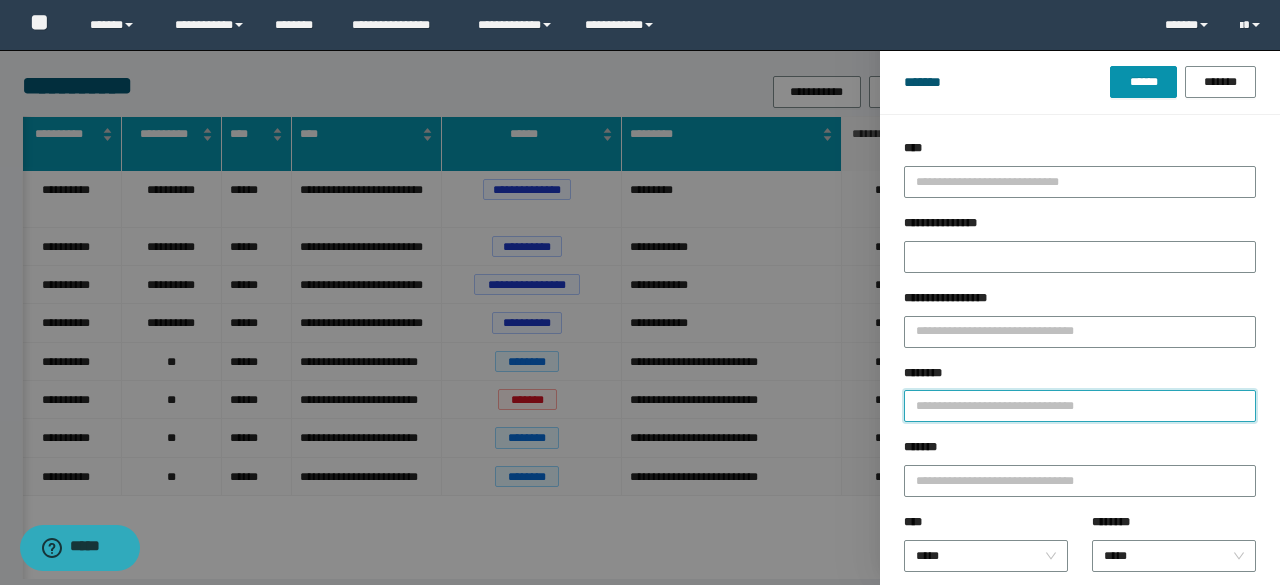 paste on "**********" 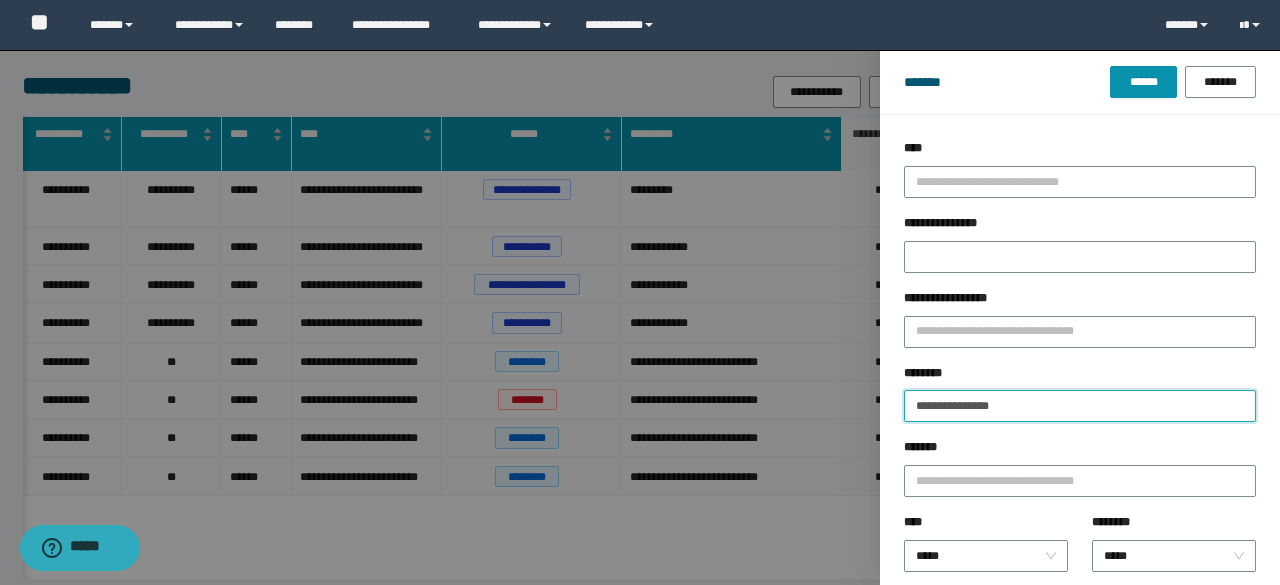 click on "**********" at bounding box center [1080, 406] 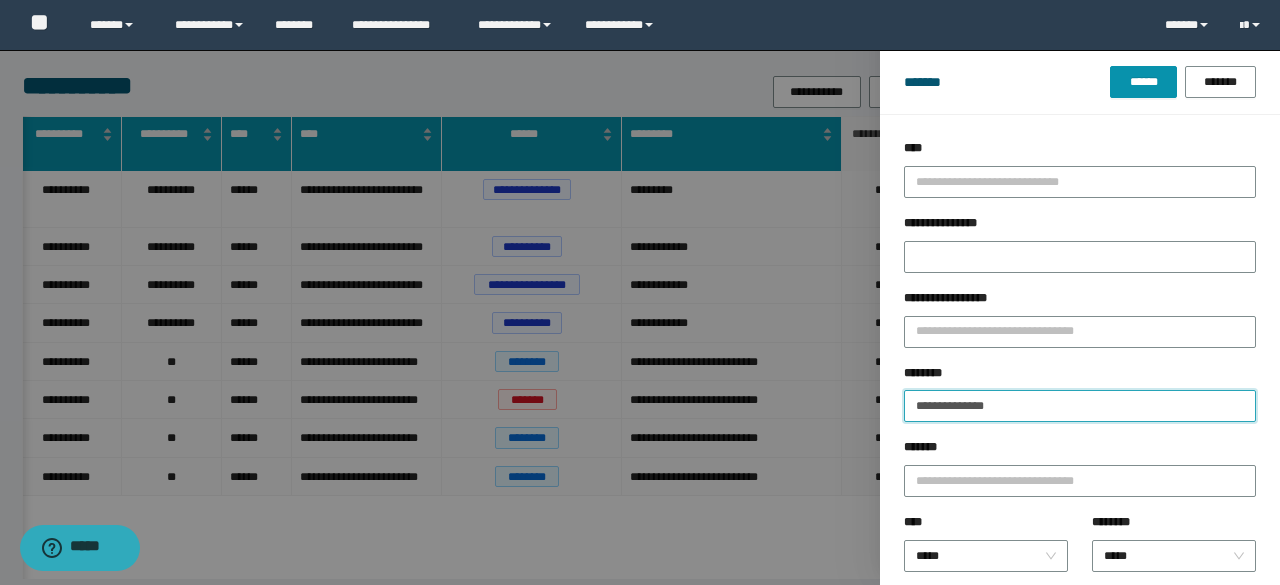 click on "**********" at bounding box center (1080, 406) 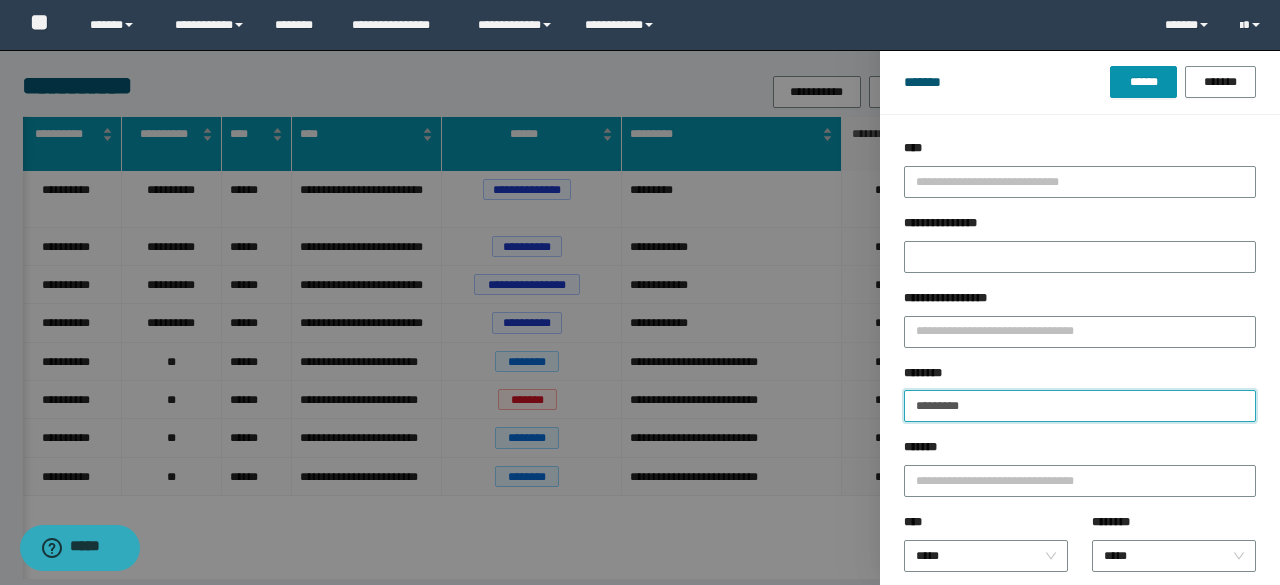 type on "*********" 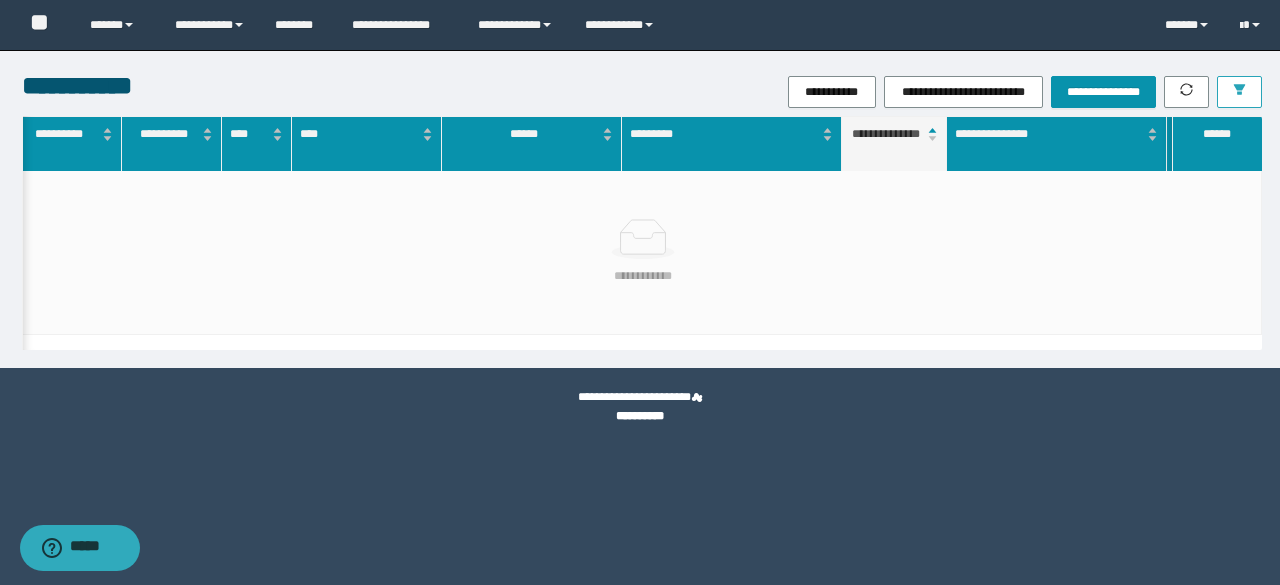click at bounding box center (1239, 92) 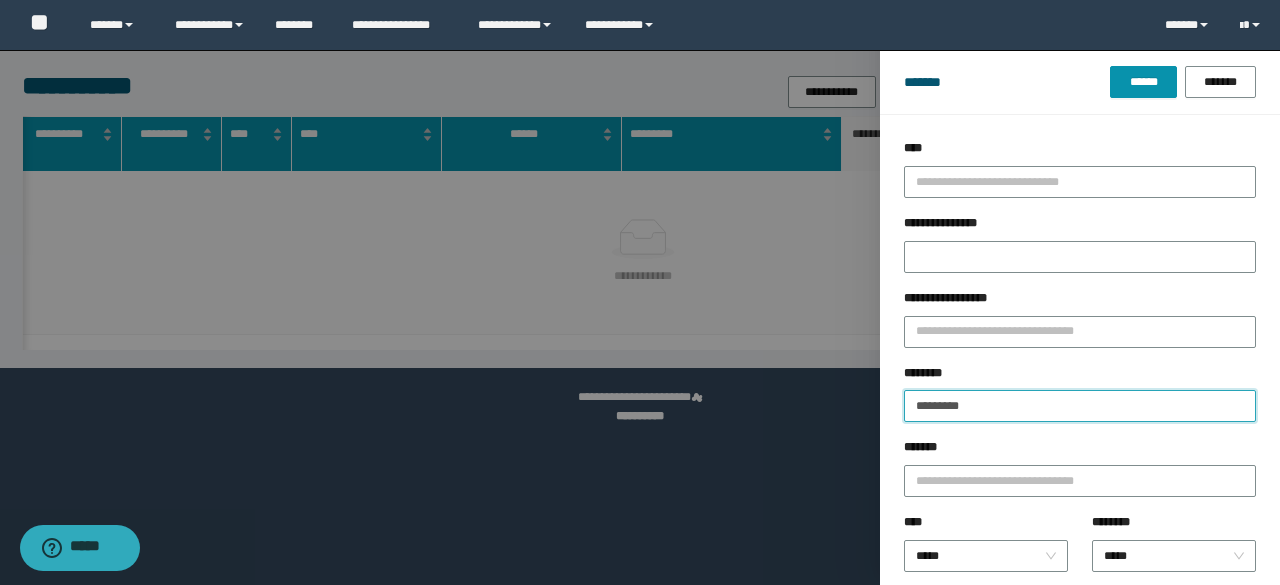 drag, startPoint x: 964, startPoint y: 395, endPoint x: 851, endPoint y: 407, distance: 113.63538 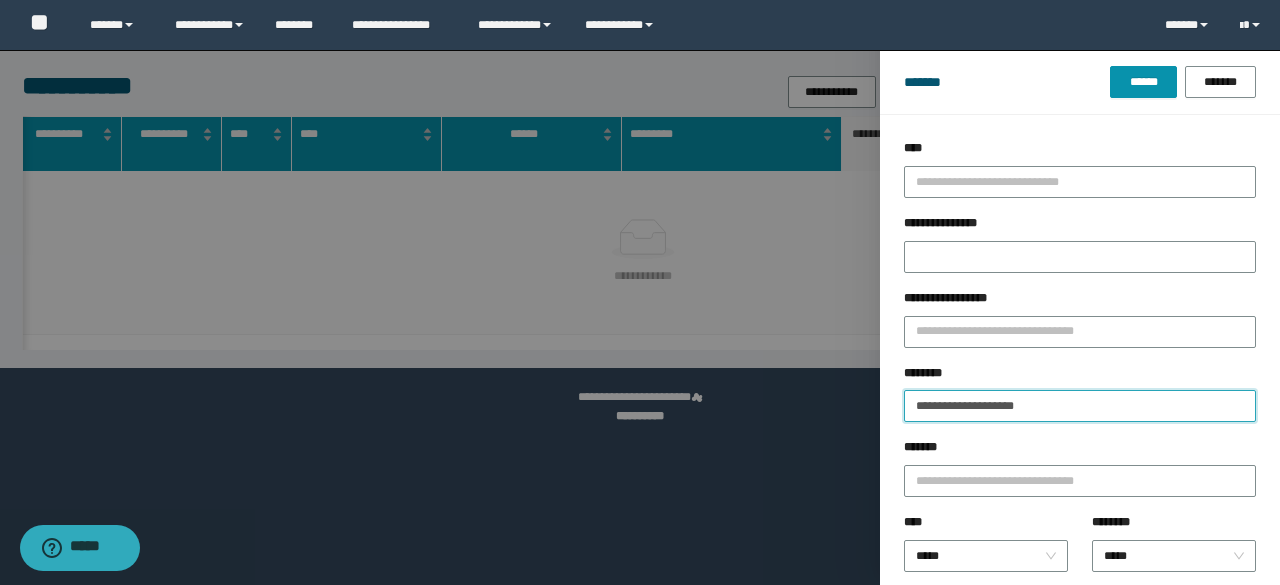 click on "******" at bounding box center [1143, 82] 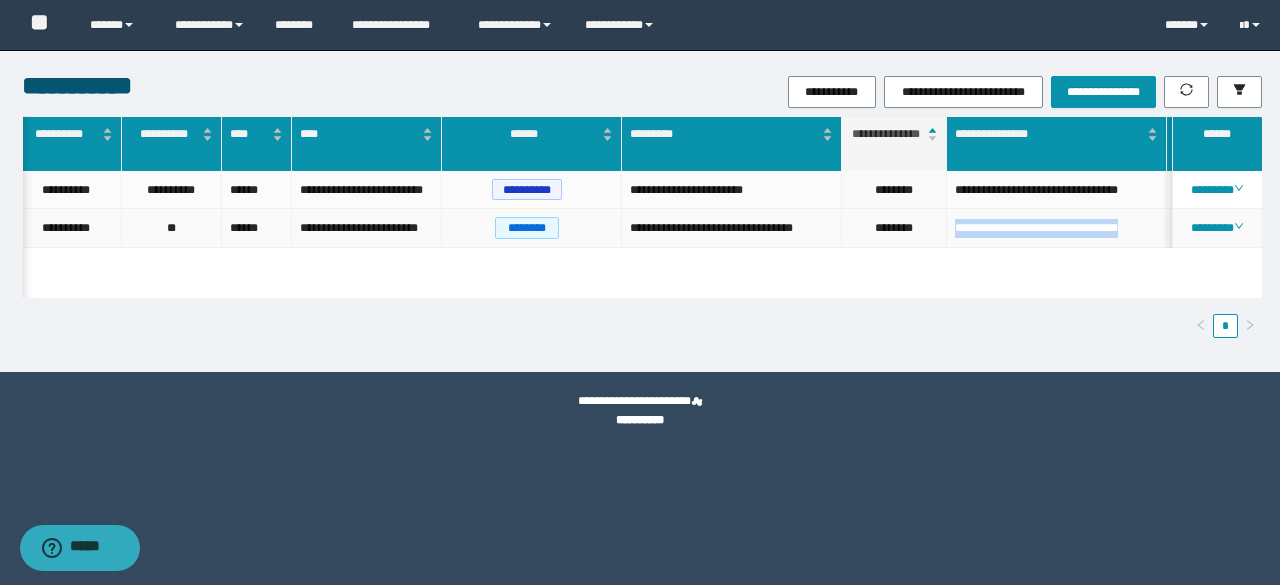 drag, startPoint x: 1016, startPoint y: 265, endPoint x: 950, endPoint y: 247, distance: 68.41052 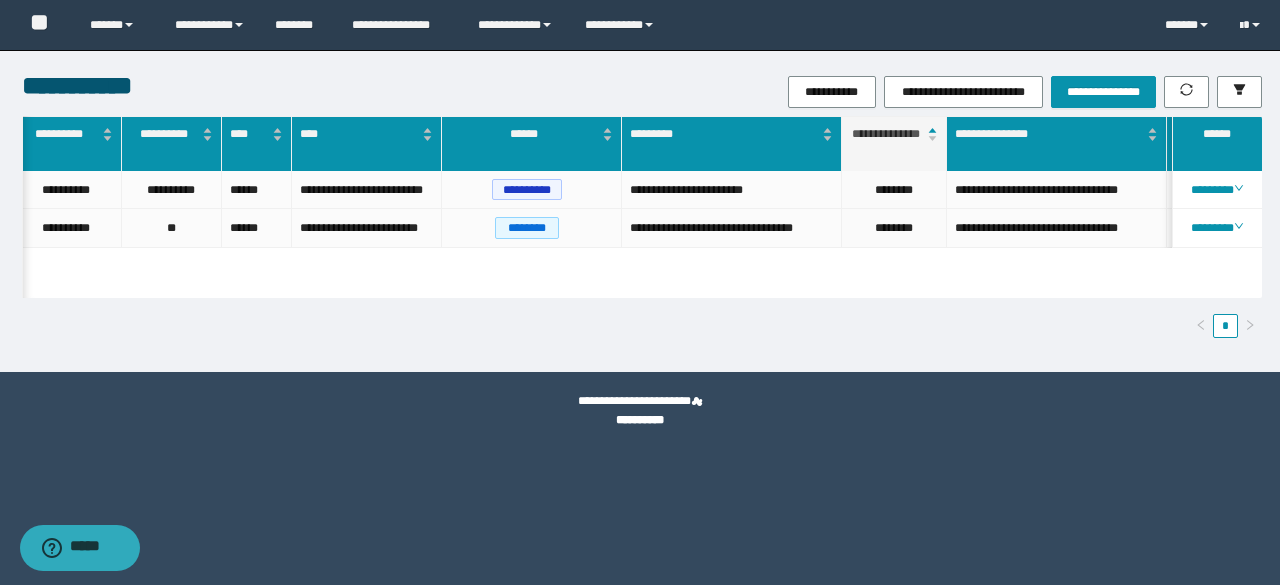click on "**********" at bounding box center (640, 292) 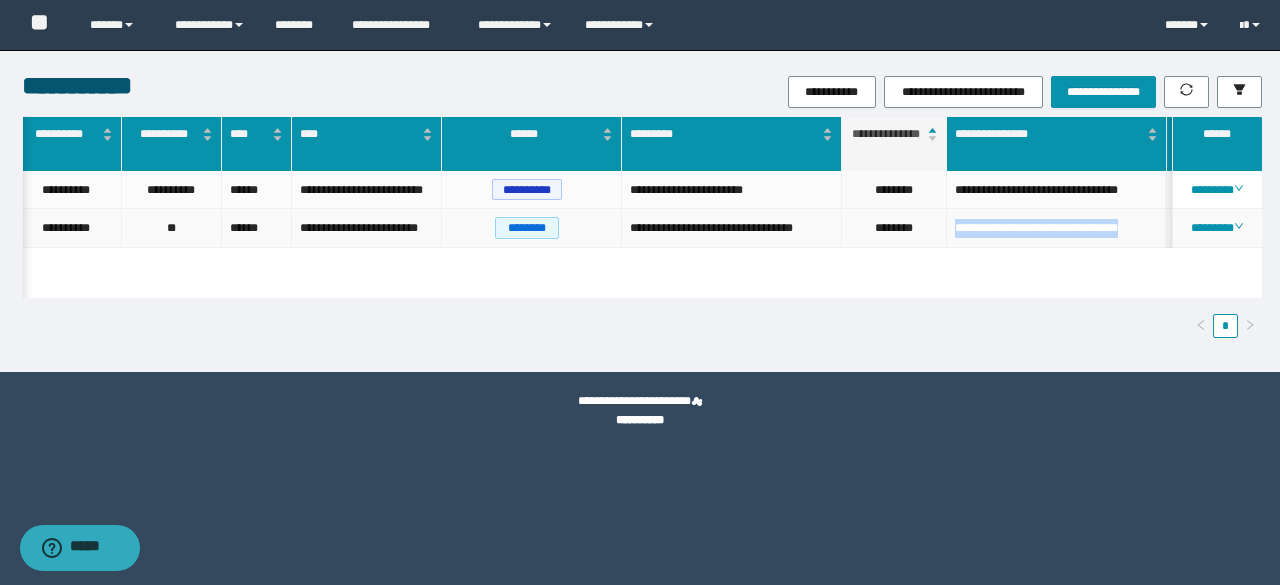 drag, startPoint x: 1010, startPoint y: 269, endPoint x: 950, endPoint y: 242, distance: 65.795135 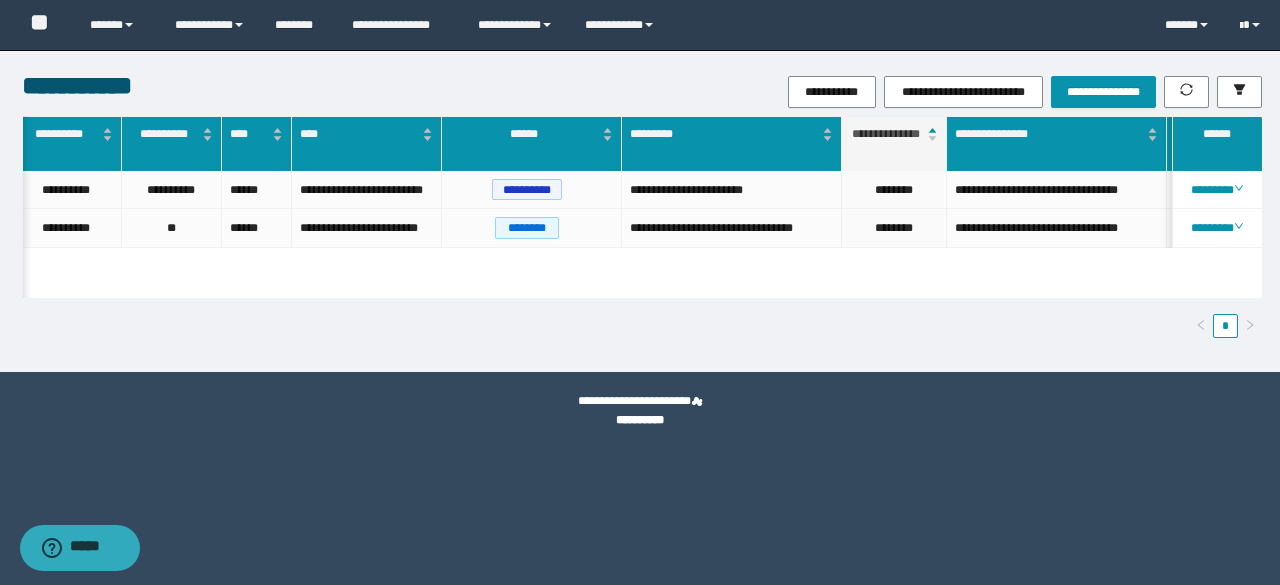 click on "*" at bounding box center (642, 326) 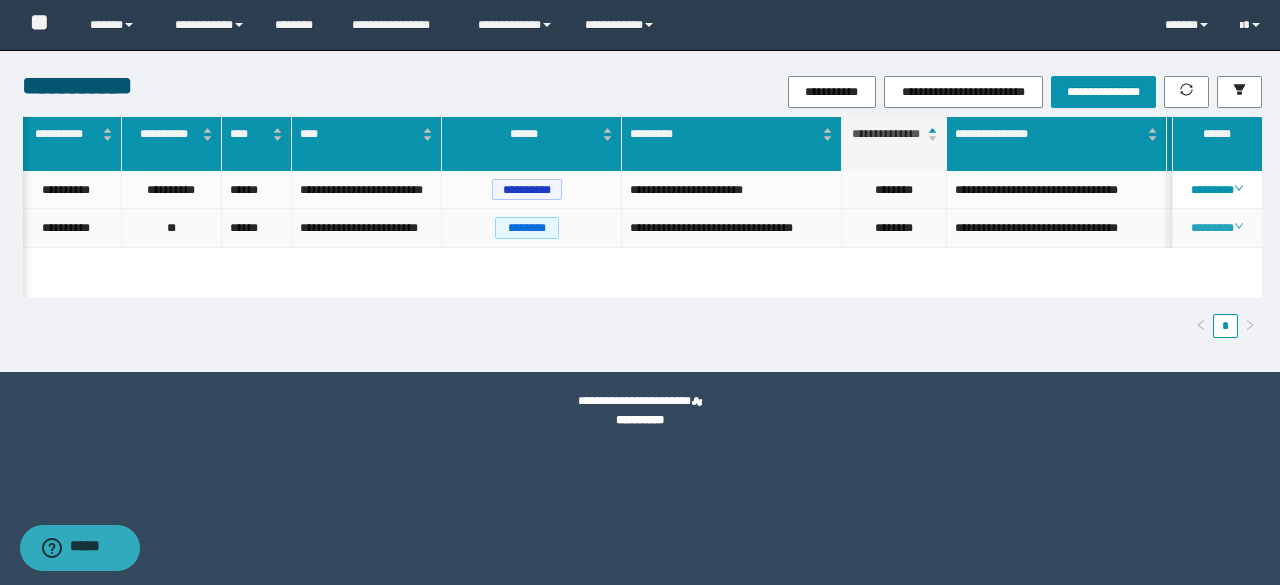 click on "********" at bounding box center [1216, 228] 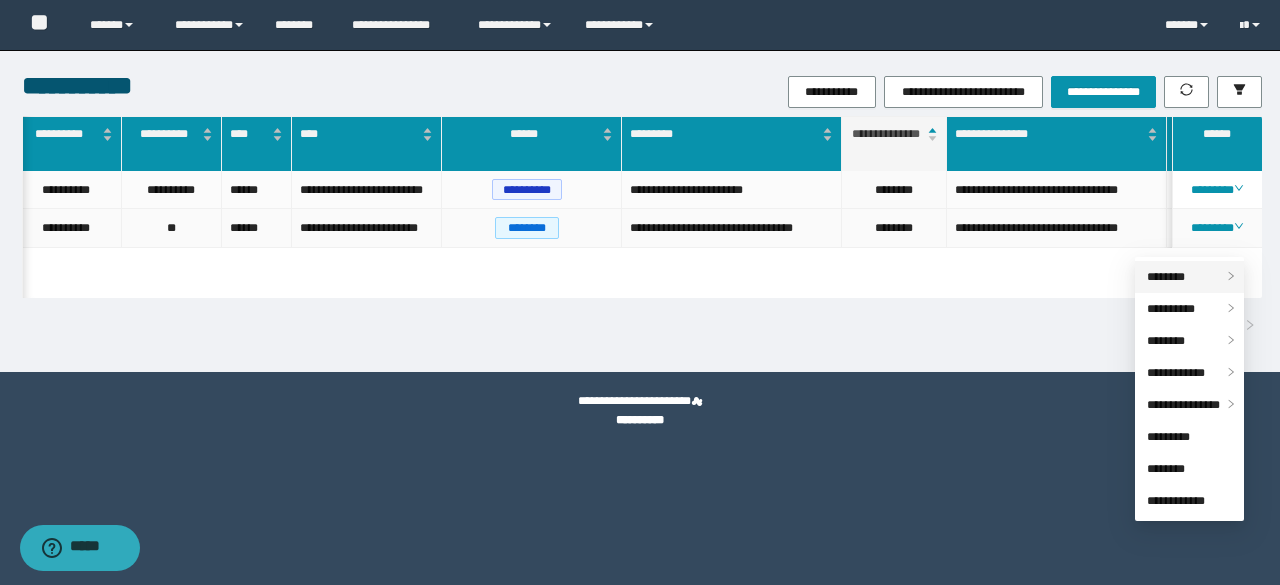 click on "********" at bounding box center (1166, 277) 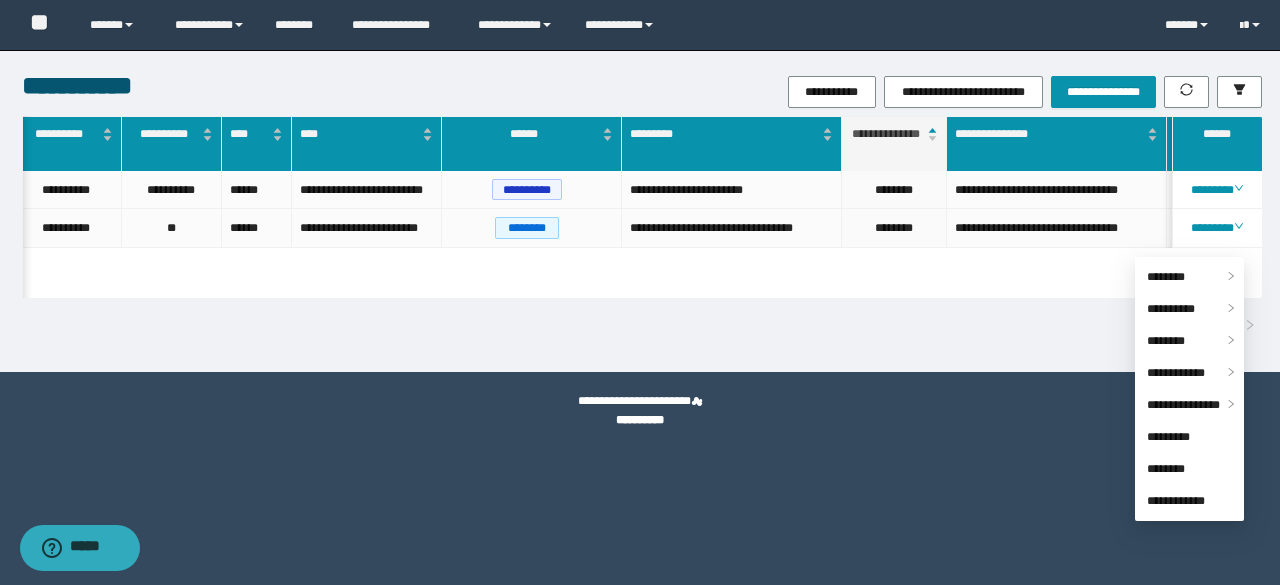 click on "*" at bounding box center [642, 326] 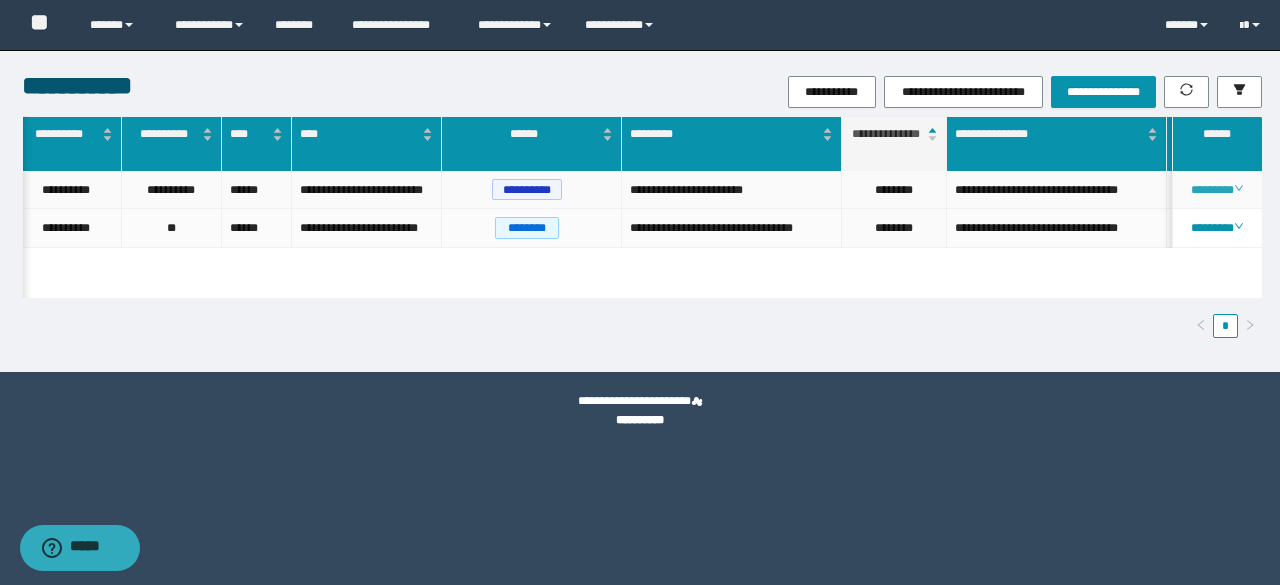 click on "********" at bounding box center [1216, 190] 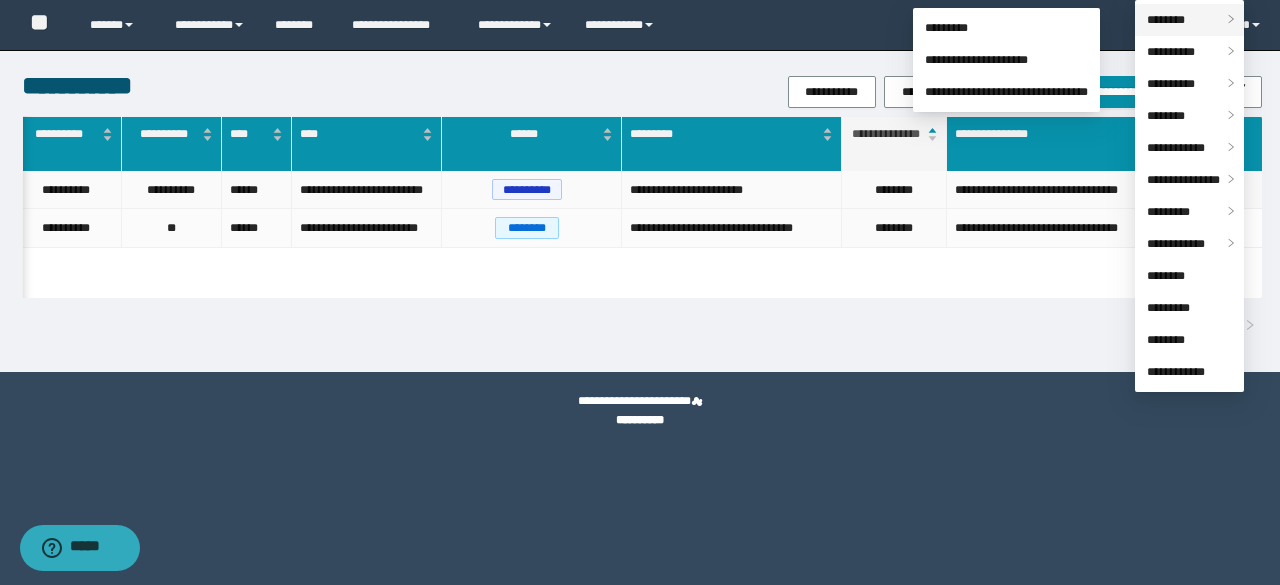 click on "********" at bounding box center [1166, 20] 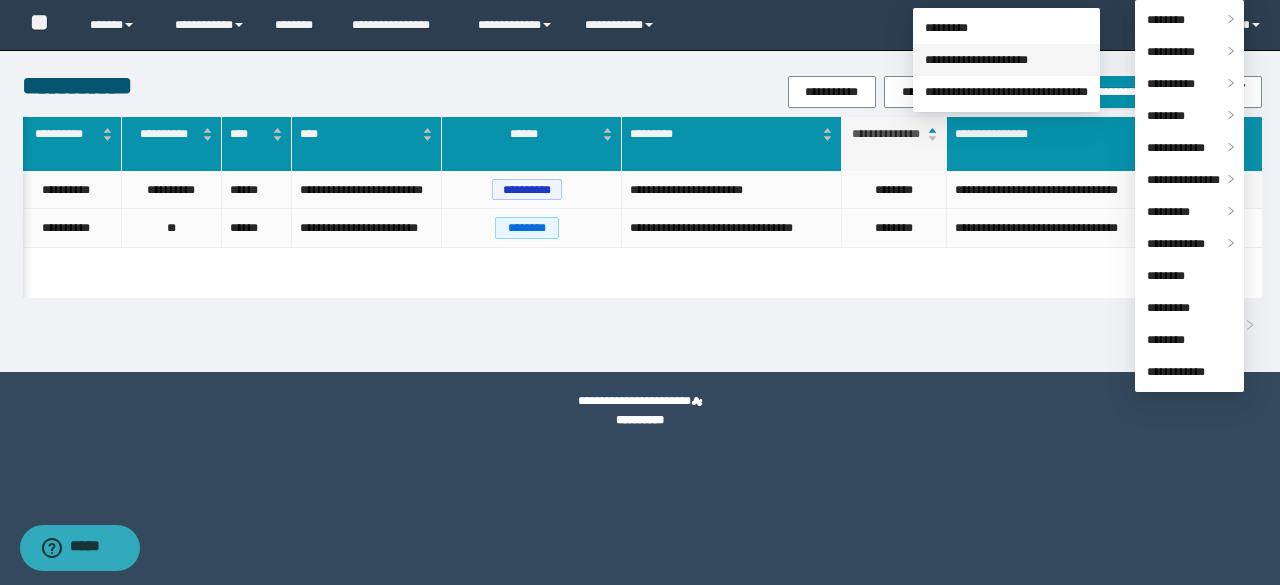click on "**********" at bounding box center [976, 60] 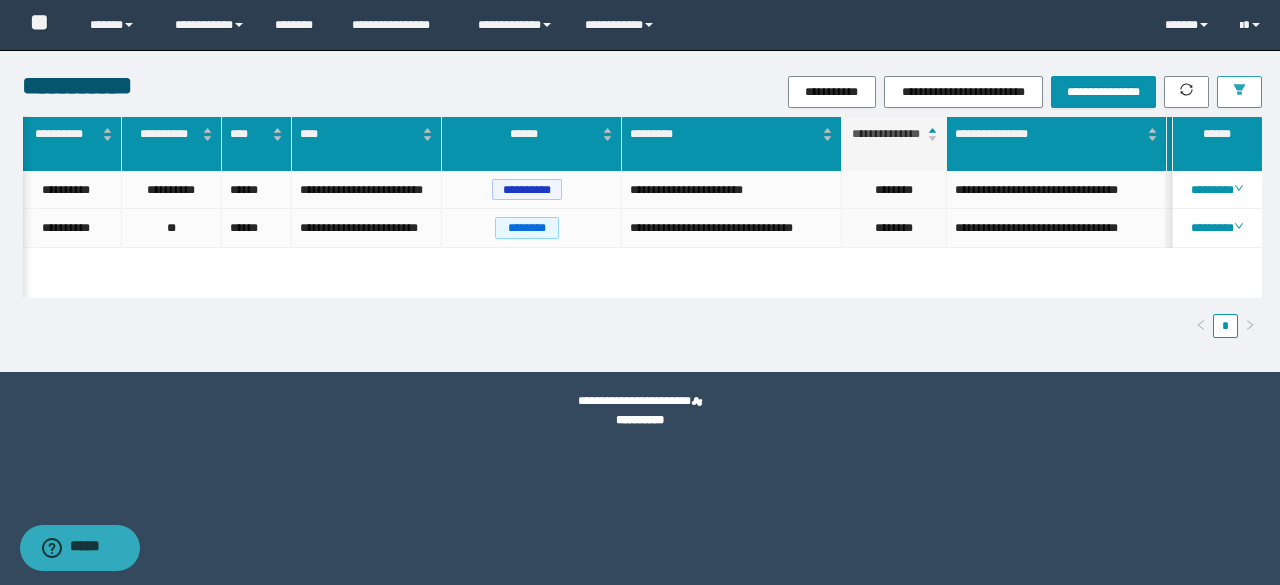 click at bounding box center (1239, 92) 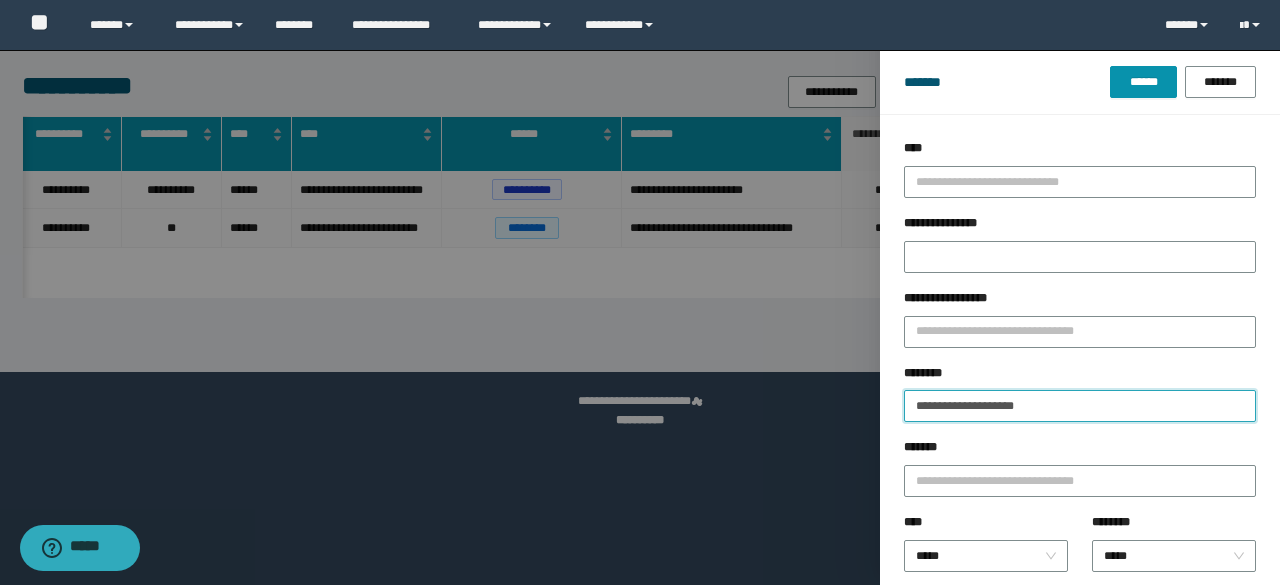 drag, startPoint x: 1090, startPoint y: 391, endPoint x: 802, endPoint y: 387, distance: 288.02777 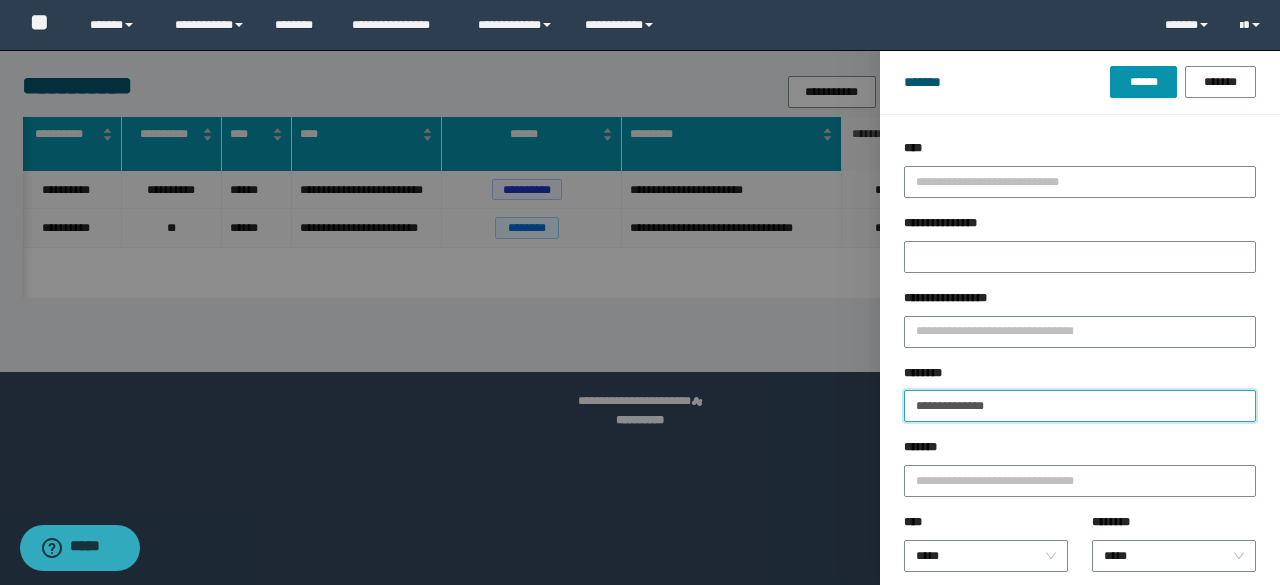 click on "******" at bounding box center [1143, 82] 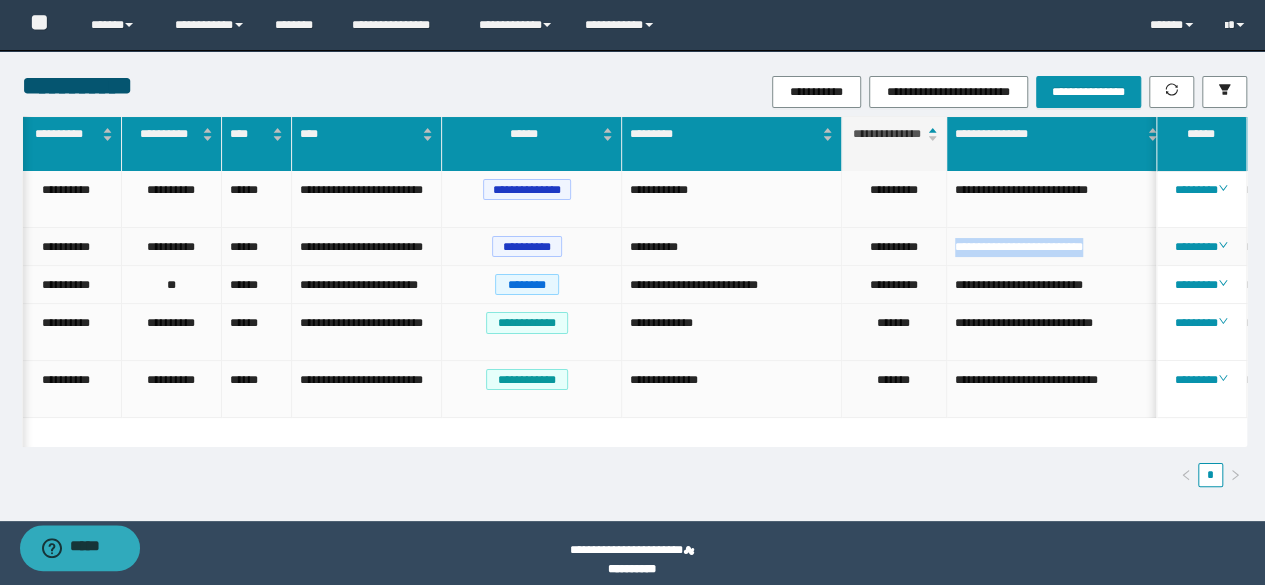 drag, startPoint x: 1131, startPoint y: 249, endPoint x: 963, endPoint y: 257, distance: 168.19037 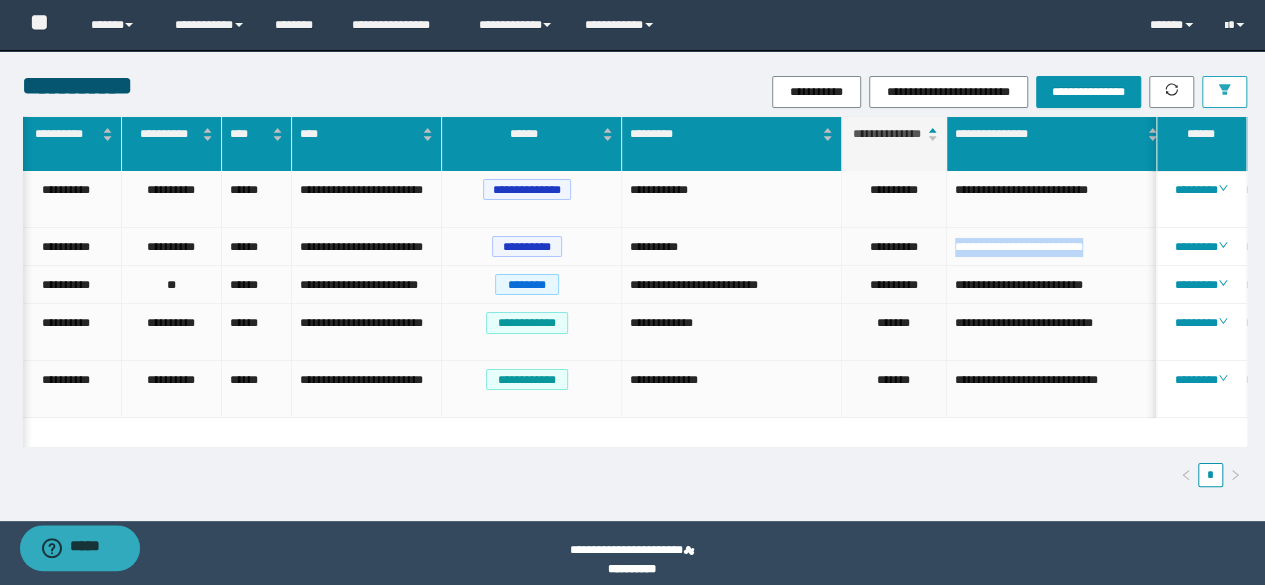 click at bounding box center (1224, 92) 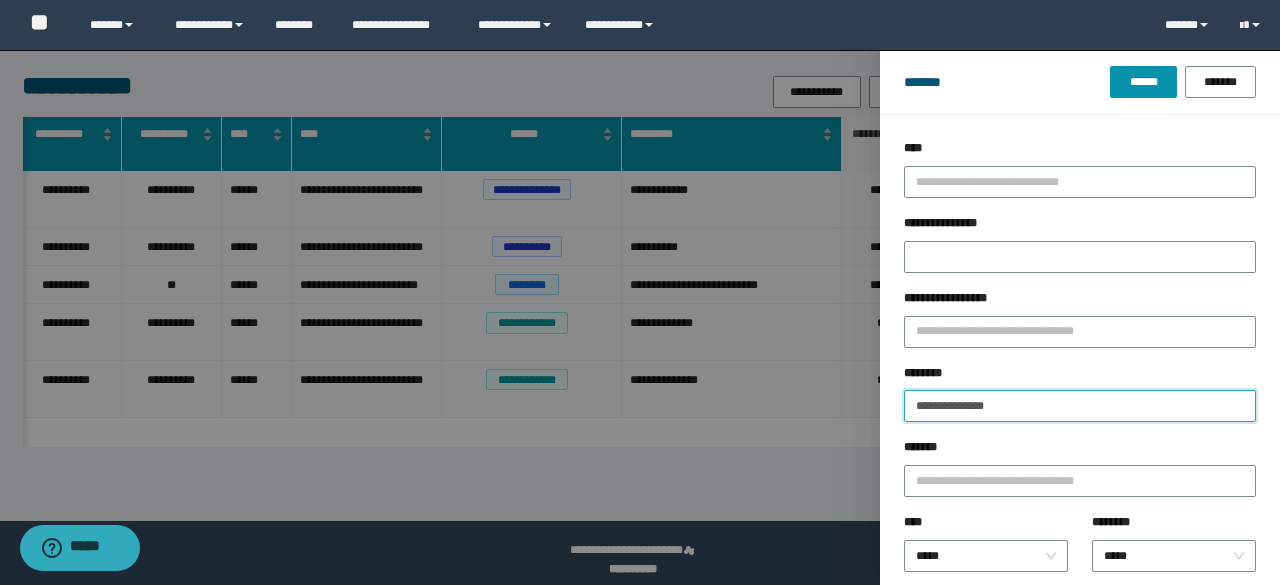 drag, startPoint x: 1049, startPoint y: 408, endPoint x: 850, endPoint y: 393, distance: 199.56453 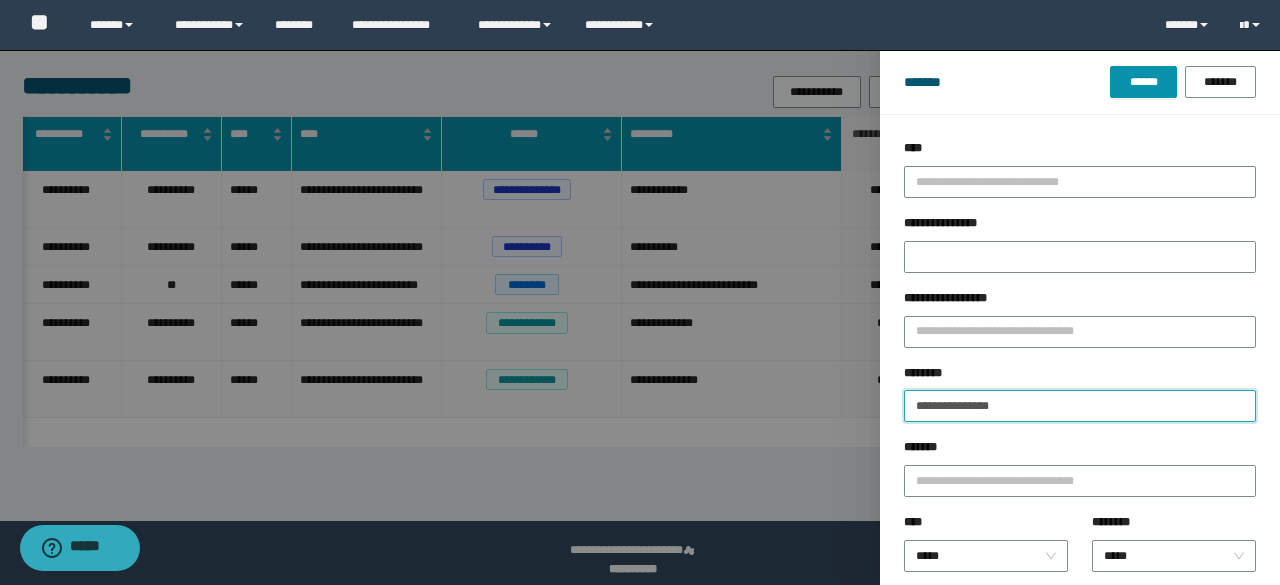 type on "**********" 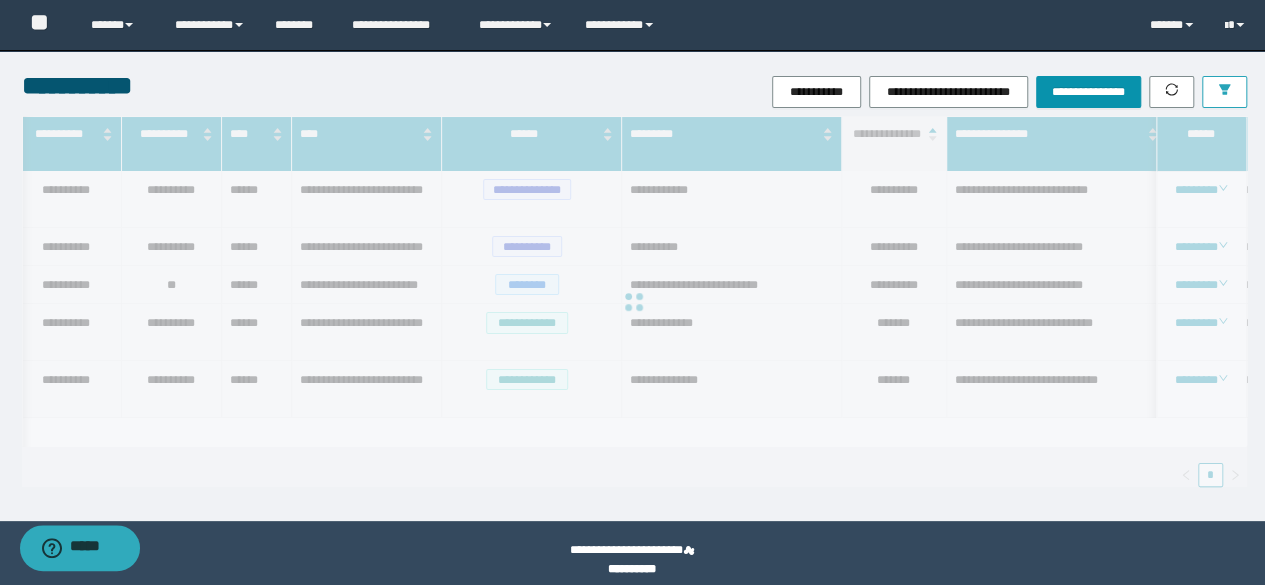type 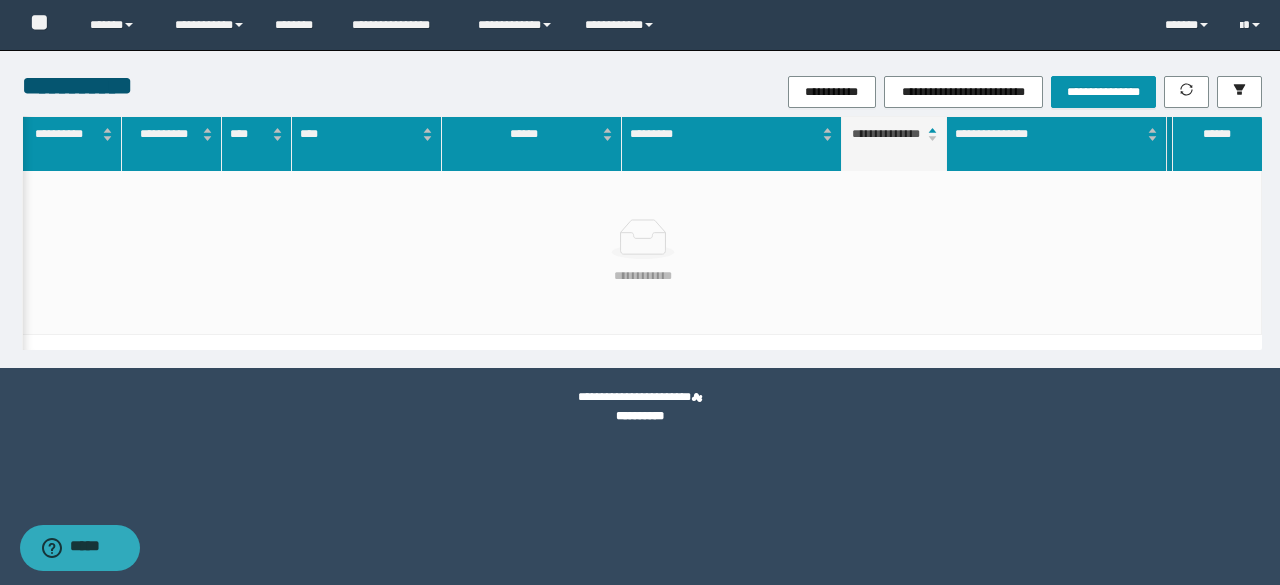 click on "**********" at bounding box center [848, 92] 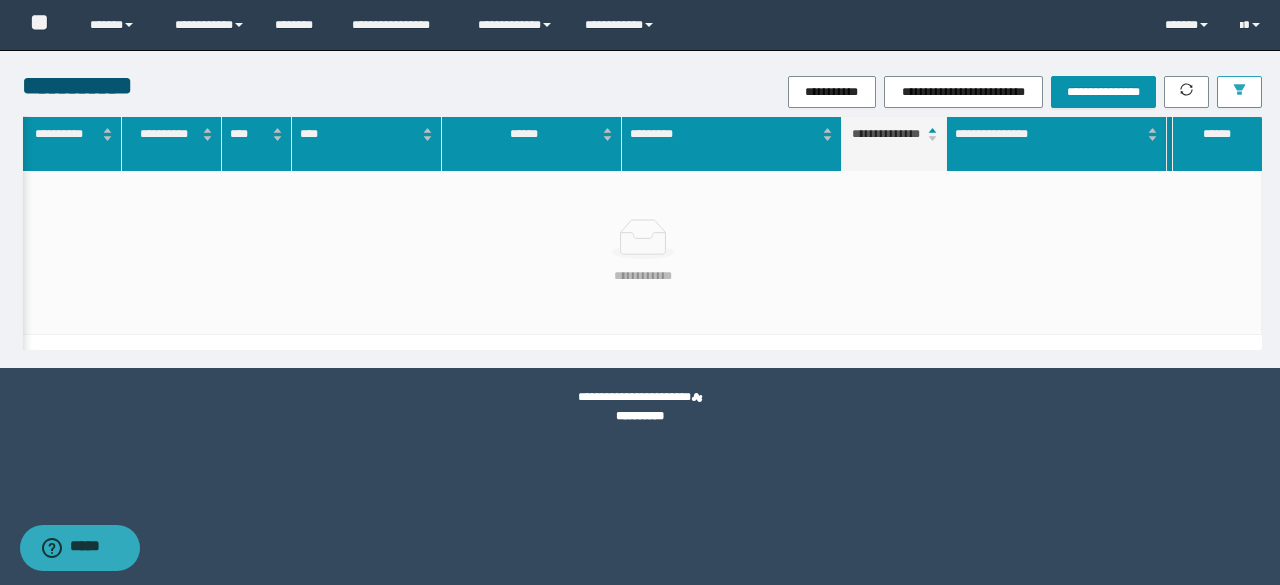click at bounding box center (1239, 92) 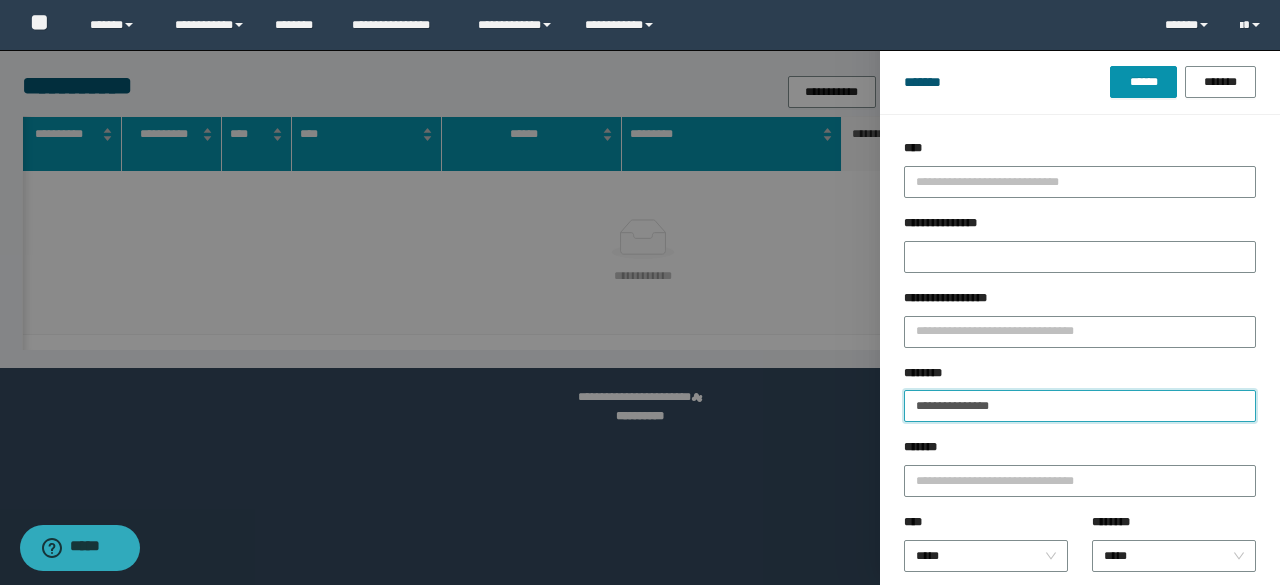 click on "**********" at bounding box center (1080, 406) 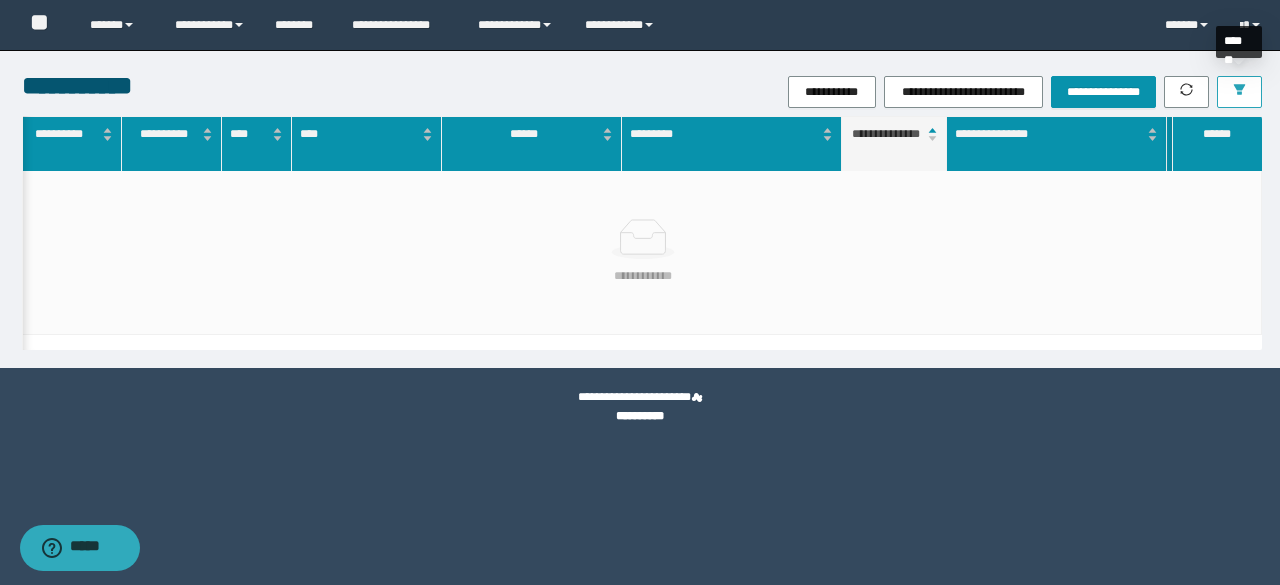 click at bounding box center [1239, 92] 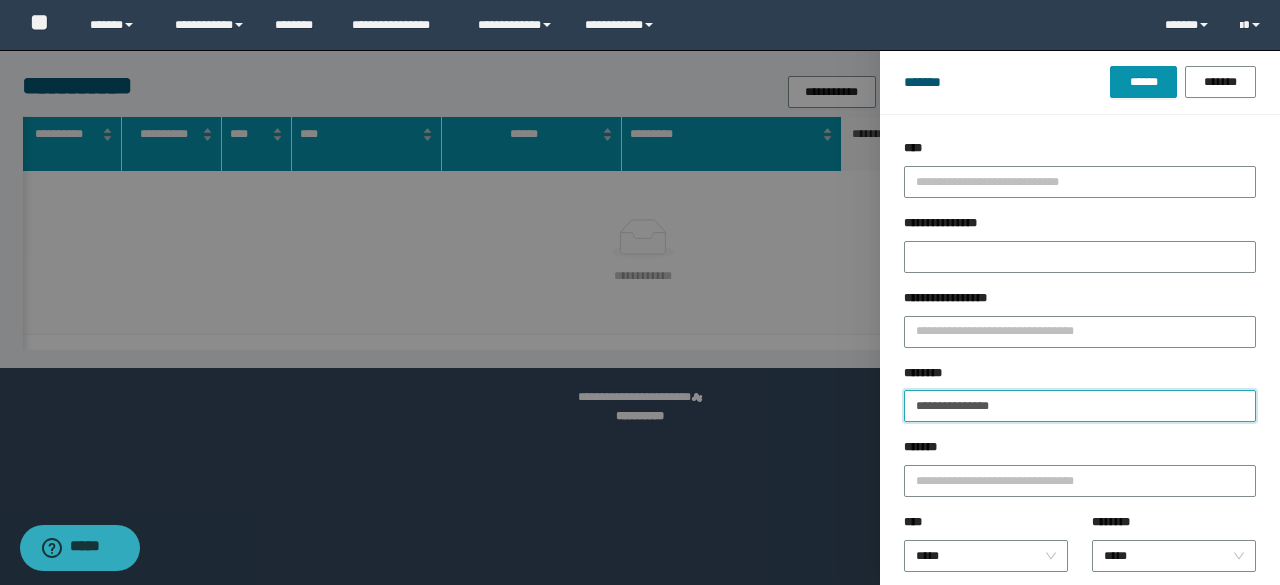 drag, startPoint x: 1052, startPoint y: 410, endPoint x: 746, endPoint y: 321, distance: 318.68008 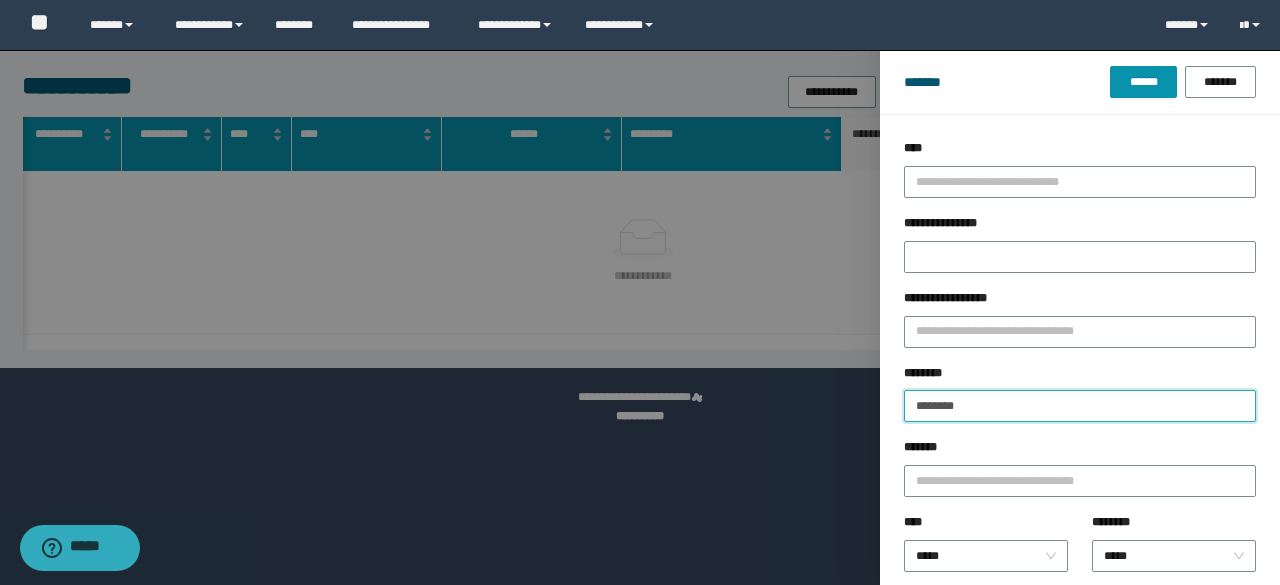 click on "******" at bounding box center [1143, 82] 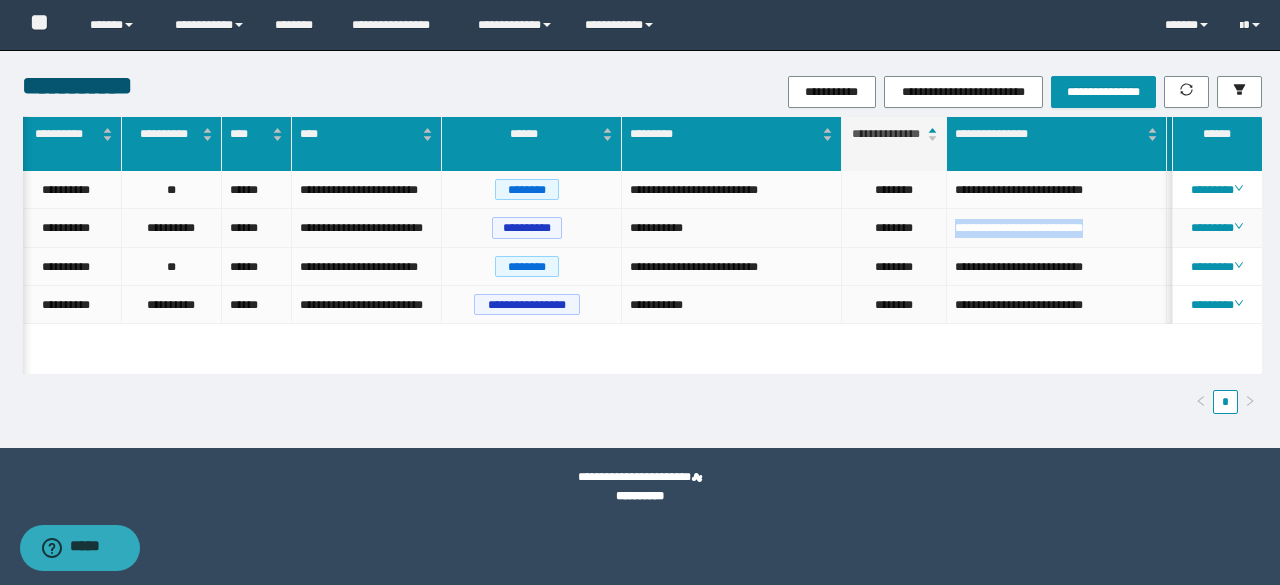 drag, startPoint x: 1132, startPoint y: 230, endPoint x: 958, endPoint y: 223, distance: 174.14075 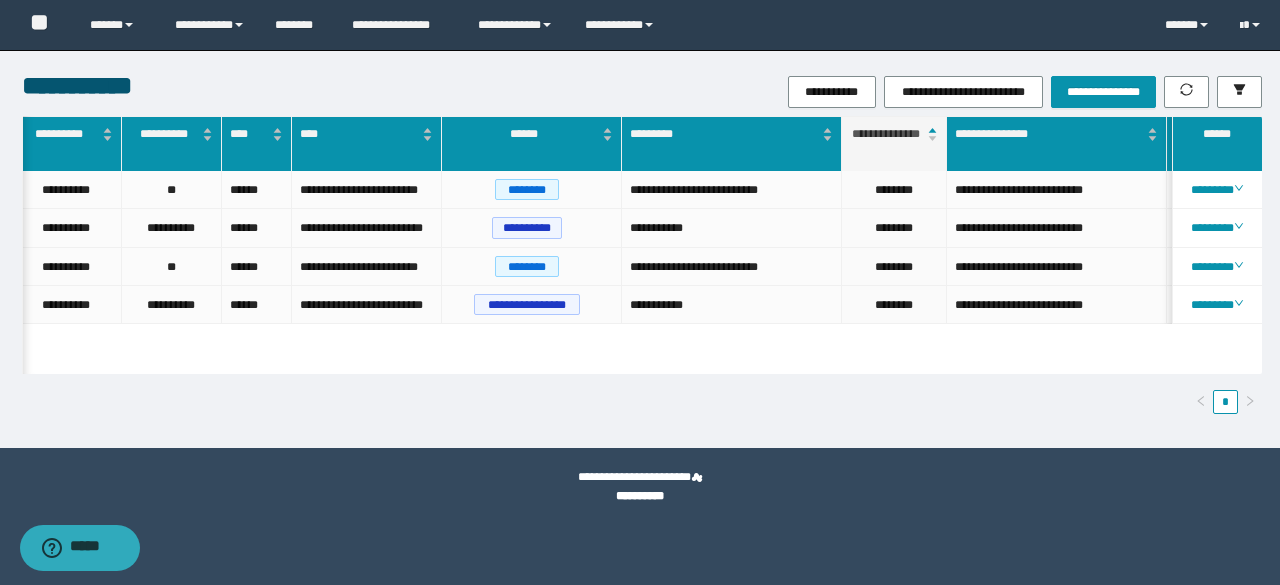 click on "[FIRST] [LAST] [STREET] [CITY] [STATE] [ZIP] [COUNTRY] [PHONE] [EMAIL]" at bounding box center [642, 273] 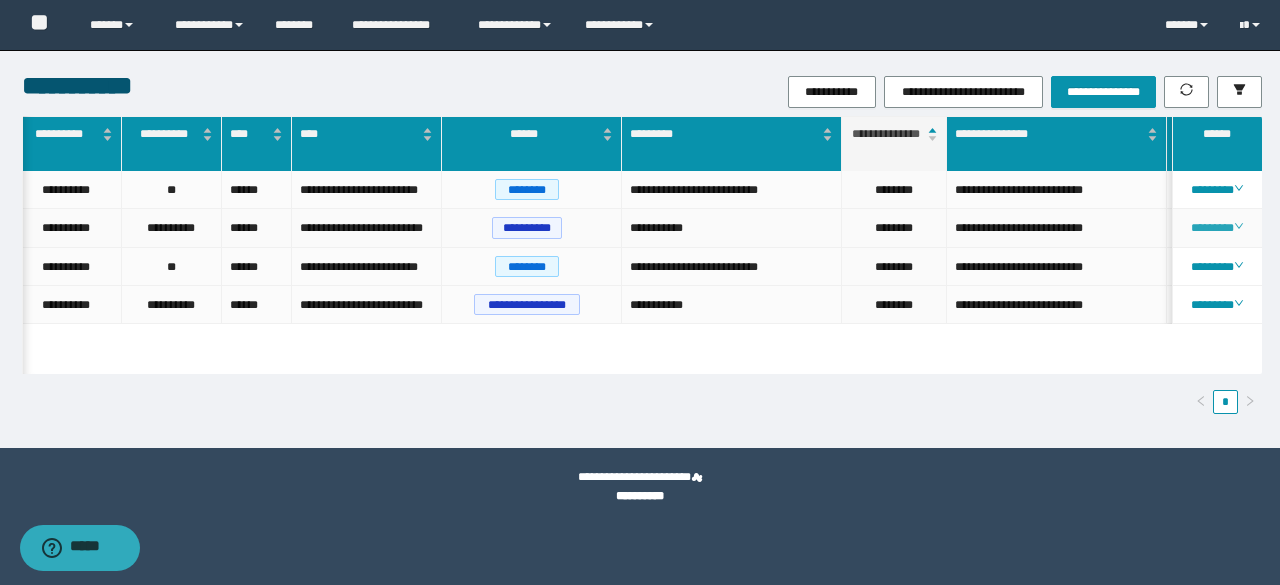 click on "********" at bounding box center [1216, 228] 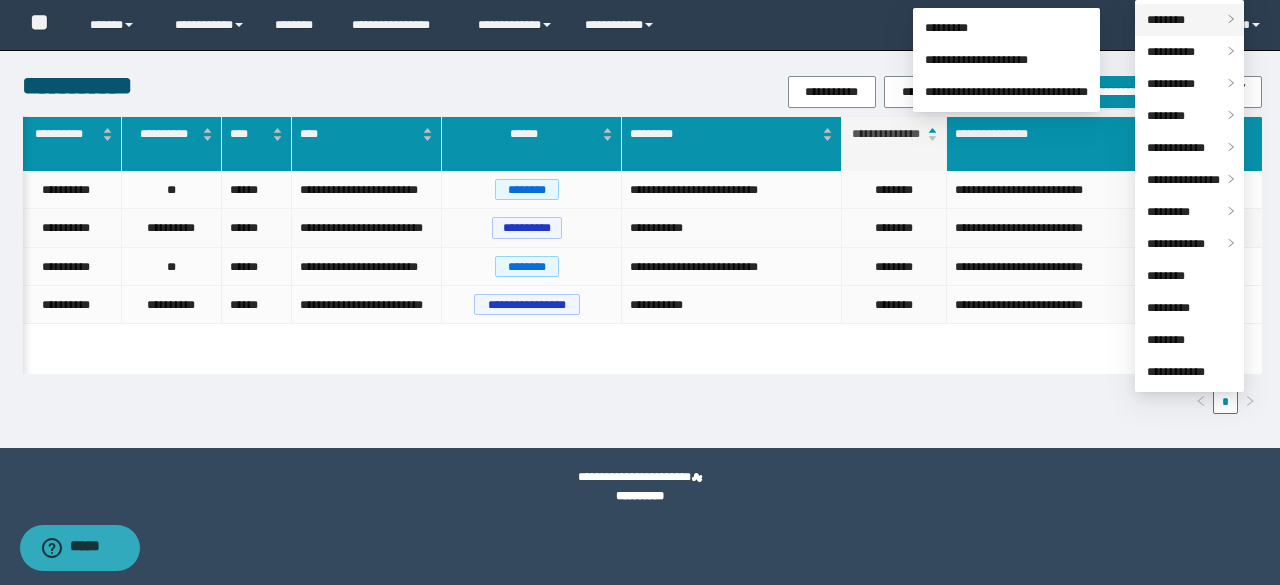 click on "********" at bounding box center (1166, 20) 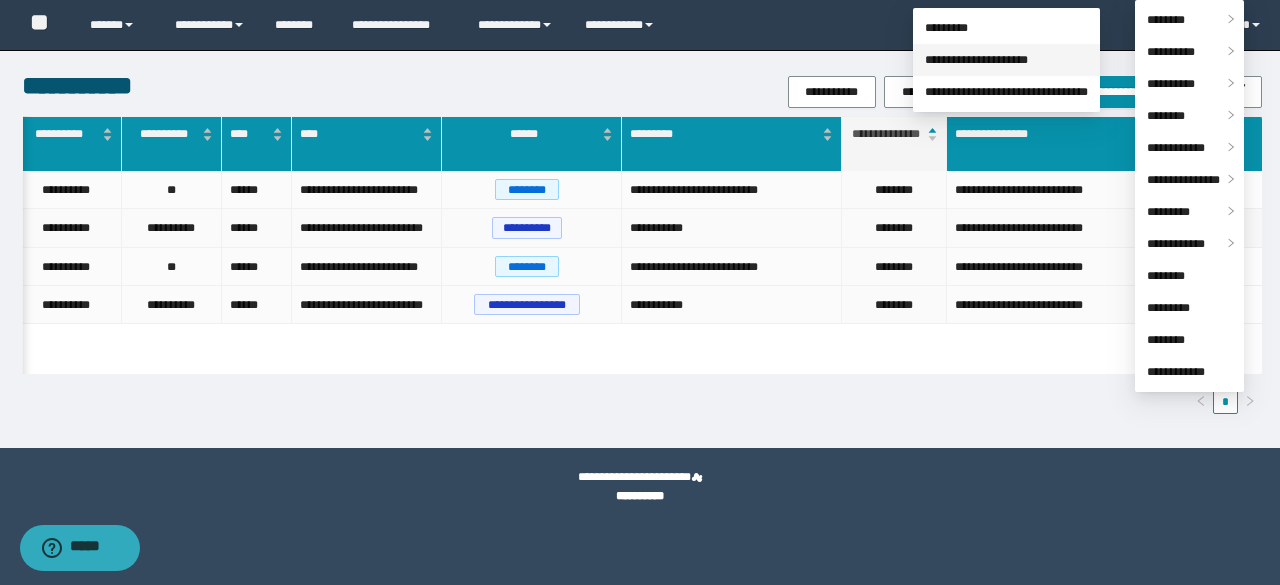 click on "**********" at bounding box center [976, 60] 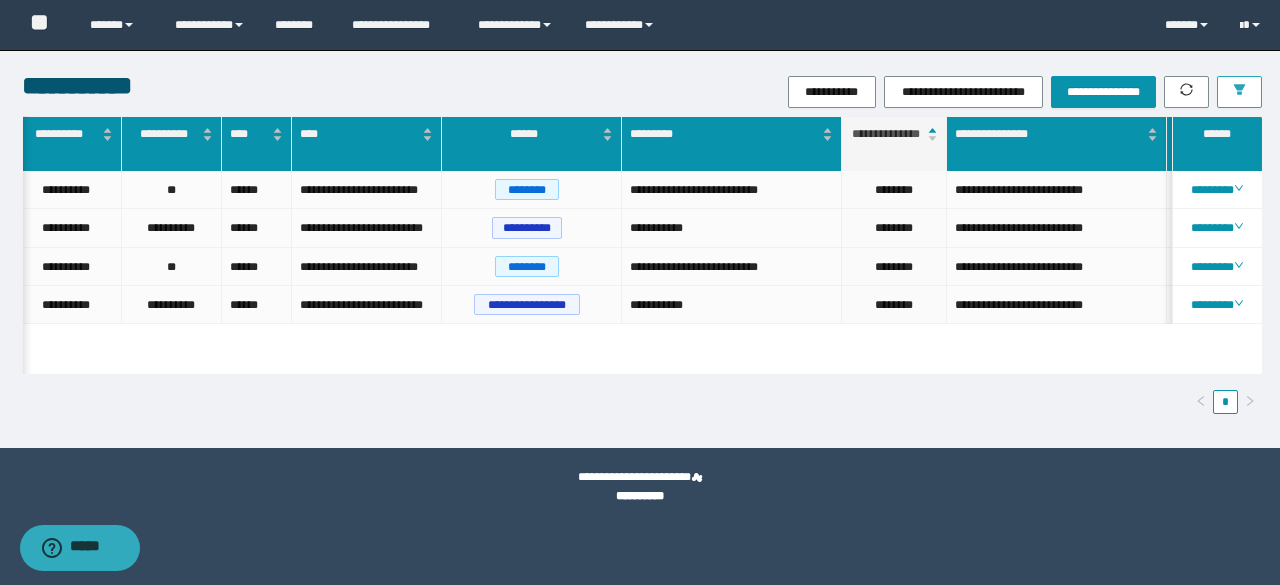 click at bounding box center [1239, 92] 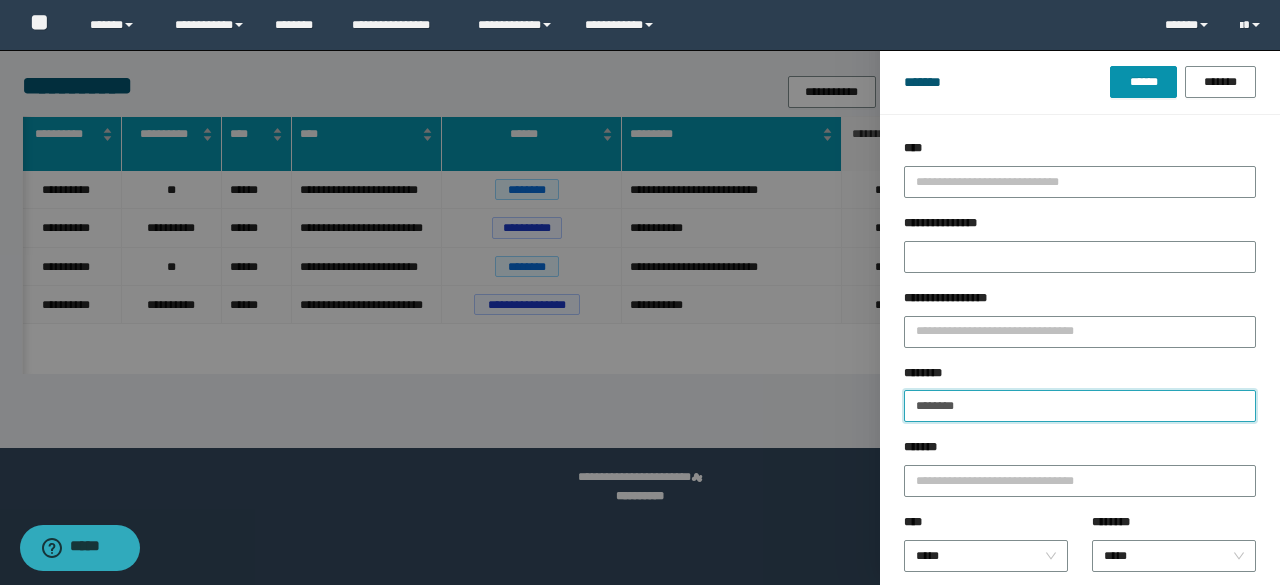 drag, startPoint x: 986, startPoint y: 406, endPoint x: 848, endPoint y: 401, distance: 138.09055 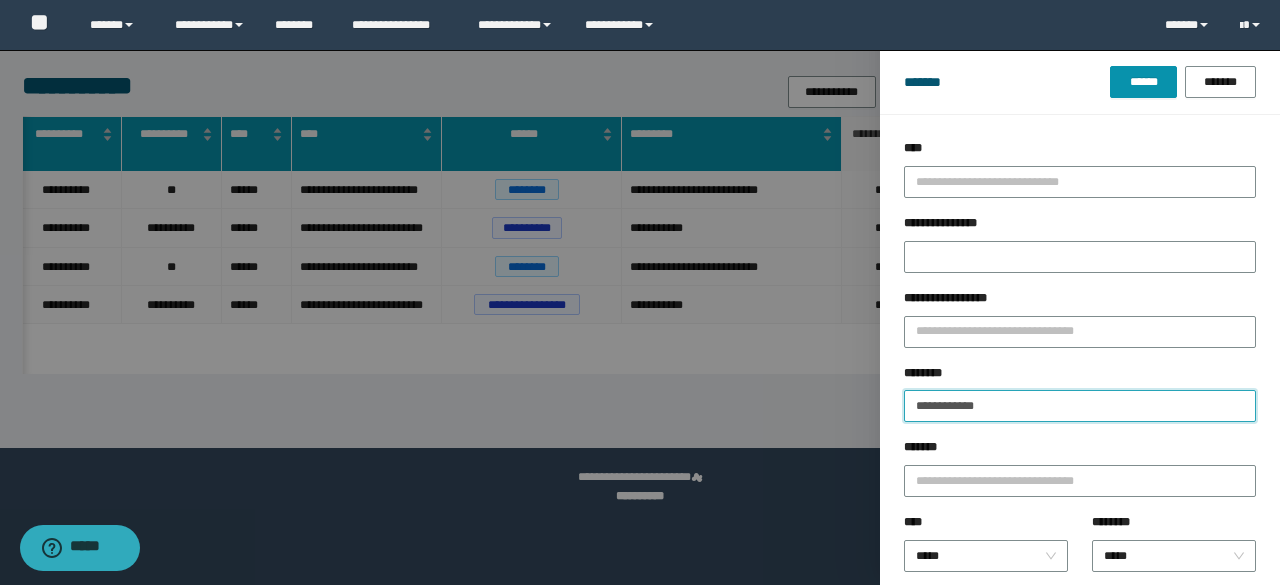 click on "******" at bounding box center [1143, 82] 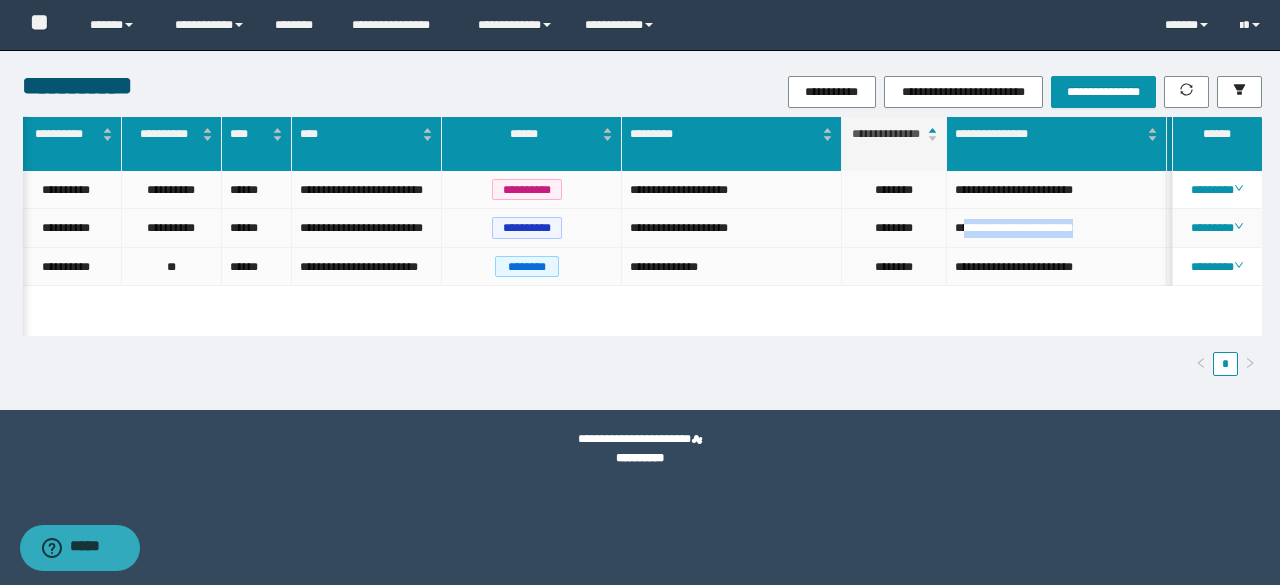 drag, startPoint x: 1112, startPoint y: 243, endPoint x: 968, endPoint y: 247, distance: 144.05554 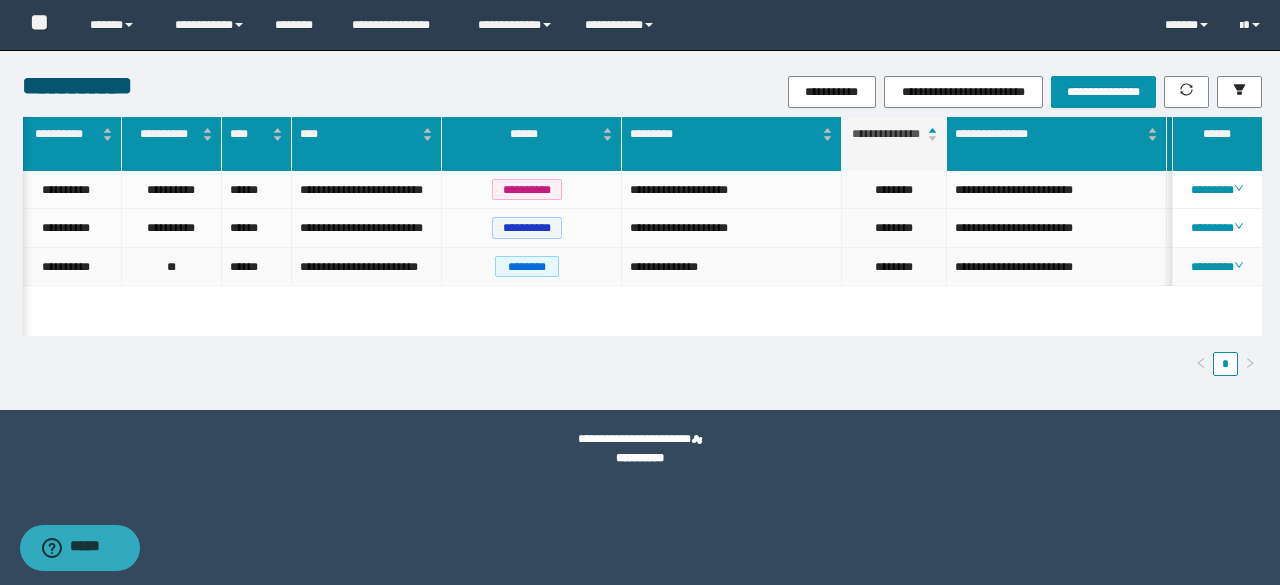 drag, startPoint x: 1052, startPoint y: 301, endPoint x: 1091, endPoint y: 315, distance: 41.4367 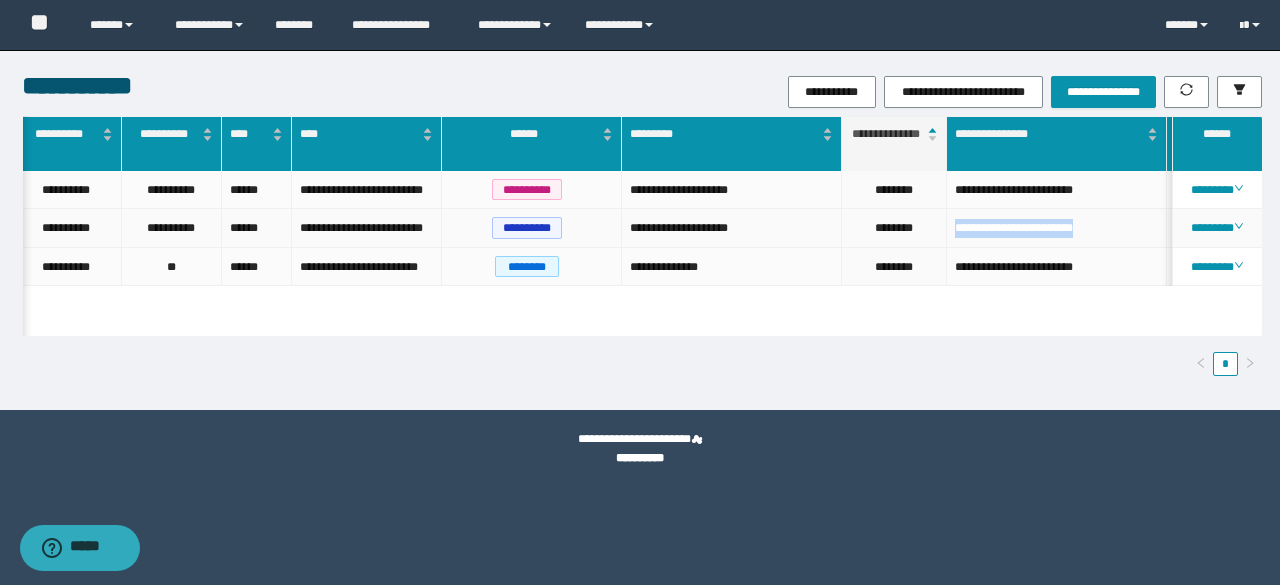 drag, startPoint x: 1110, startPoint y: 247, endPoint x: 948, endPoint y: 244, distance: 162.02777 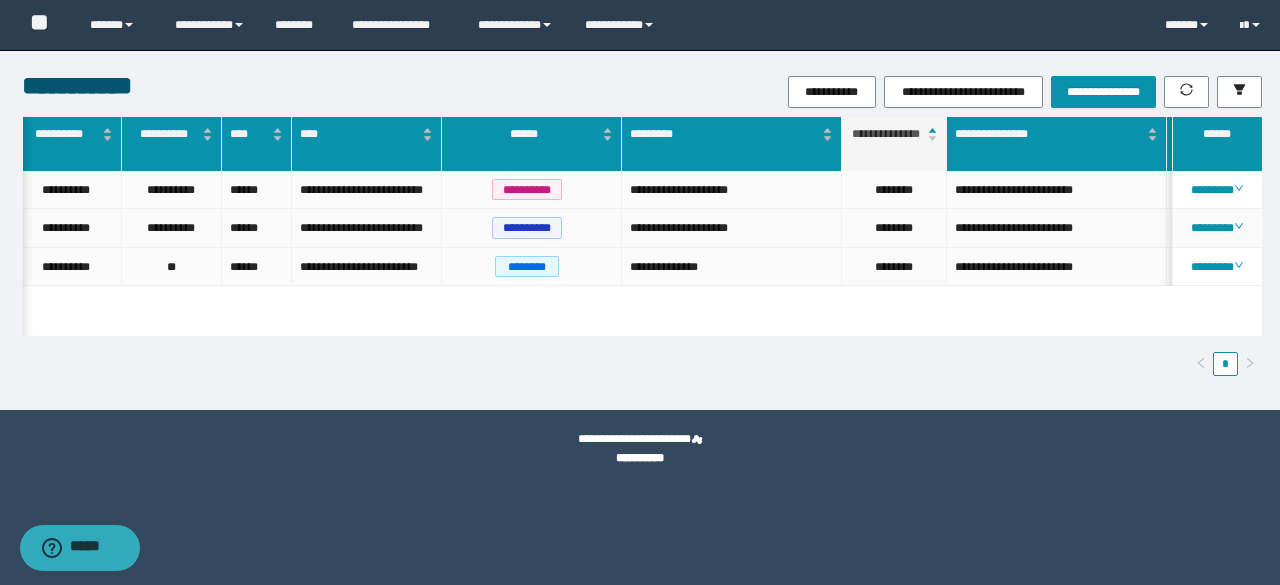 click on "**********" at bounding box center (732, 228) 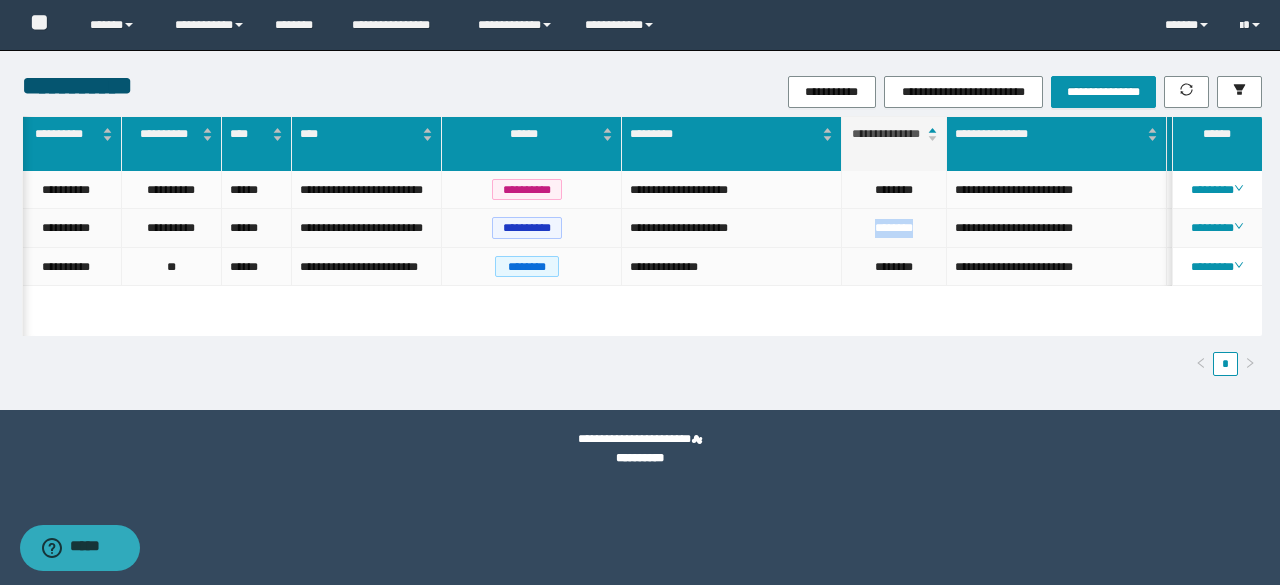 drag, startPoint x: 931, startPoint y: 245, endPoint x: 832, endPoint y: 261, distance: 100.28459 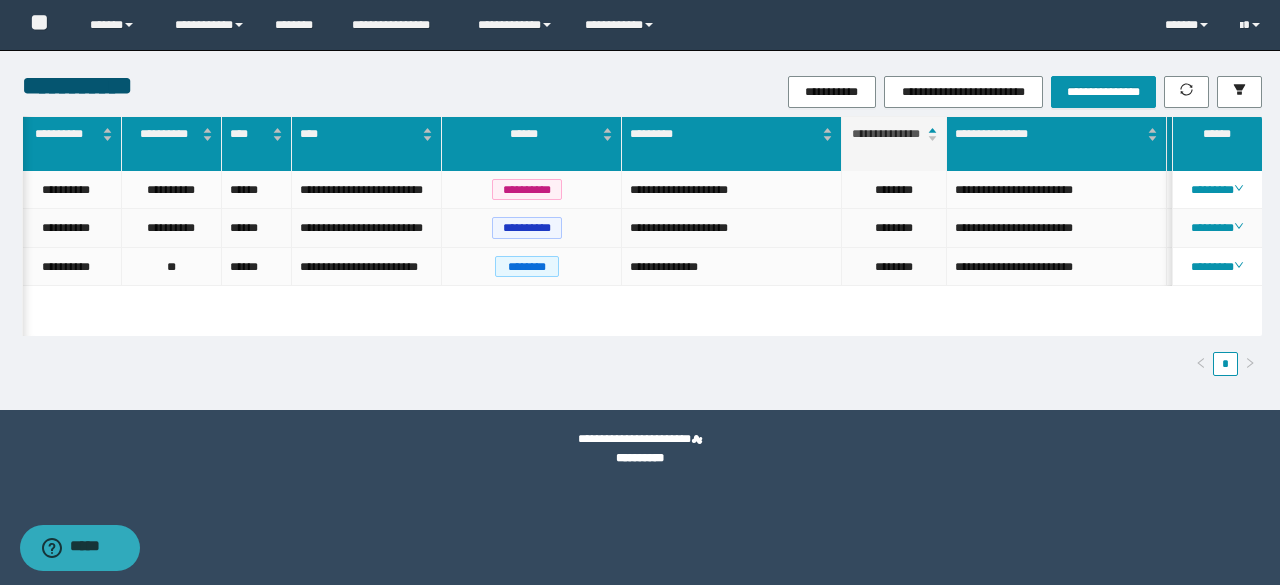 click on "**********" at bounding box center (1057, 228) 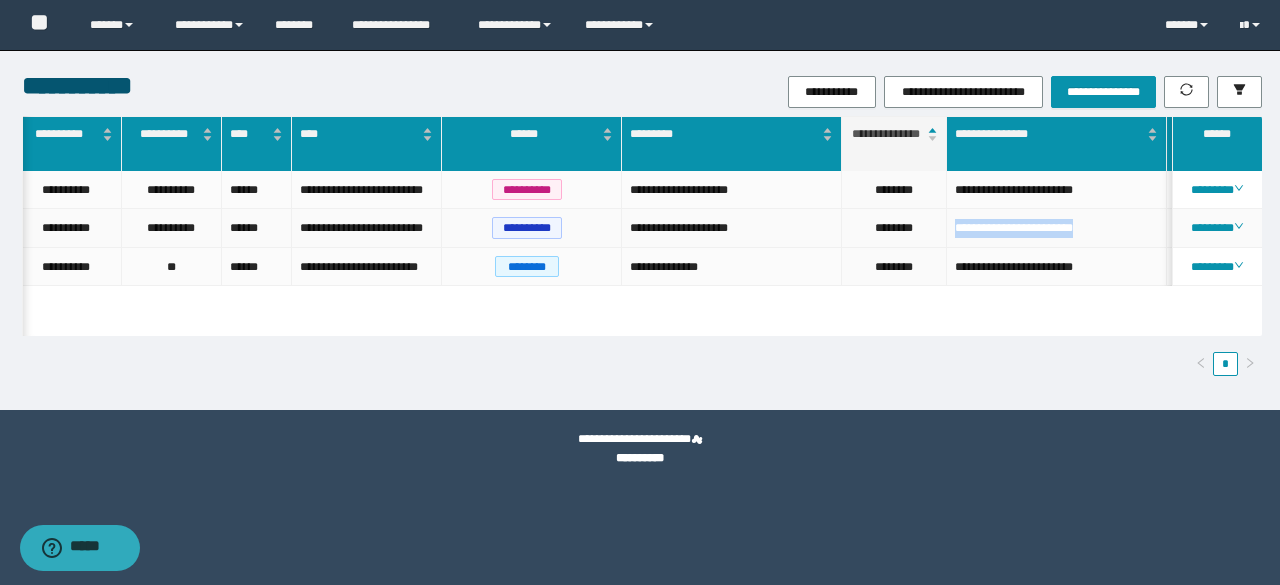 drag, startPoint x: 1124, startPoint y: 249, endPoint x: 948, endPoint y: 243, distance: 176.10225 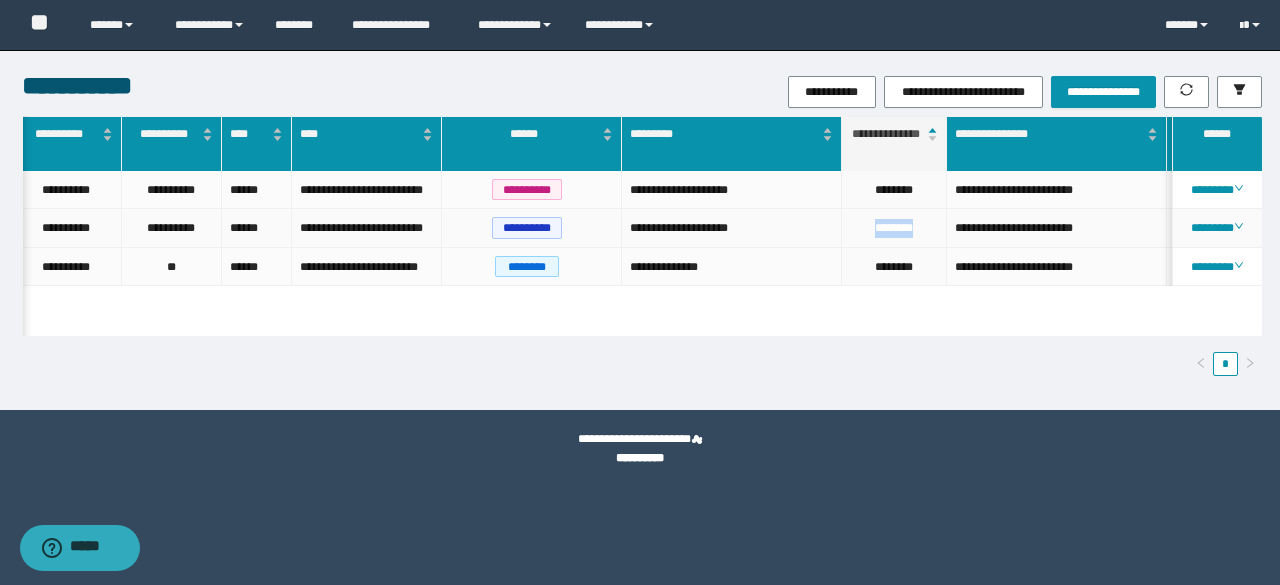 drag, startPoint x: 920, startPoint y: 244, endPoint x: 864, endPoint y: 240, distance: 56.142673 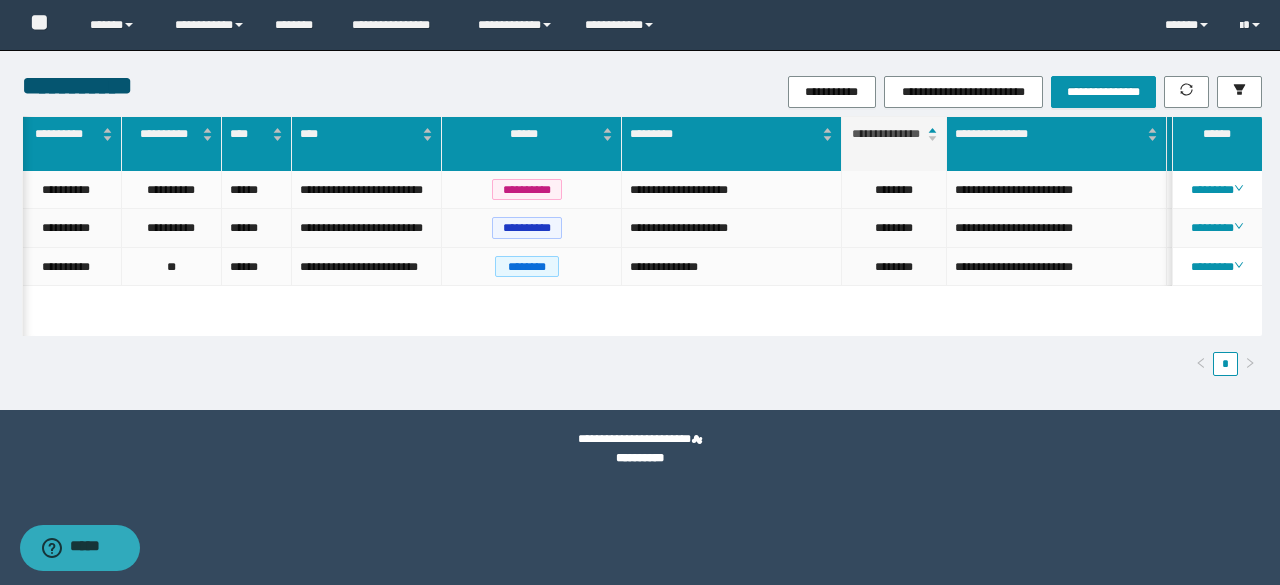 drag, startPoint x: 985, startPoint y: 269, endPoint x: 1004, endPoint y: 269, distance: 19 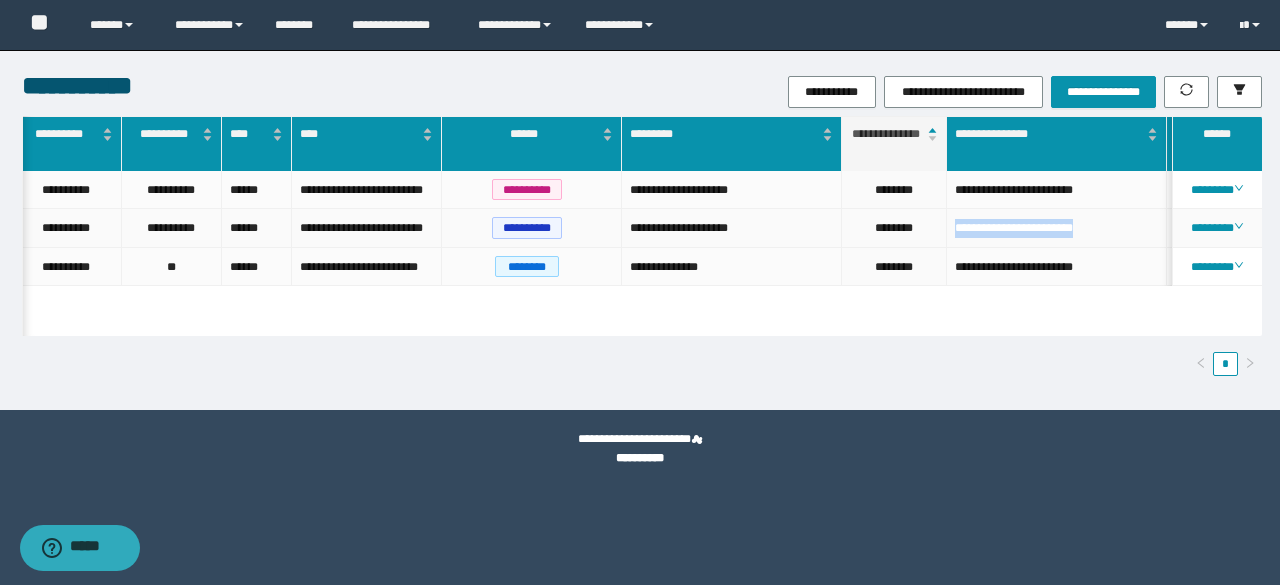 drag, startPoint x: 1111, startPoint y: 245, endPoint x: 948, endPoint y: 234, distance: 163.37074 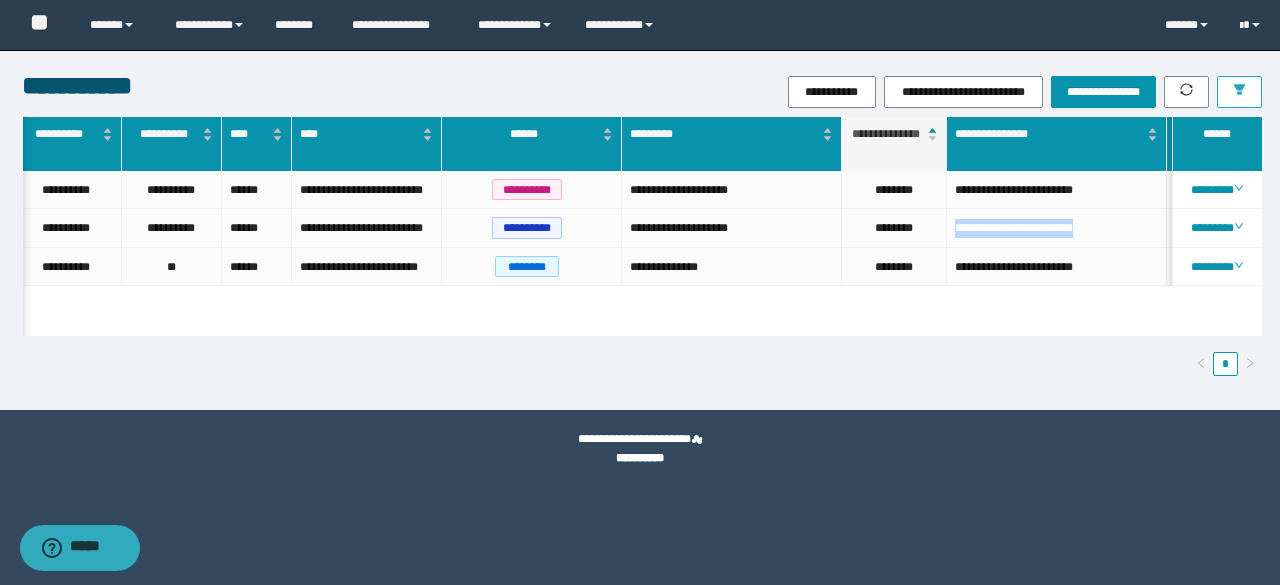 click at bounding box center [1239, 92] 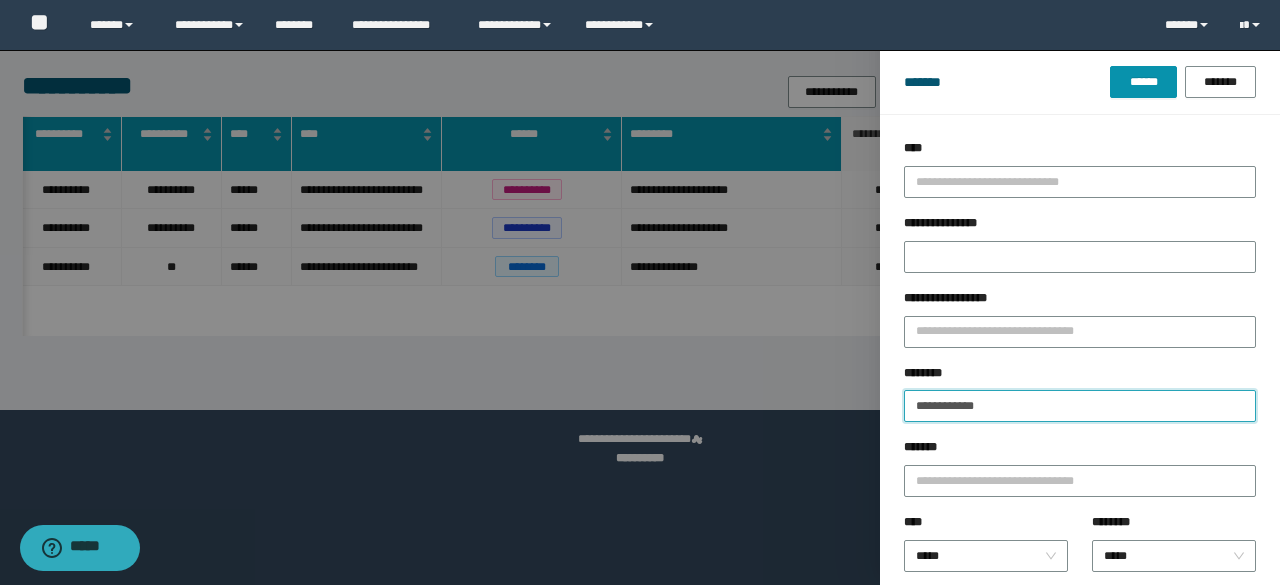 drag, startPoint x: 1059, startPoint y: 394, endPoint x: 926, endPoint y: 395, distance: 133.00375 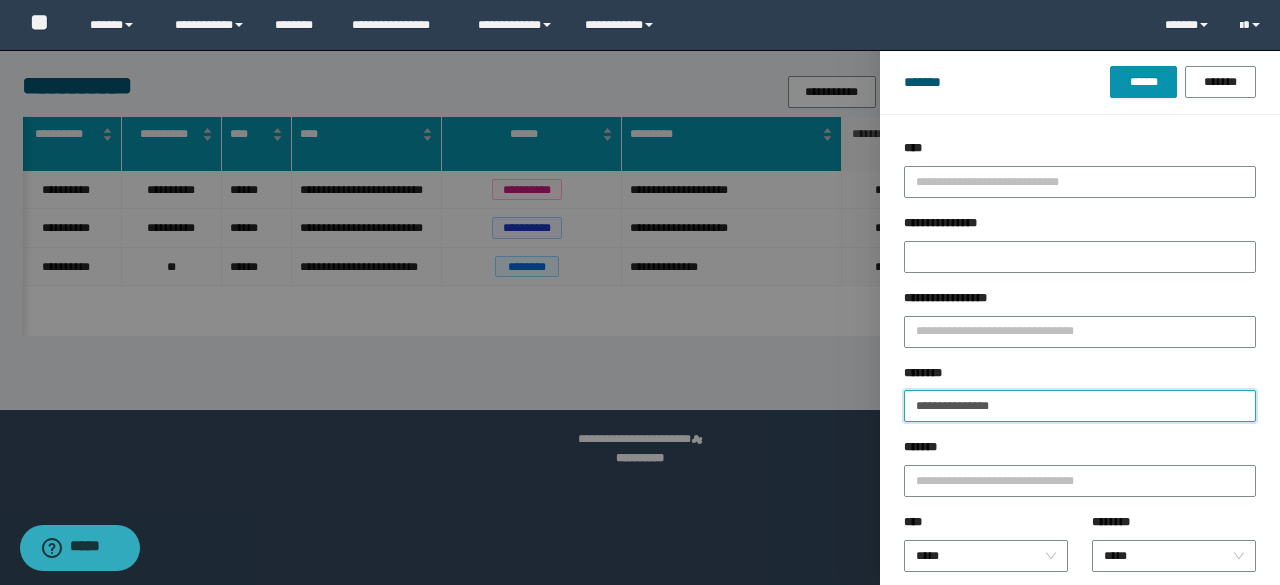 click on "******" at bounding box center (1143, 82) 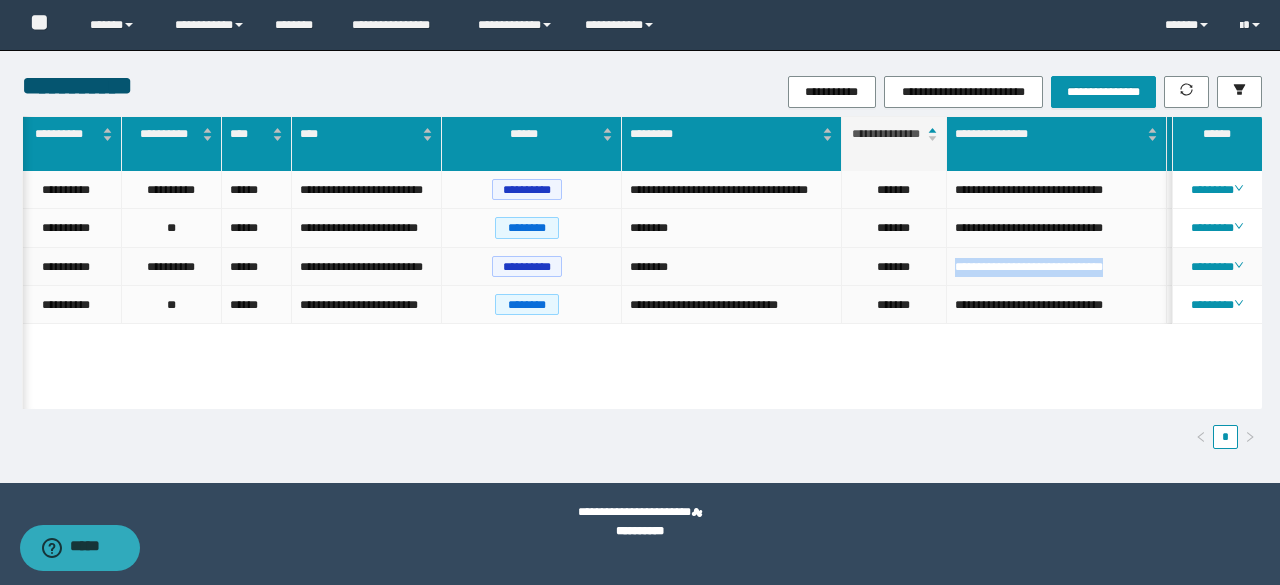 drag, startPoint x: 1032, startPoint y: 321, endPoint x: 952, endPoint y: 307, distance: 81.21576 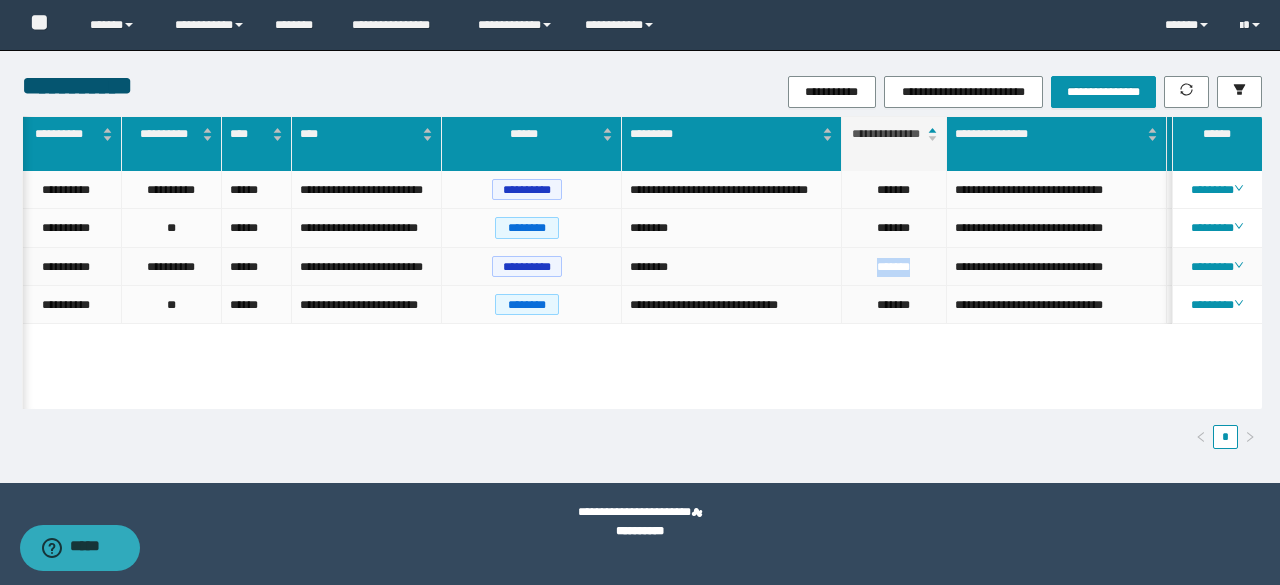 drag, startPoint x: 920, startPoint y: 310, endPoint x: 864, endPoint y: 301, distance: 56.718605 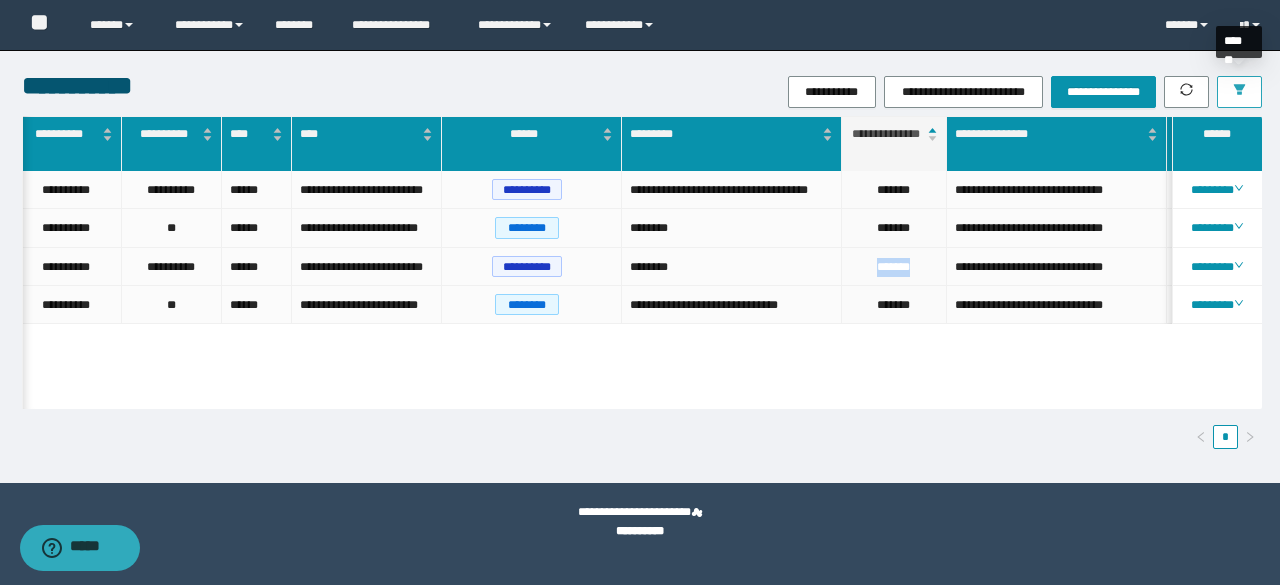 click at bounding box center [1239, 92] 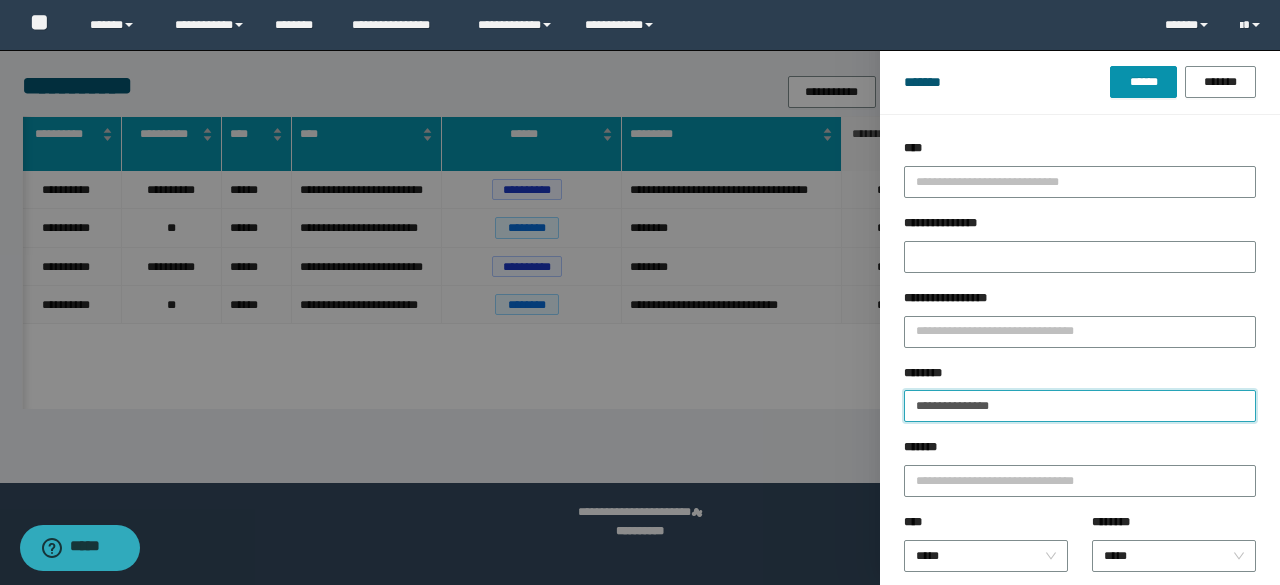drag, startPoint x: 1048, startPoint y: 411, endPoint x: 854, endPoint y: 396, distance: 194.57903 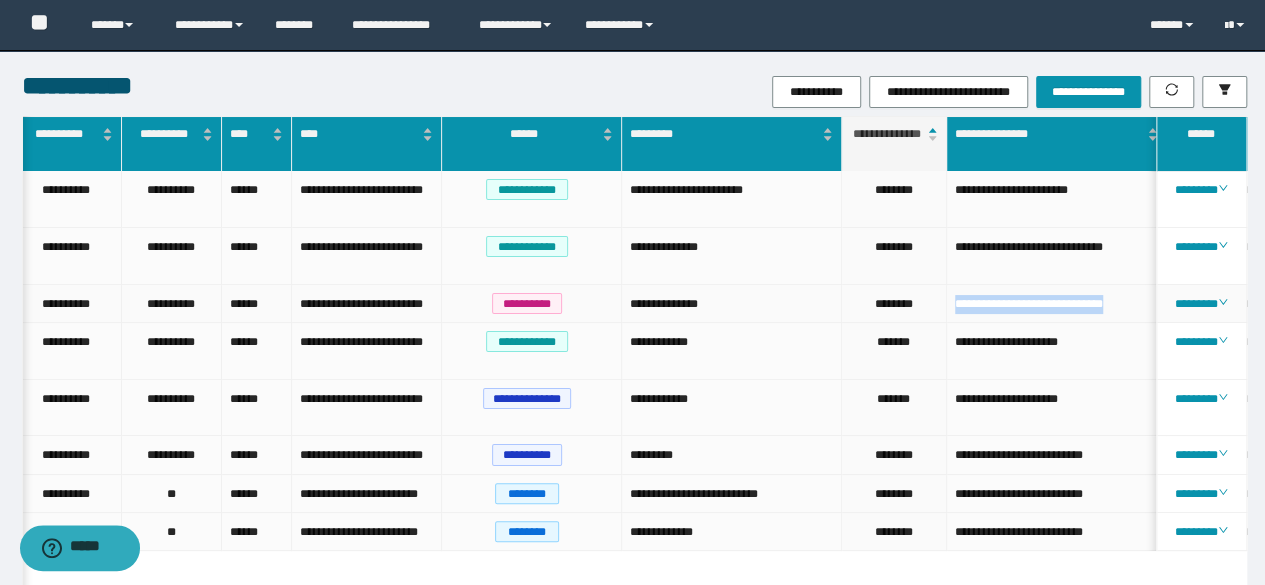 drag, startPoint x: 1017, startPoint y: 320, endPoint x: 939, endPoint y: 299, distance: 80.77747 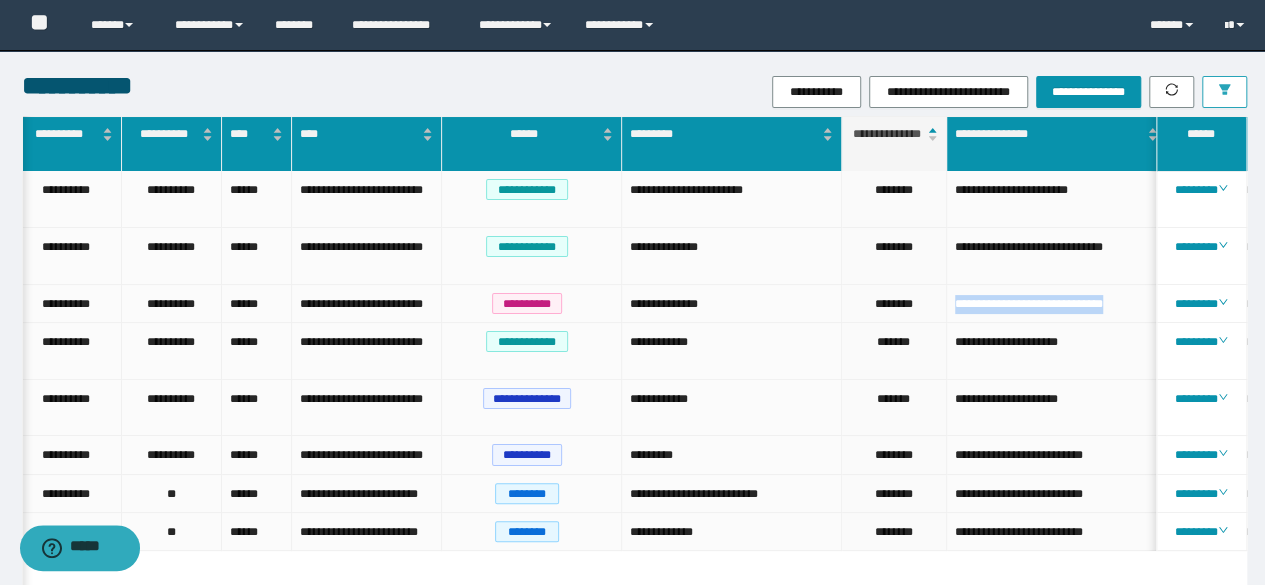 click 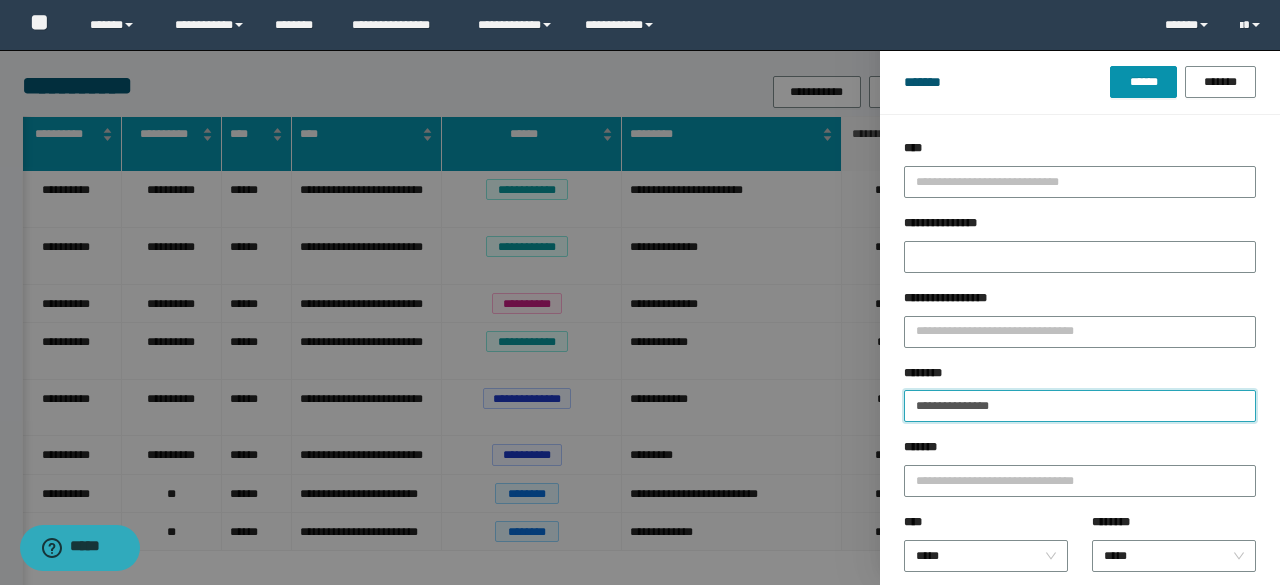 drag, startPoint x: 1038, startPoint y: 411, endPoint x: 846, endPoint y: 379, distance: 194.6484 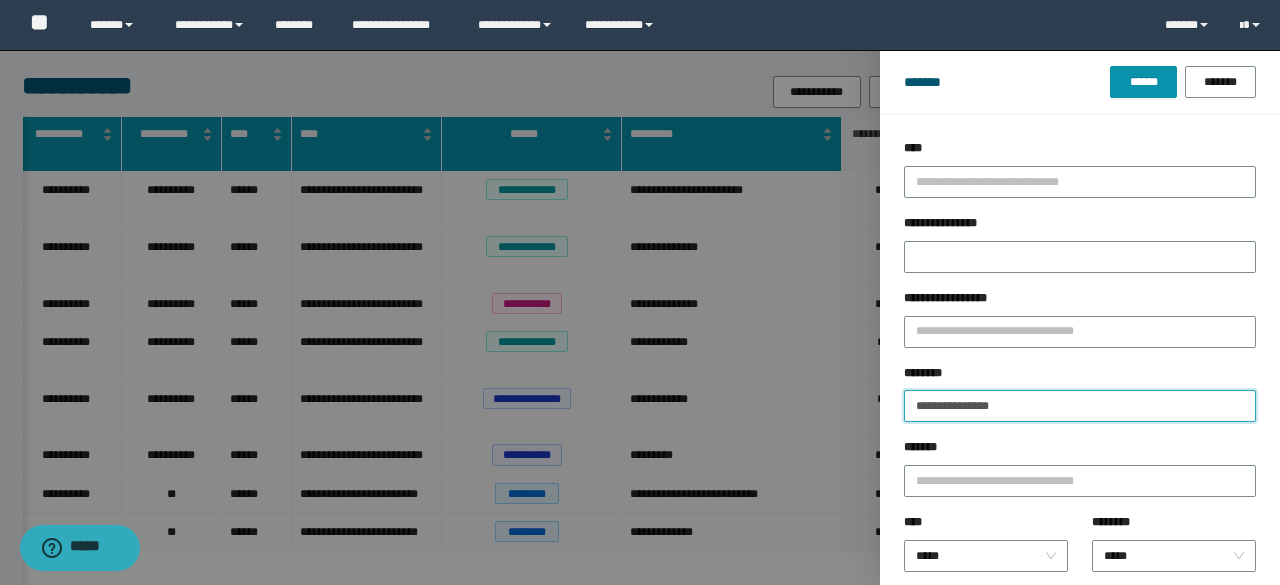 click on "******" at bounding box center (1143, 82) 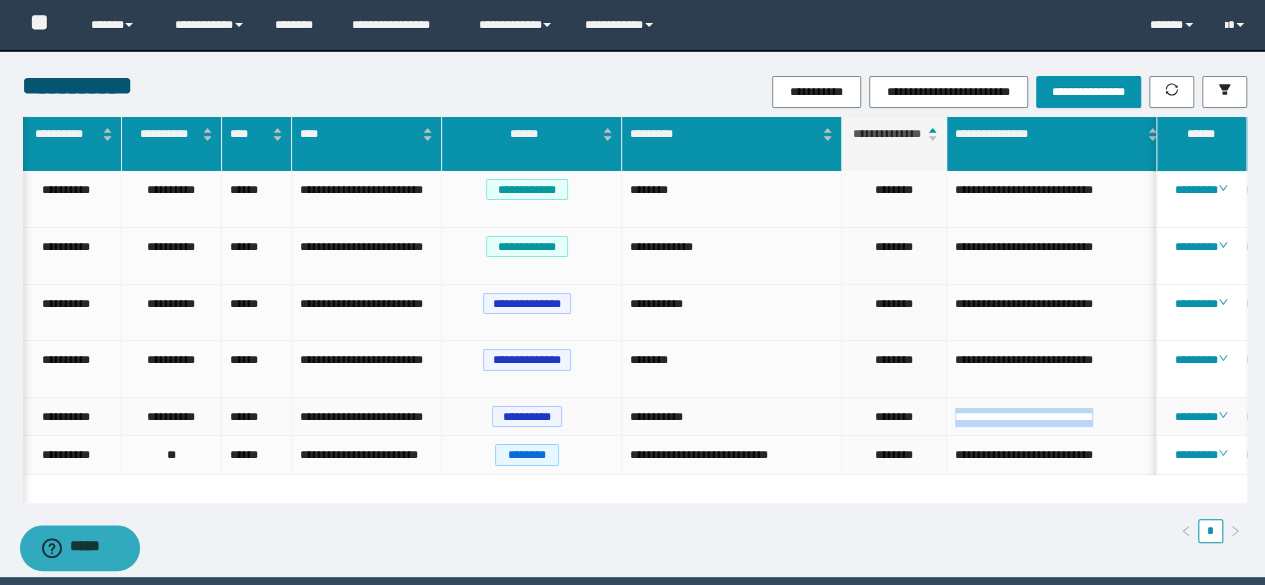drag, startPoint x: 1143, startPoint y: 401, endPoint x: 946, endPoint y: 402, distance: 197.00253 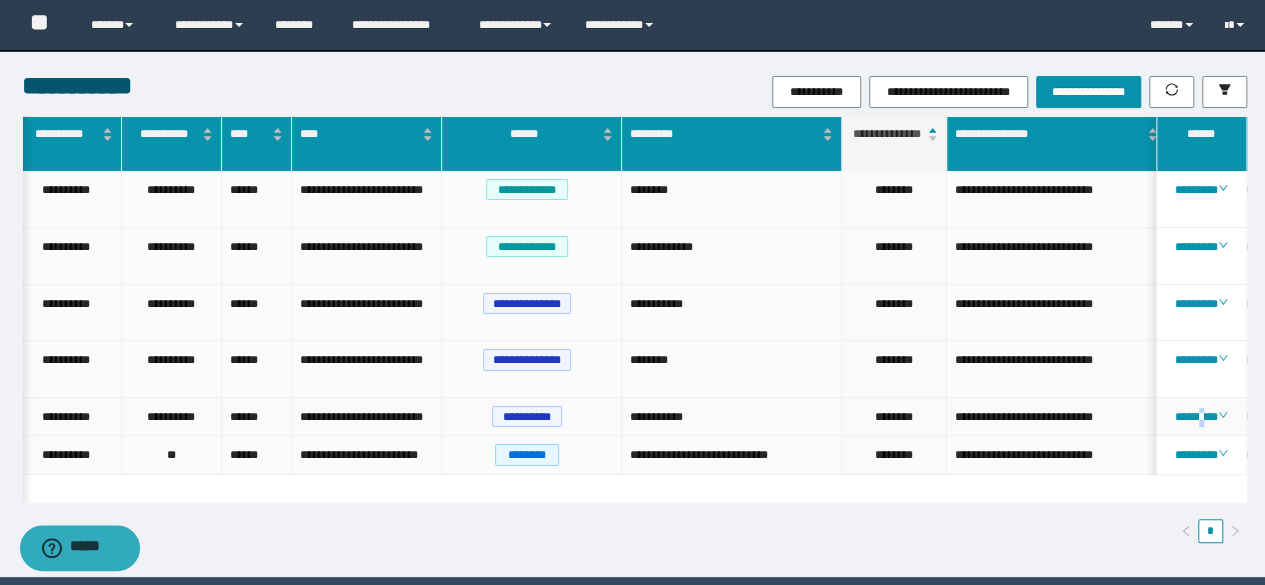 click on "********" at bounding box center [1201, 417] 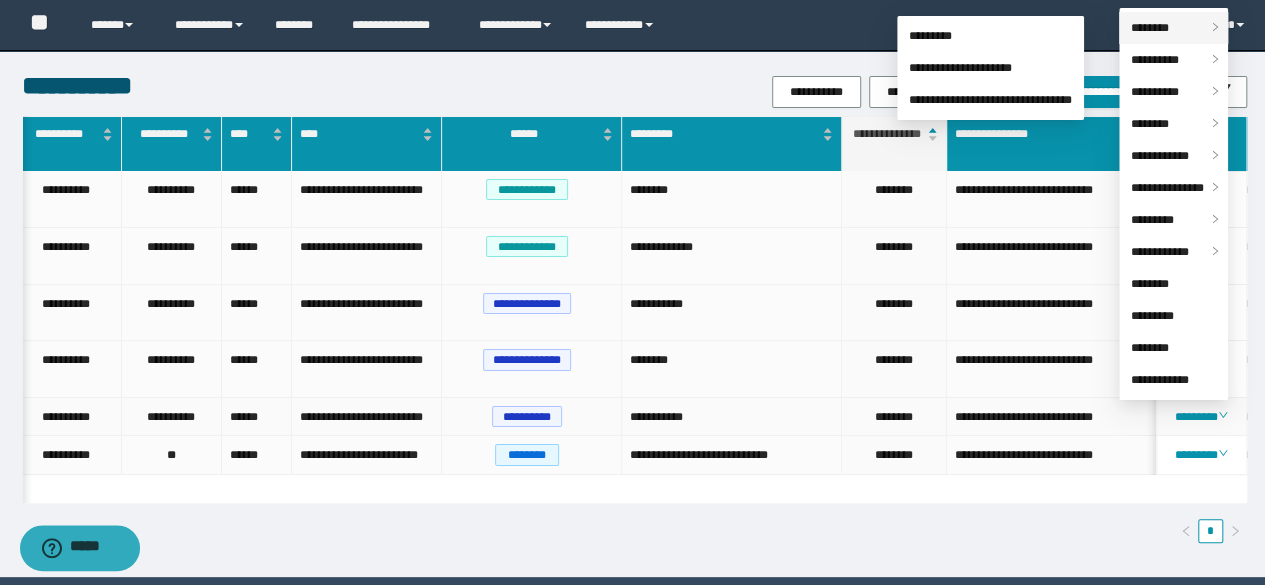 click on "********" at bounding box center [1150, 28] 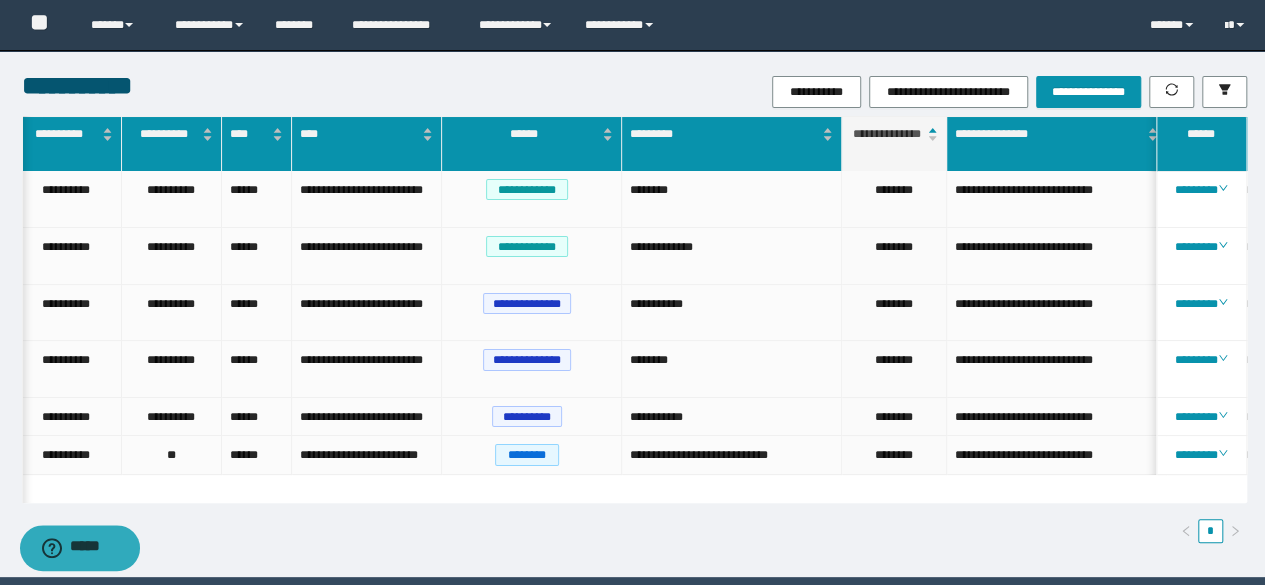 click on "**********" at bounding box center [838, 92] 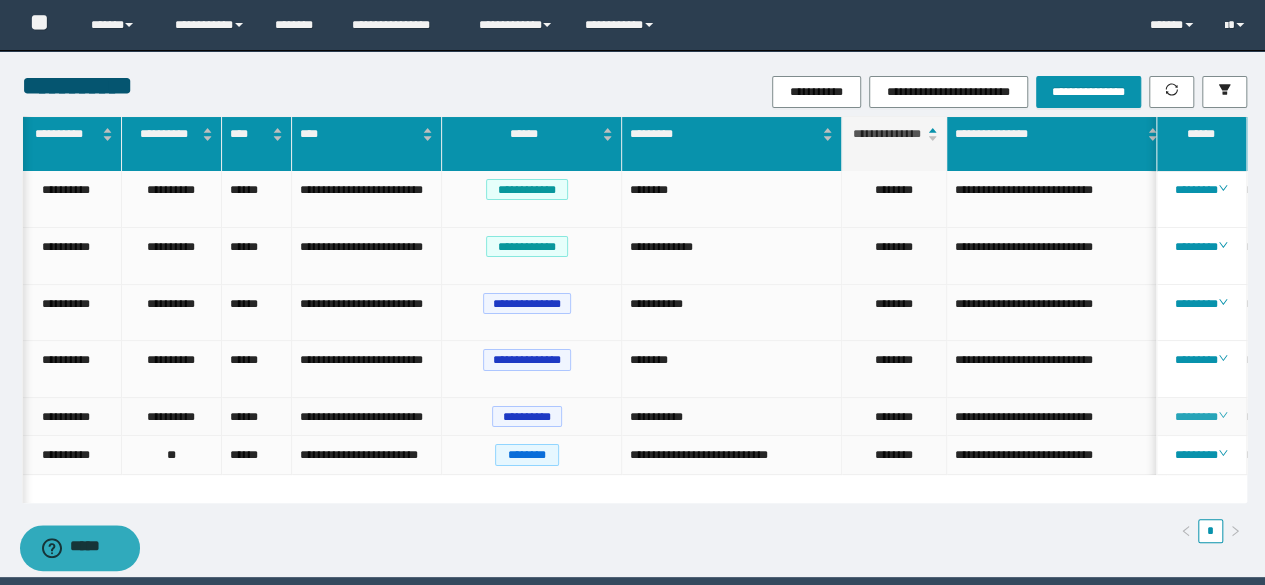 click on "********" at bounding box center [1201, 417] 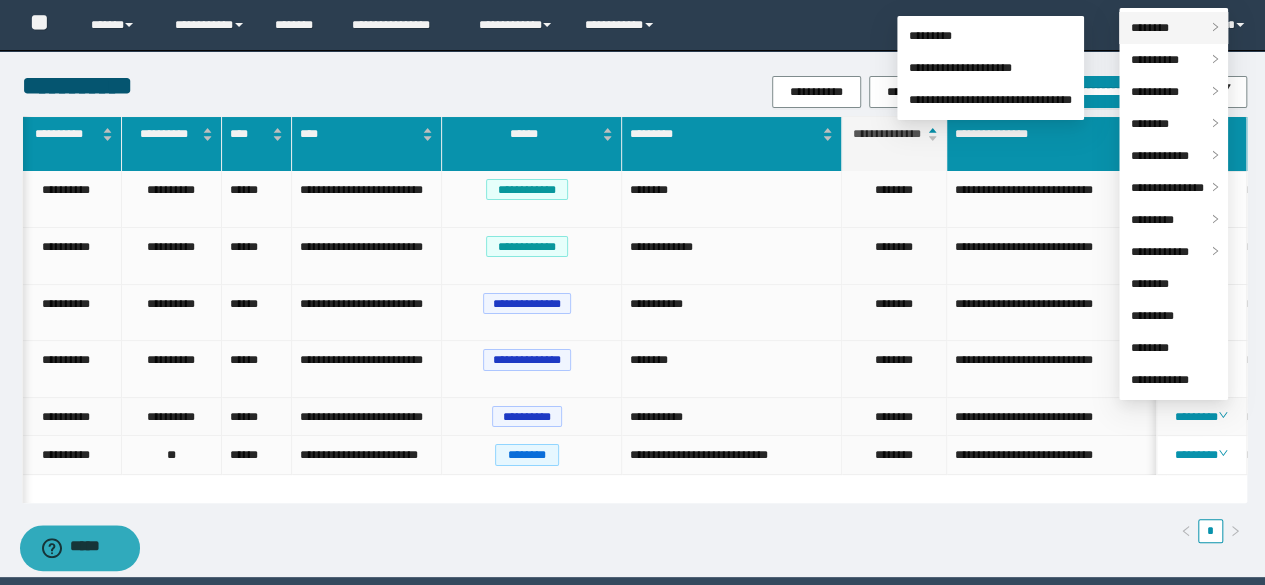 click on "********" at bounding box center (1150, 28) 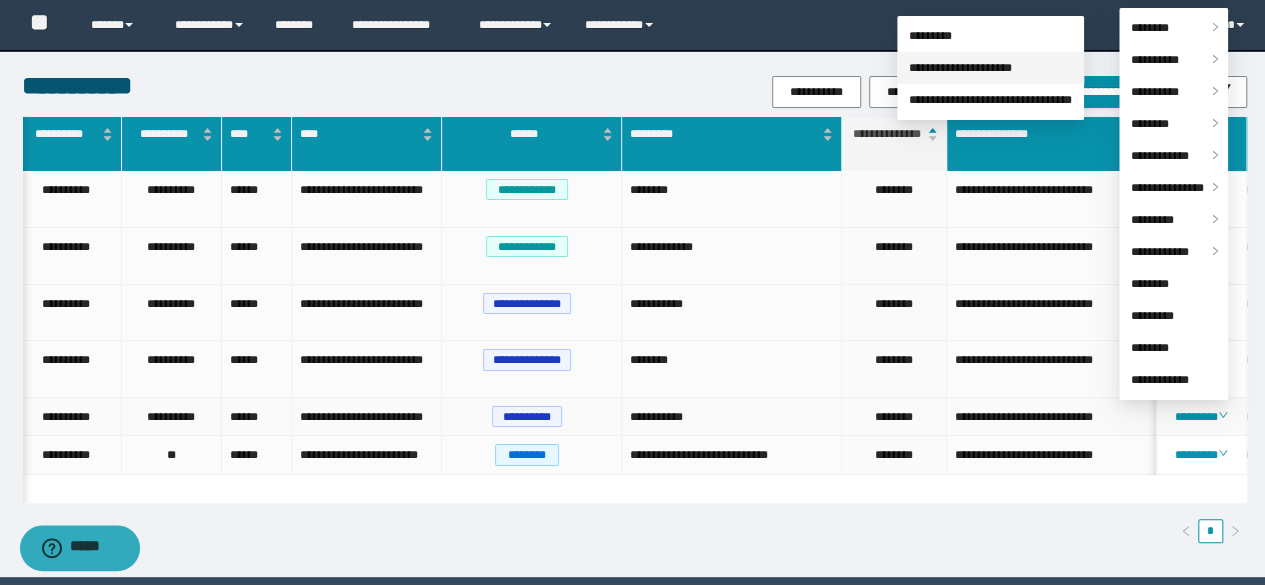 click on "**********" at bounding box center [960, 68] 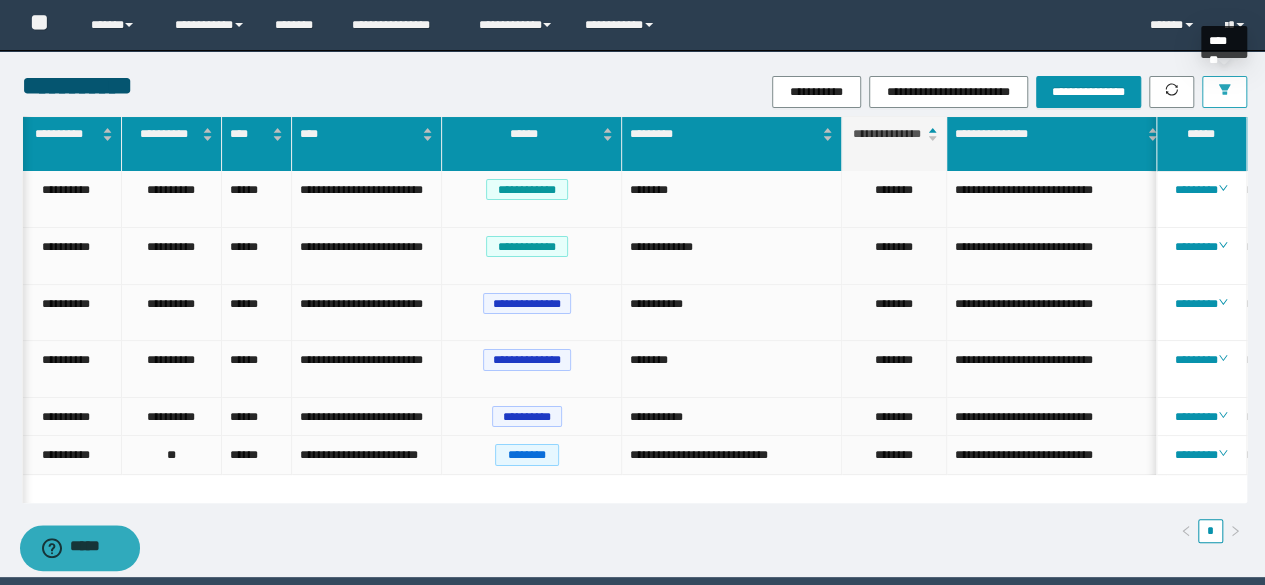 click at bounding box center [1224, 92] 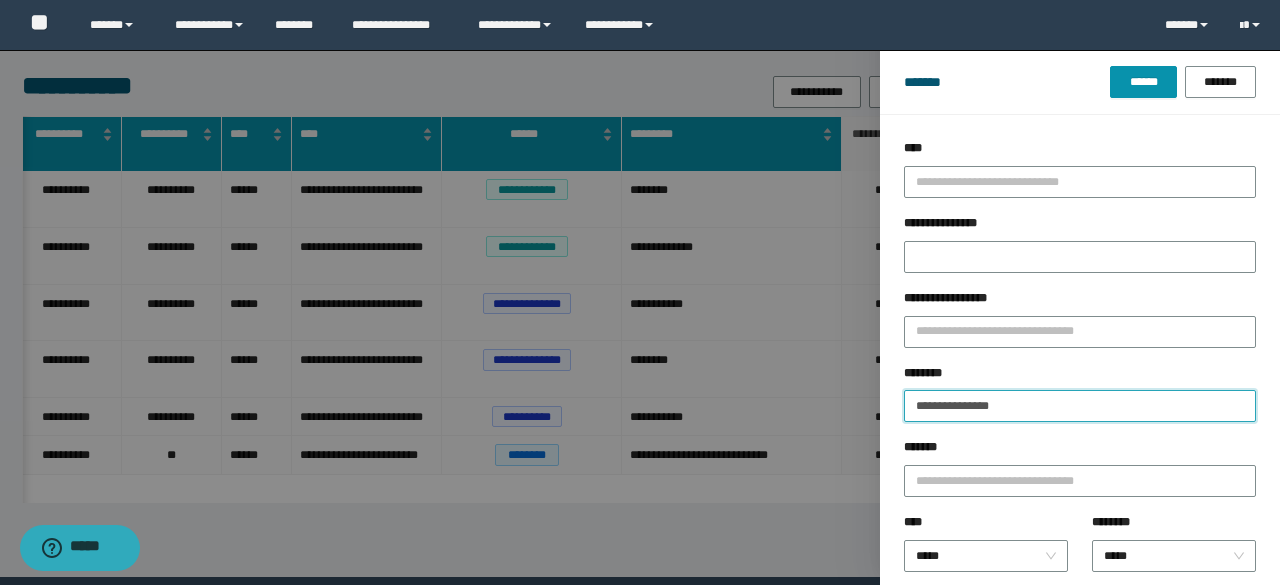 drag, startPoint x: 1054, startPoint y: 400, endPoint x: 882, endPoint y: 383, distance: 172.83807 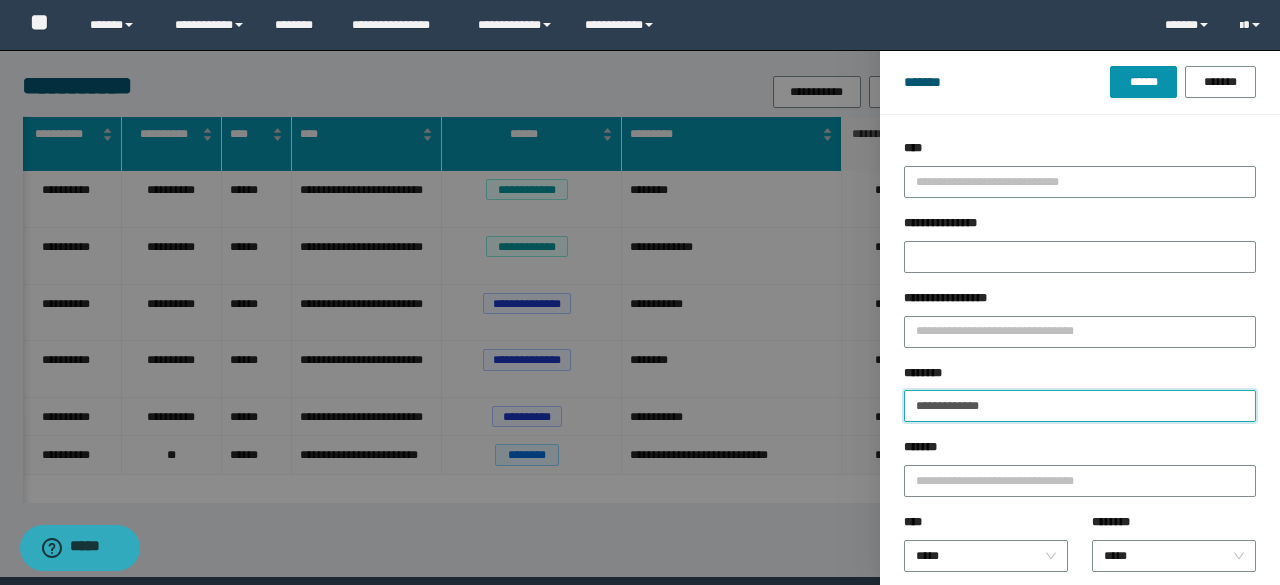 click on "******" at bounding box center [1143, 82] 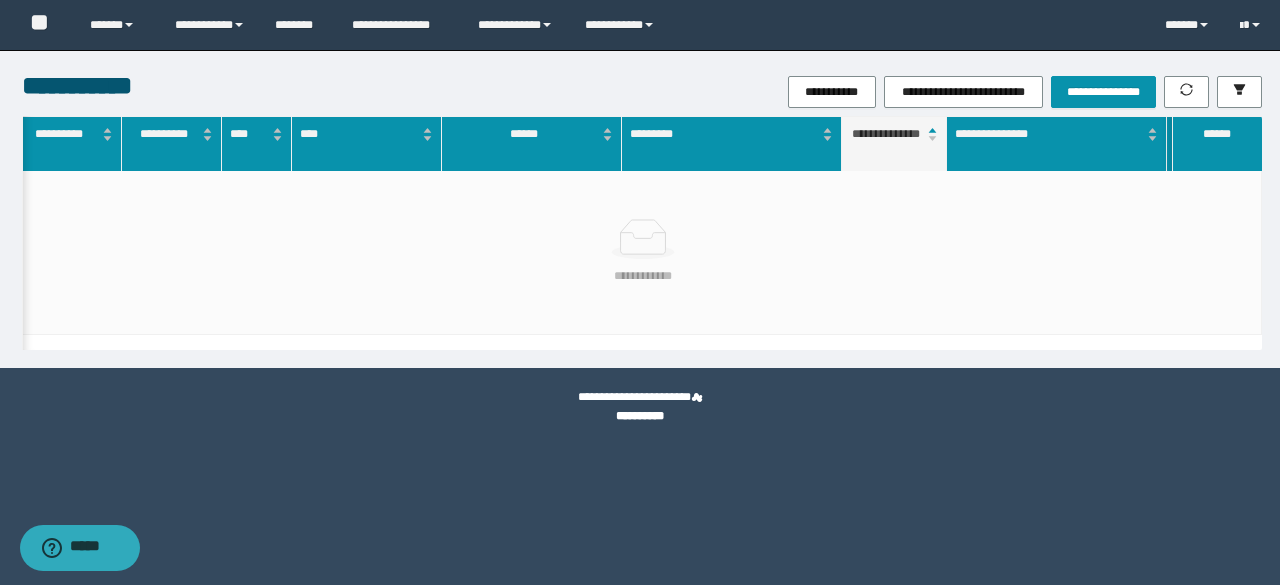 click on "**********" at bounding box center [848, 92] 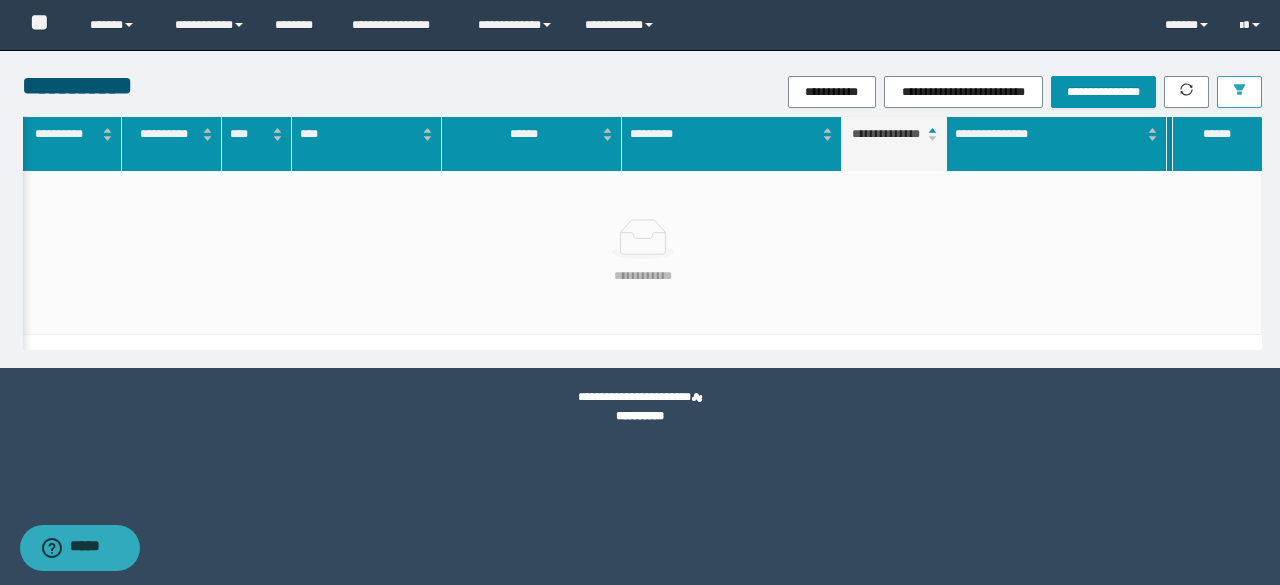 click at bounding box center (1239, 92) 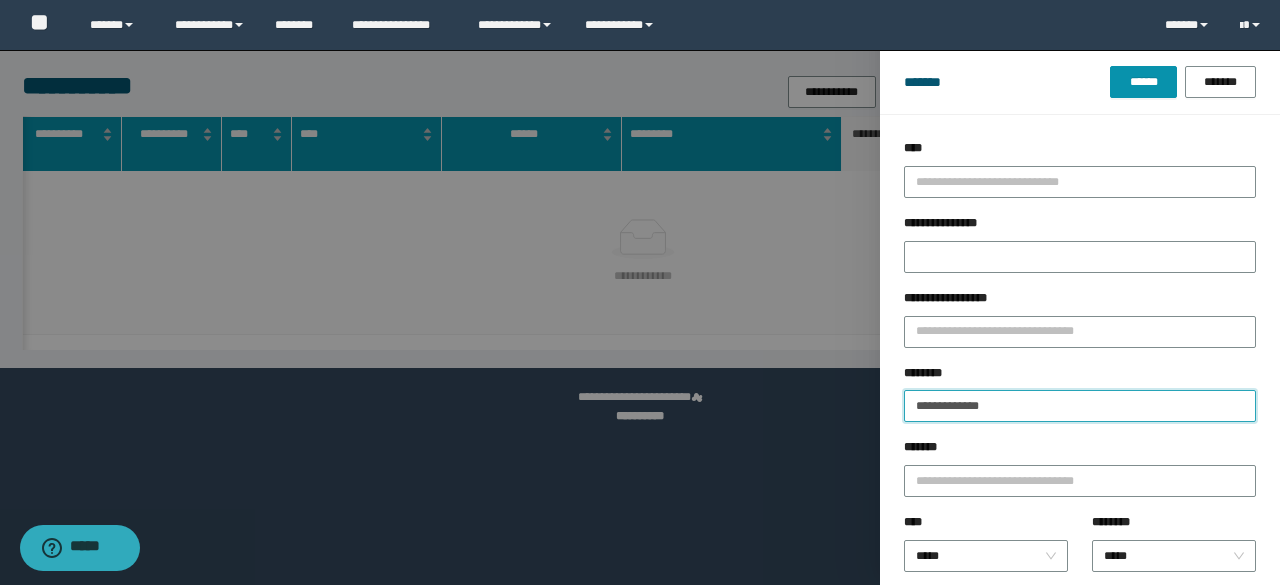 click on "**********" at bounding box center (1080, 406) 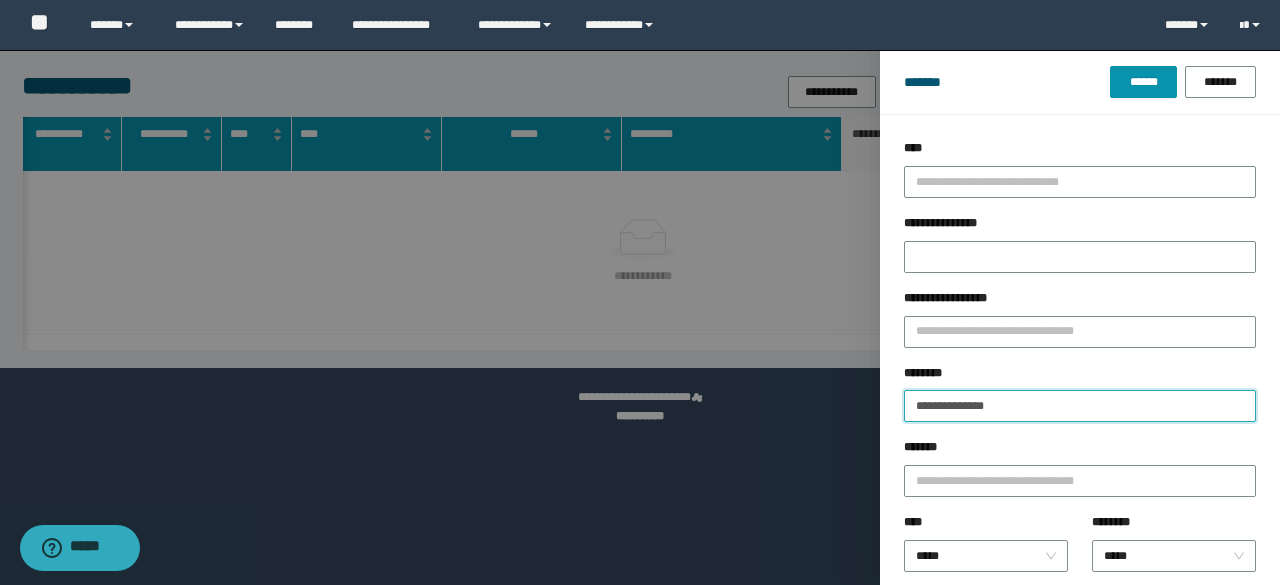 type on "**********" 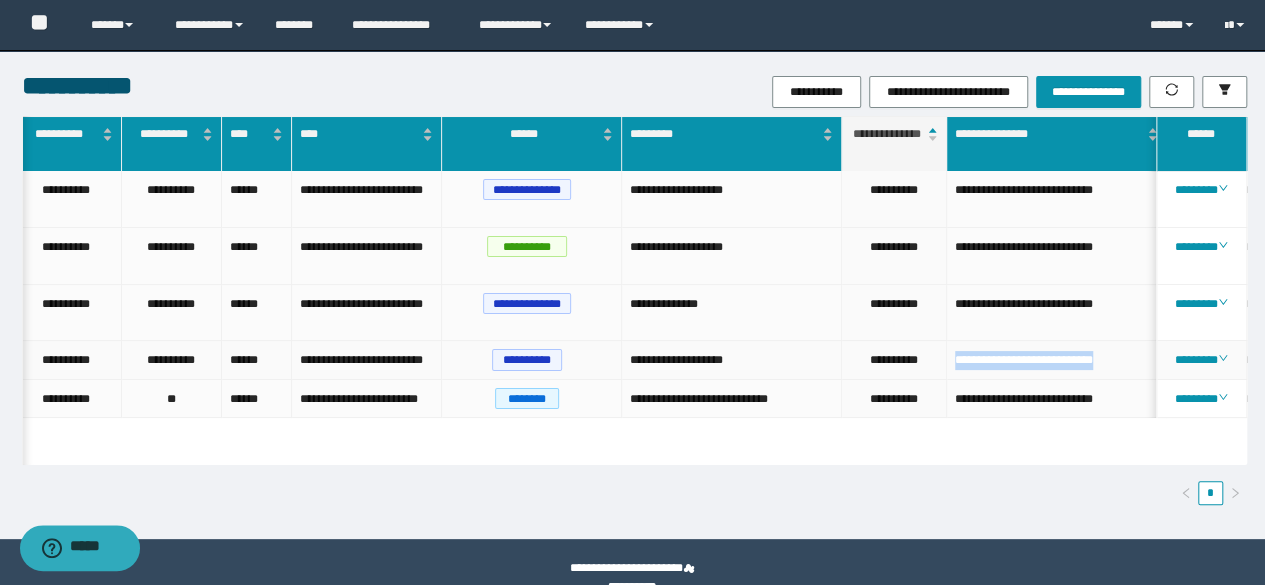 drag, startPoint x: 1145, startPoint y: 364, endPoint x: 950, endPoint y: 352, distance: 195.36888 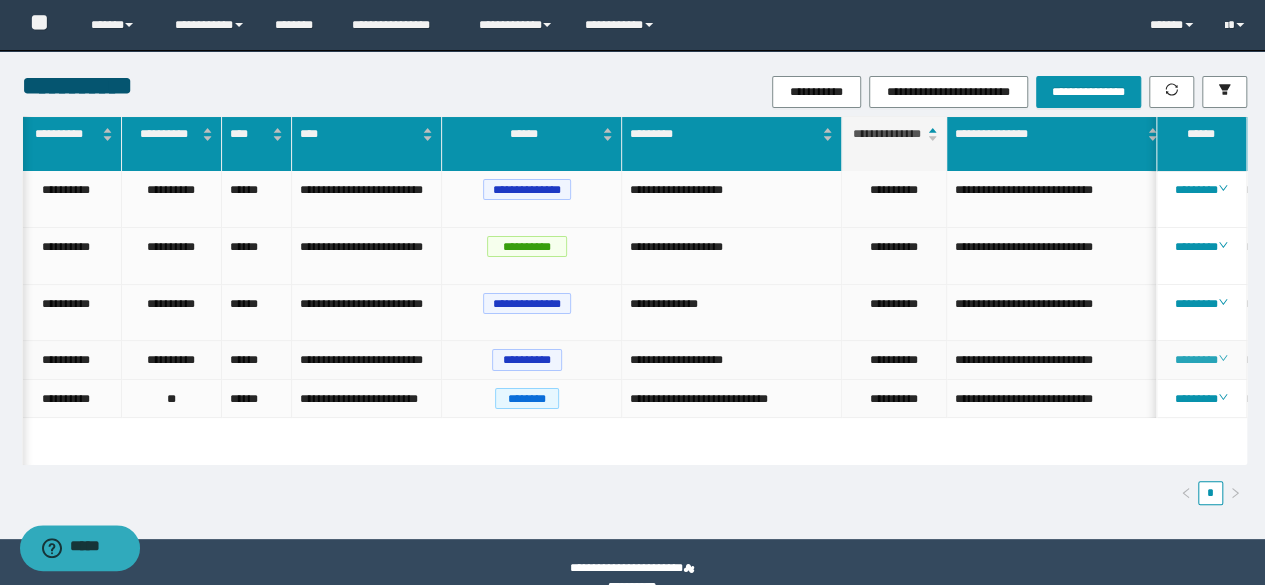 click on "********" at bounding box center (1201, 360) 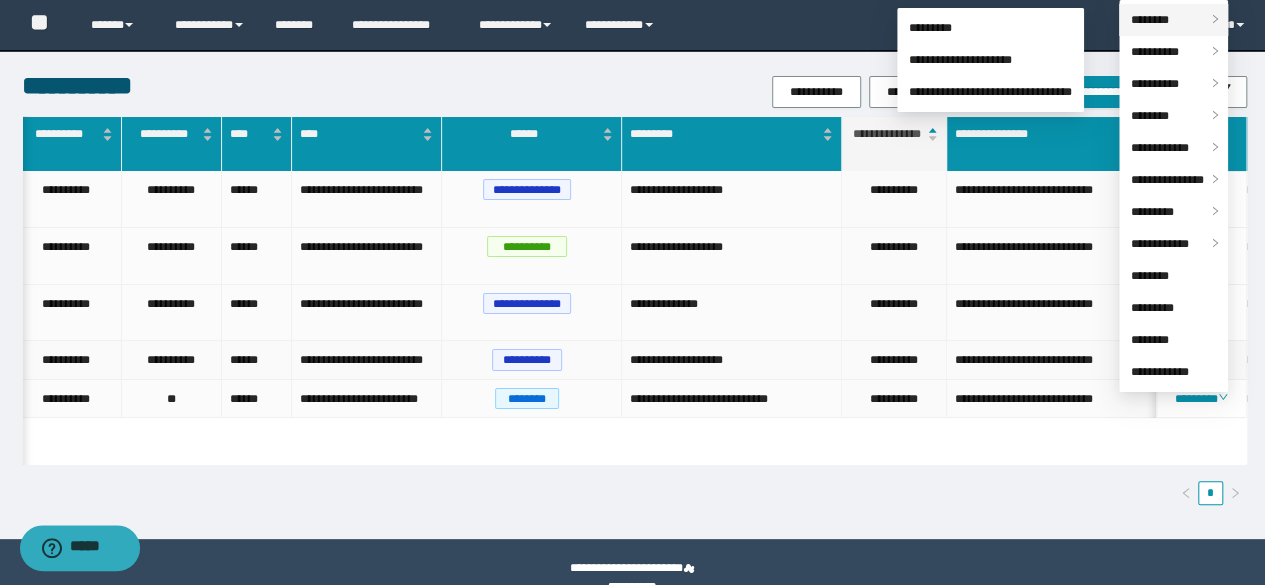 click on "********" at bounding box center (1173, 20) 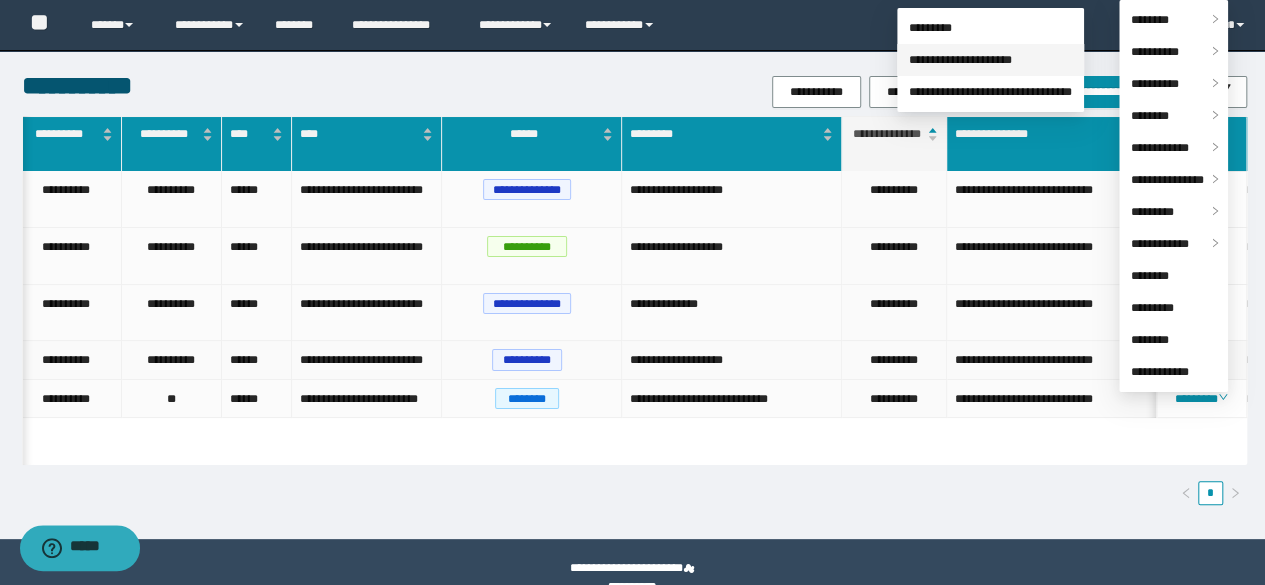 click on "**********" at bounding box center (960, 60) 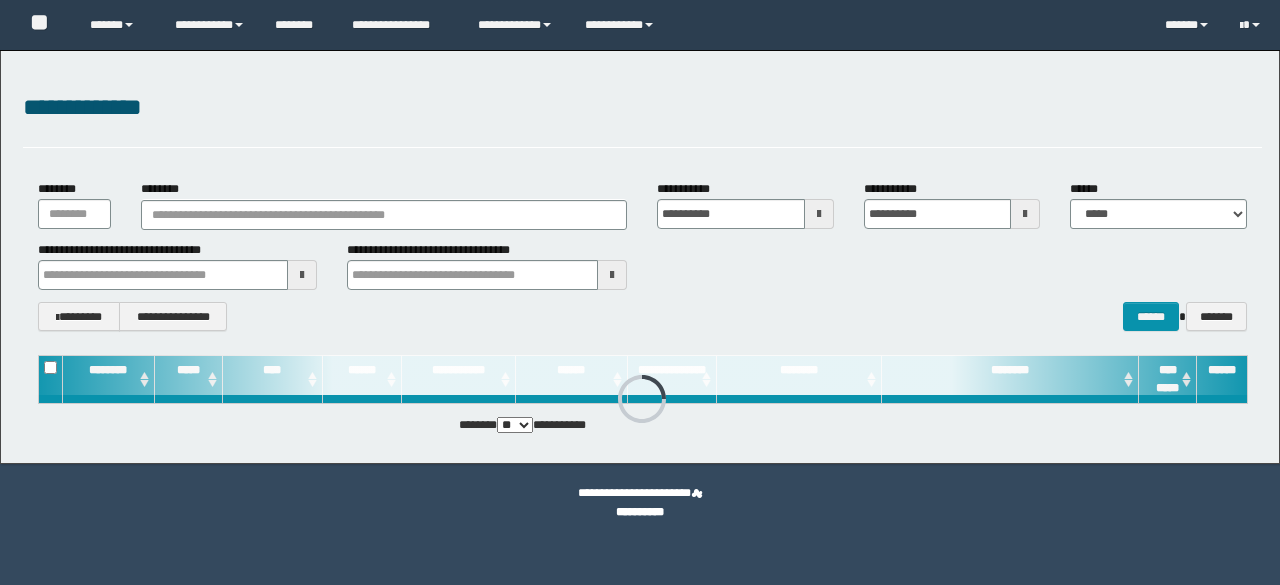 scroll, scrollTop: 0, scrollLeft: 0, axis: both 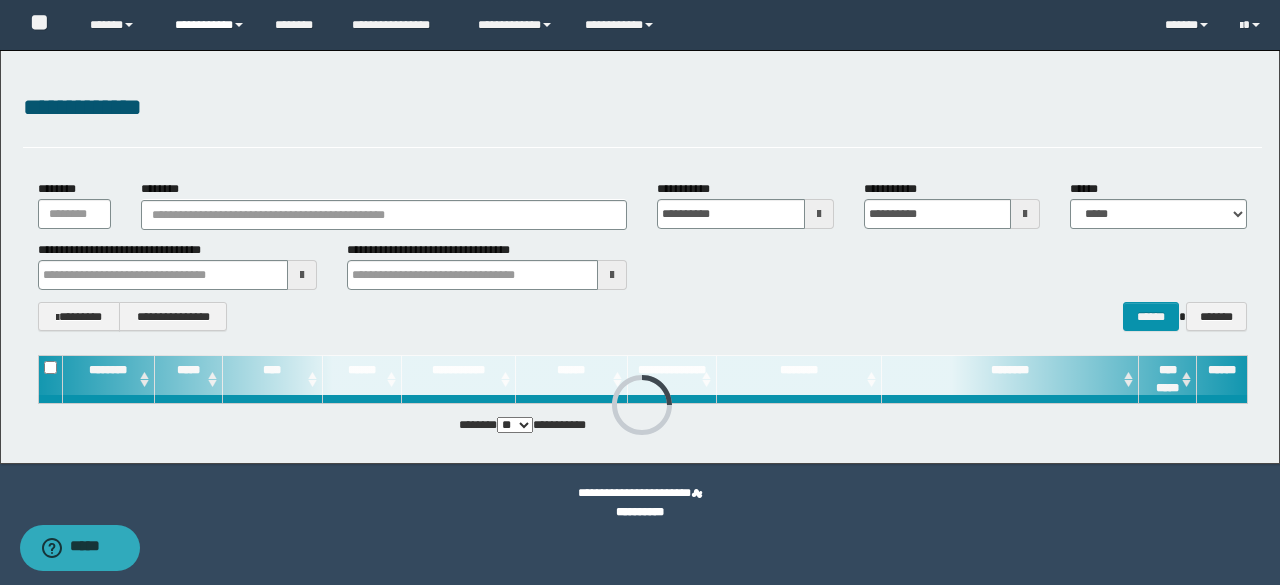 click on "**********" at bounding box center [210, 25] 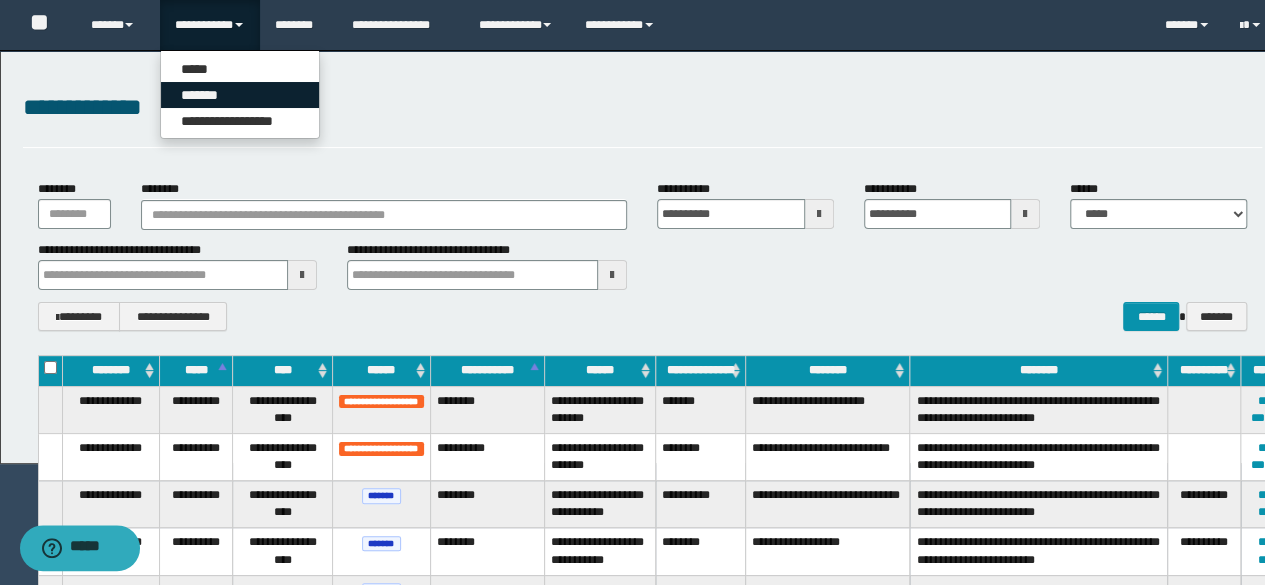 click on "*******" at bounding box center [240, 95] 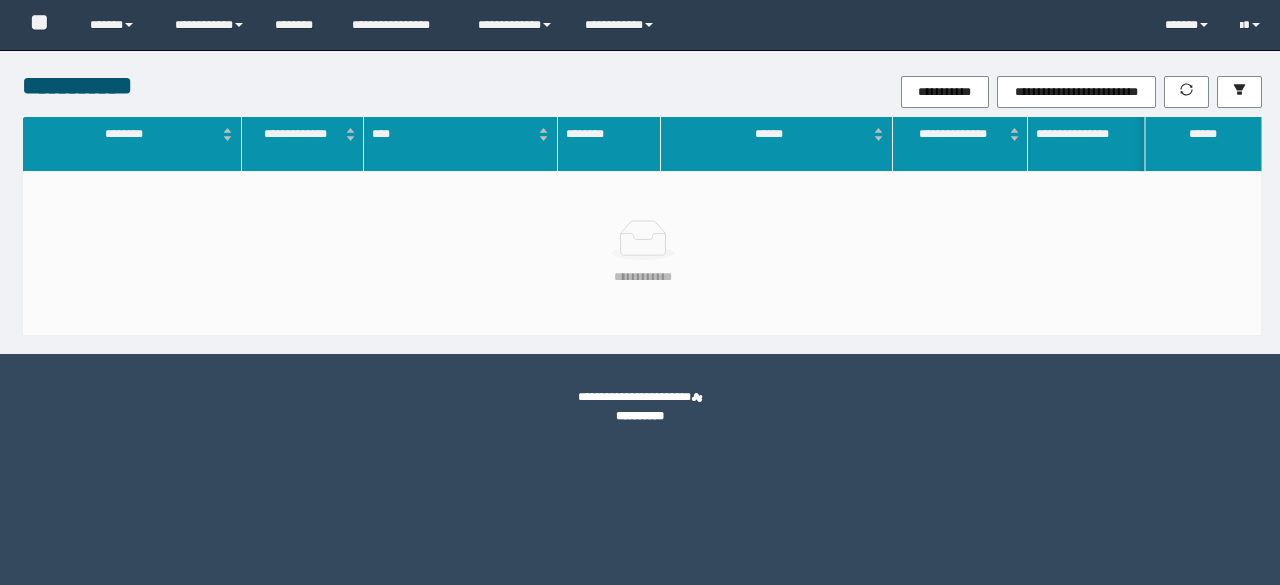 scroll, scrollTop: 0, scrollLeft: 0, axis: both 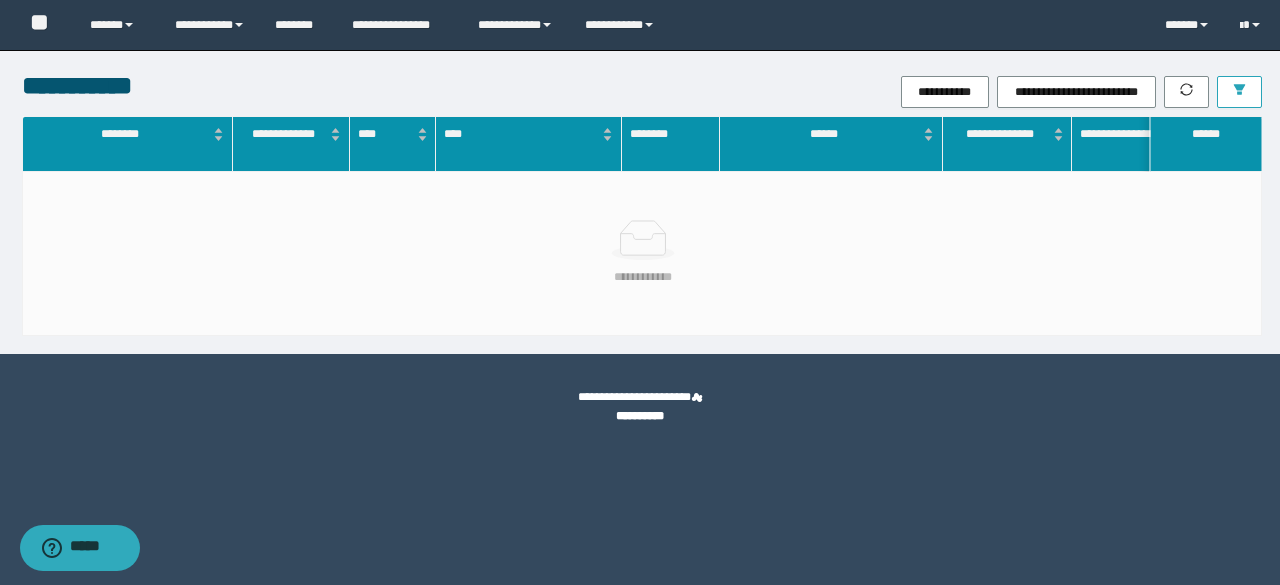 click at bounding box center [1239, 92] 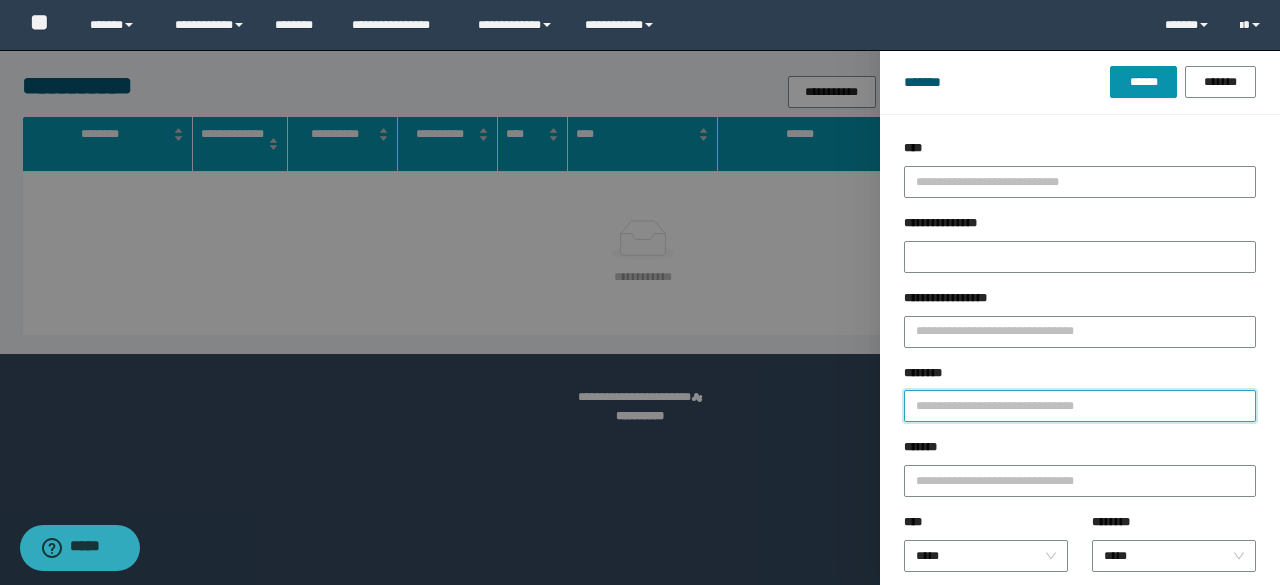 click on "********" at bounding box center (1080, 406) 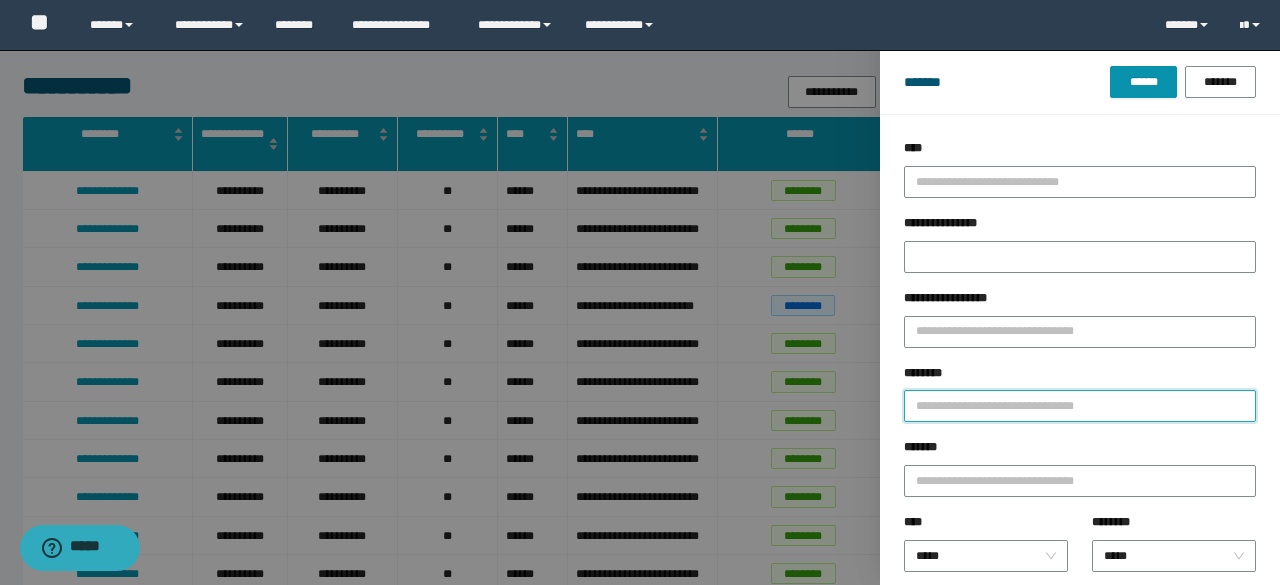 paste on "**********" 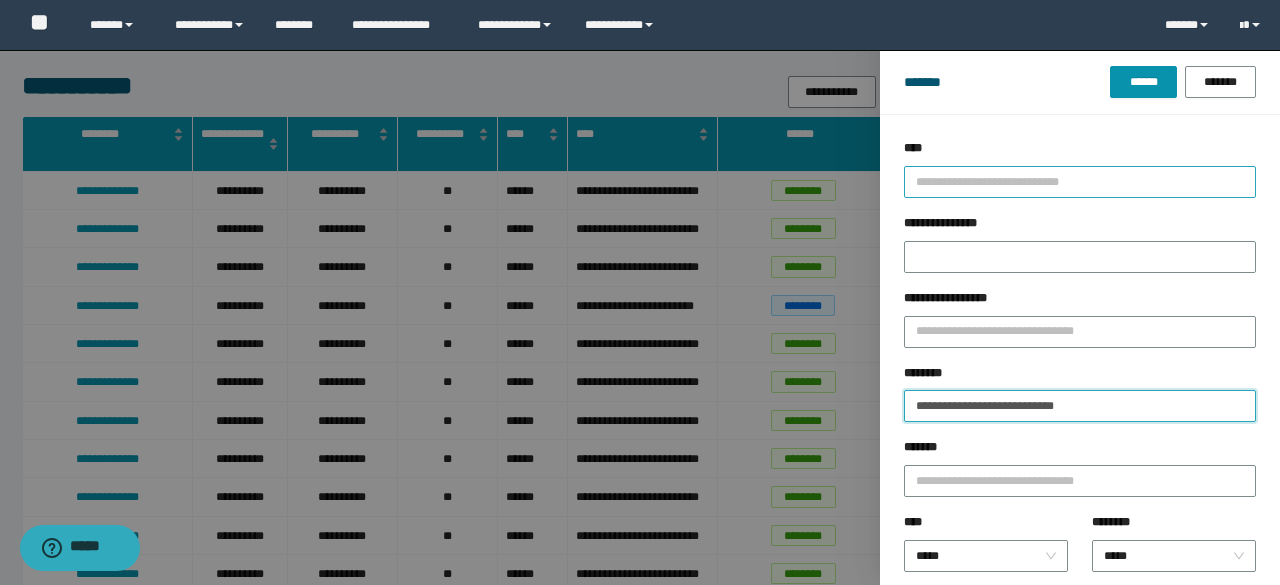 click on "******" at bounding box center [1143, 82] 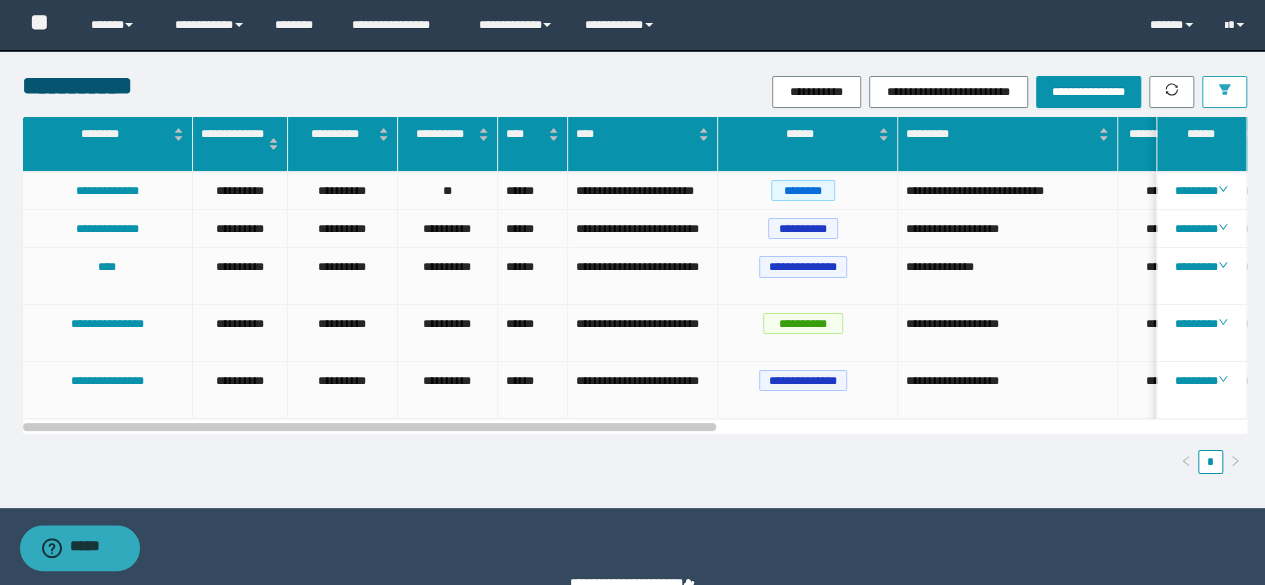 scroll, scrollTop: 0, scrollLeft: 90, axis: horizontal 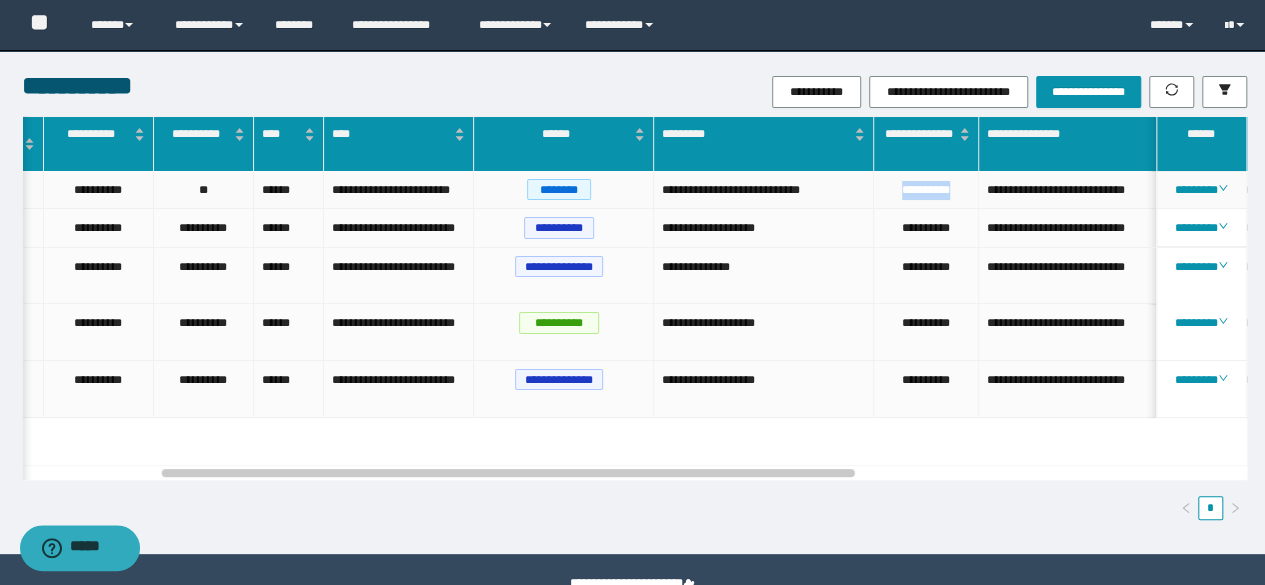 drag, startPoint x: 958, startPoint y: 193, endPoint x: 884, endPoint y: 191, distance: 74.02702 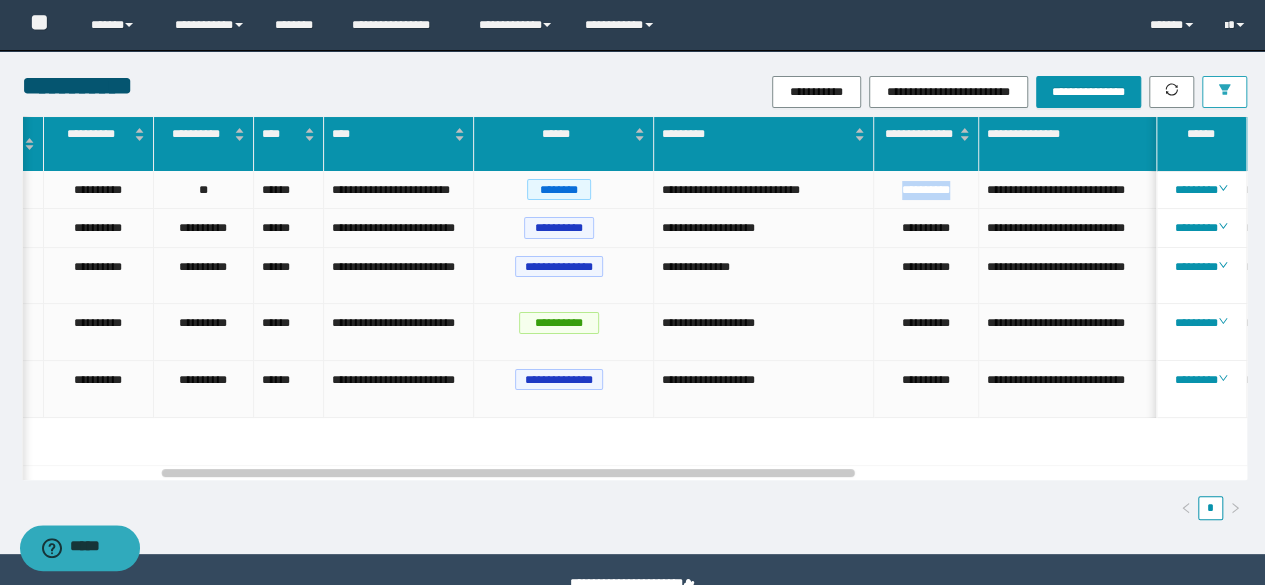 click at bounding box center (1224, 92) 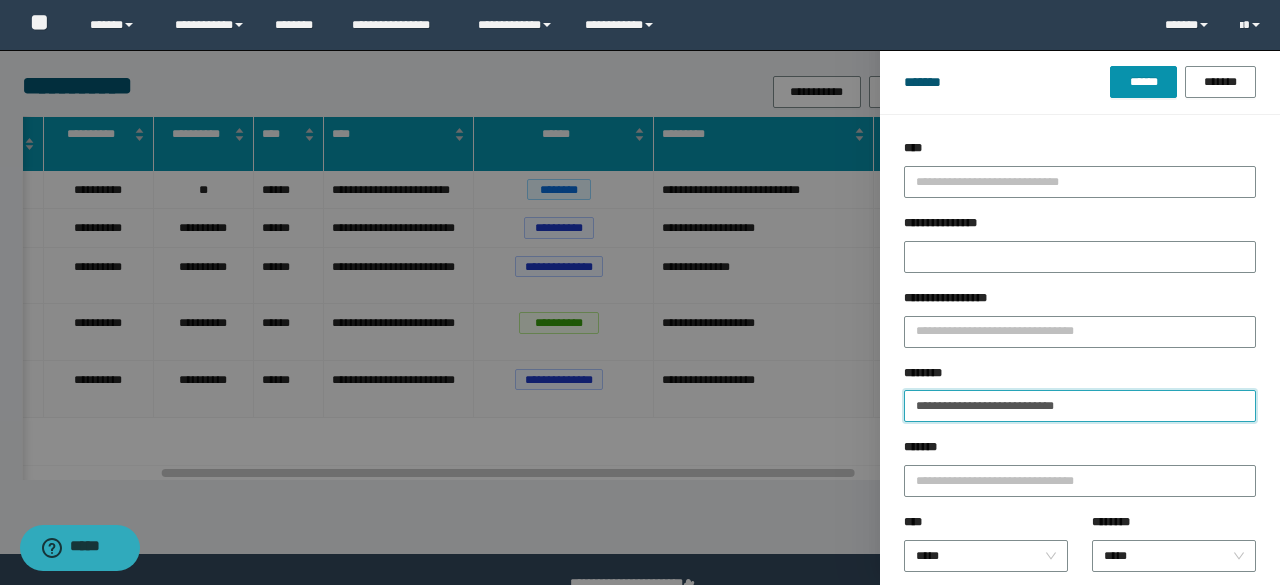 drag, startPoint x: 1146, startPoint y: 407, endPoint x: 772, endPoint y: 377, distance: 375.2013 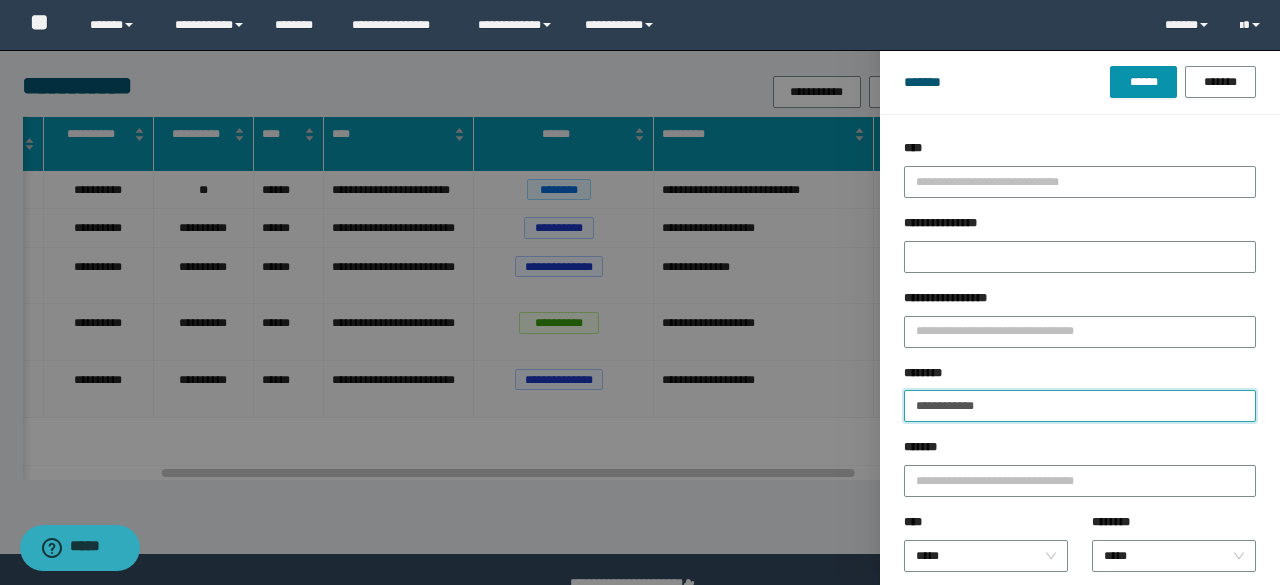 click on "******" at bounding box center (1143, 82) 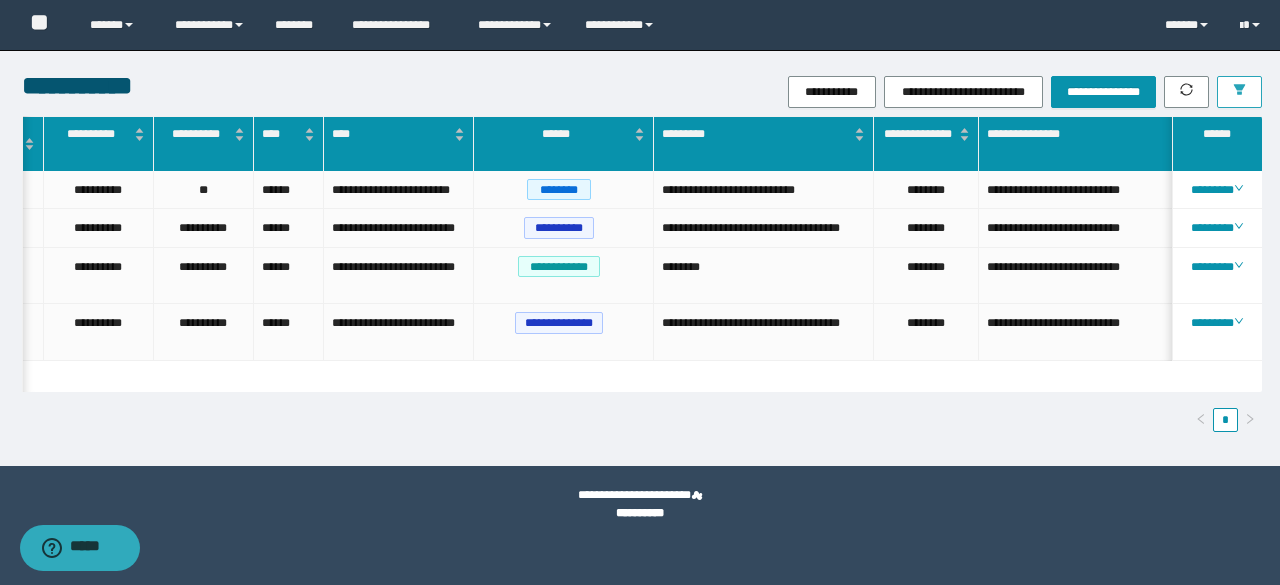 scroll, scrollTop: 0, scrollLeft: 343, axis: horizontal 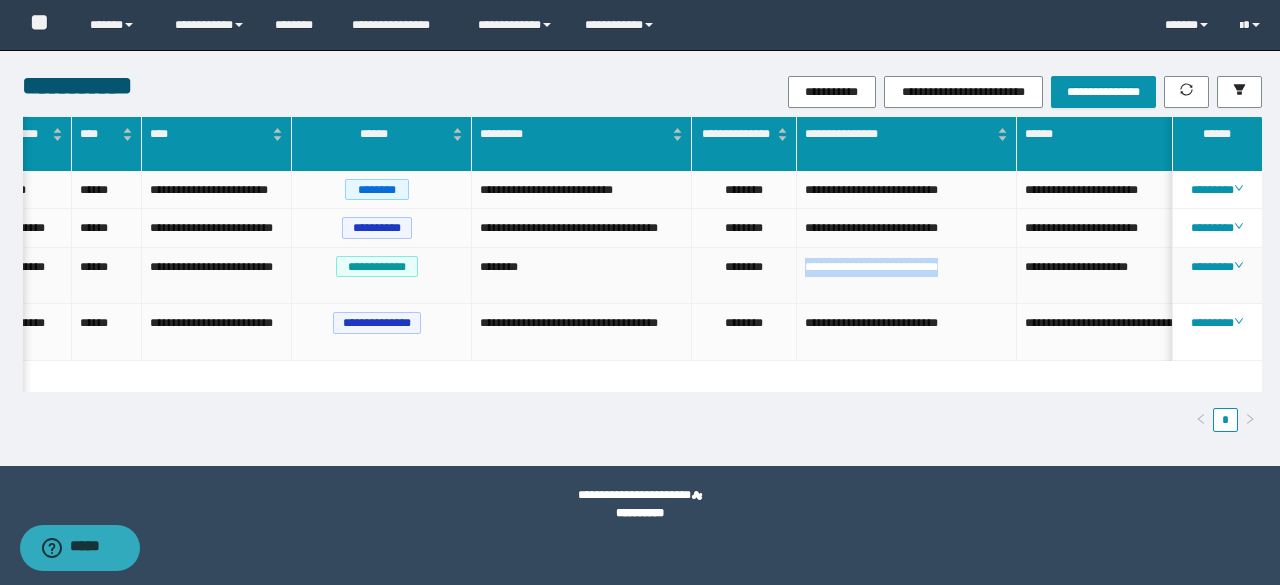 drag, startPoint x: 988, startPoint y: 283, endPoint x: 806, endPoint y: 277, distance: 182.09888 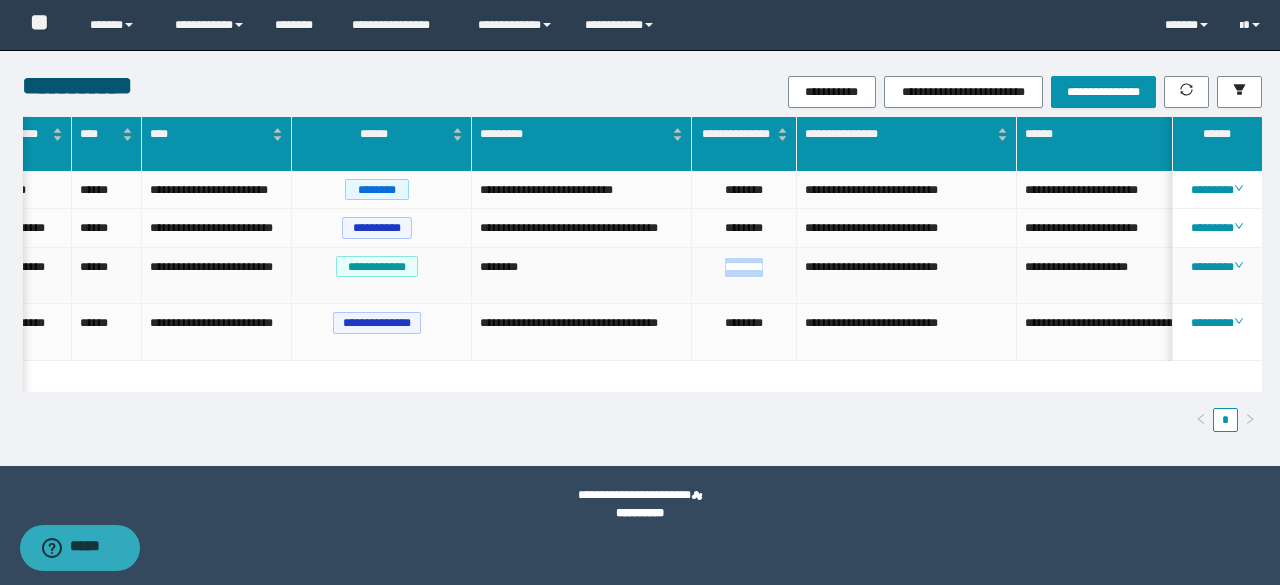 drag, startPoint x: 773, startPoint y: 287, endPoint x: 712, endPoint y: 279, distance: 61.522354 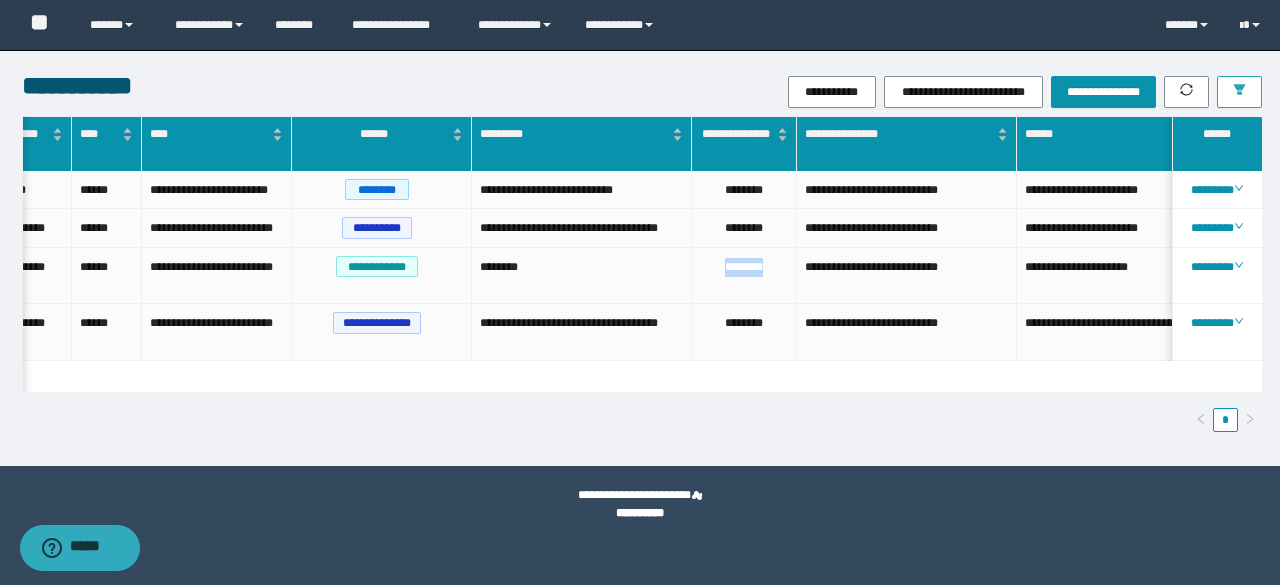 click 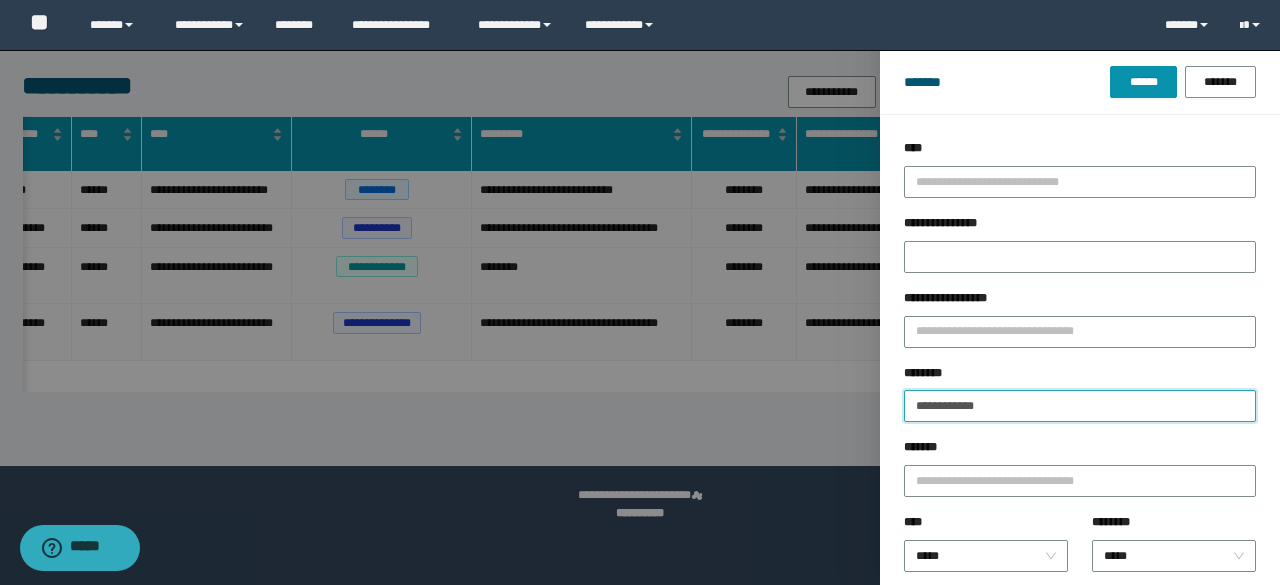 drag, startPoint x: 1035, startPoint y: 408, endPoint x: 706, endPoint y: 376, distance: 330.55258 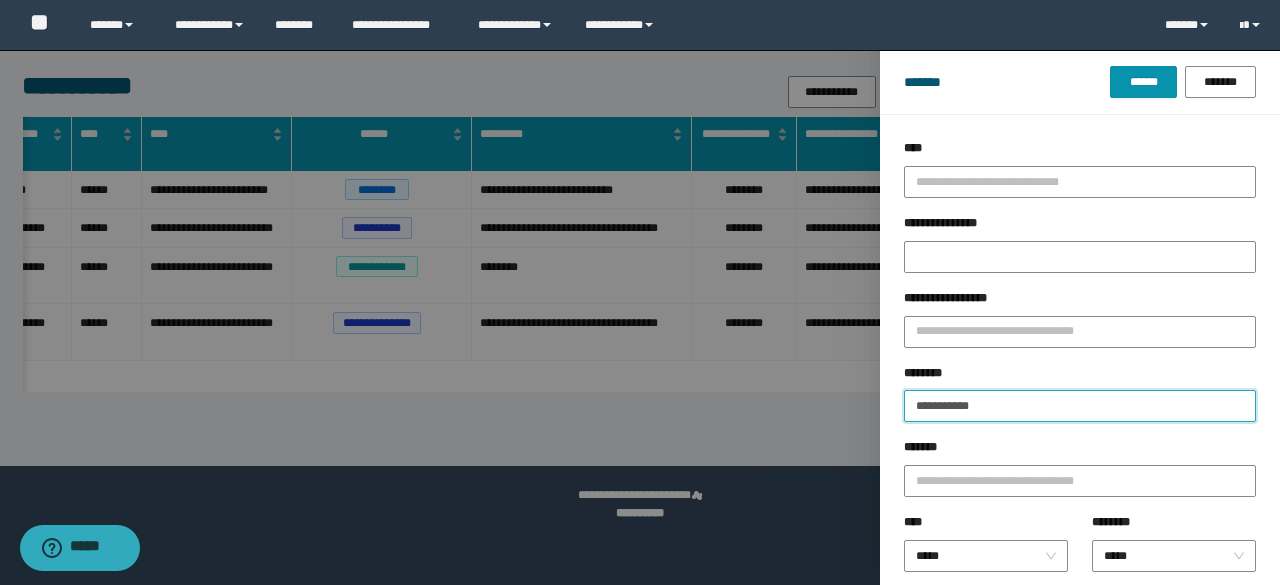click on "******" at bounding box center [1143, 82] 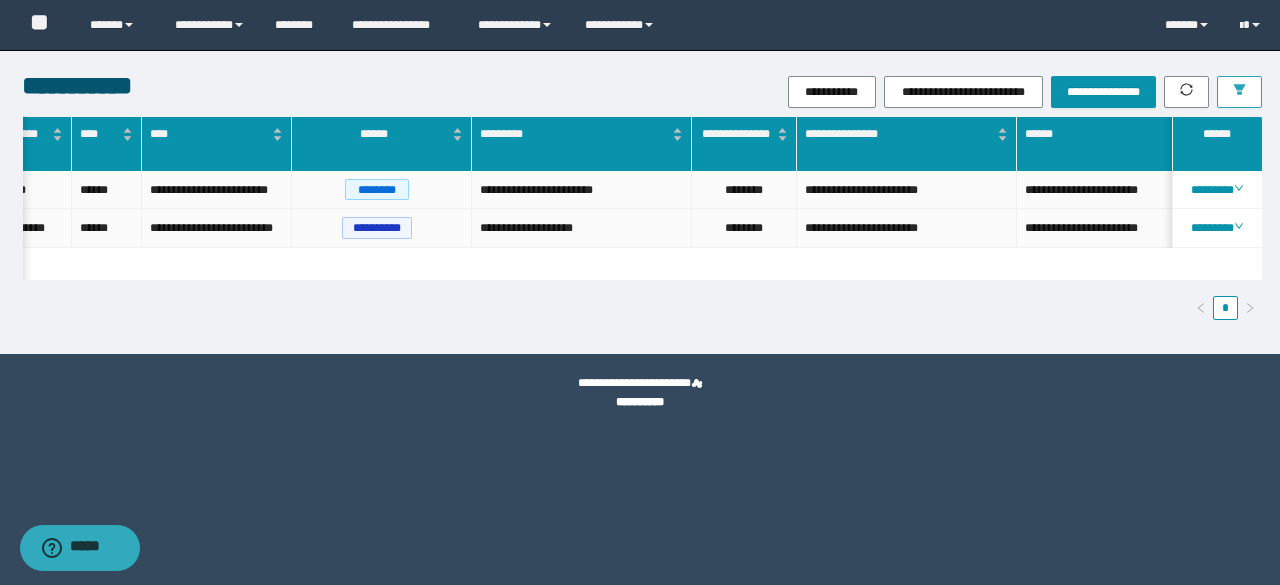 scroll, scrollTop: 0, scrollLeft: 306, axis: horizontal 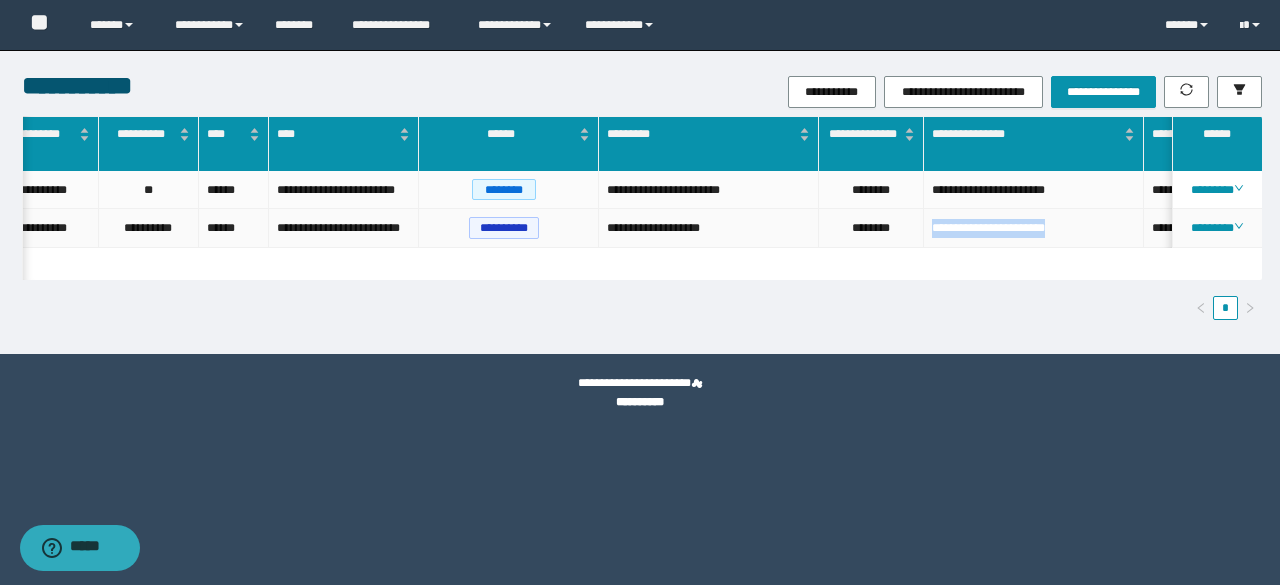 drag, startPoint x: 1083, startPoint y: 226, endPoint x: 928, endPoint y: 224, distance: 155.01291 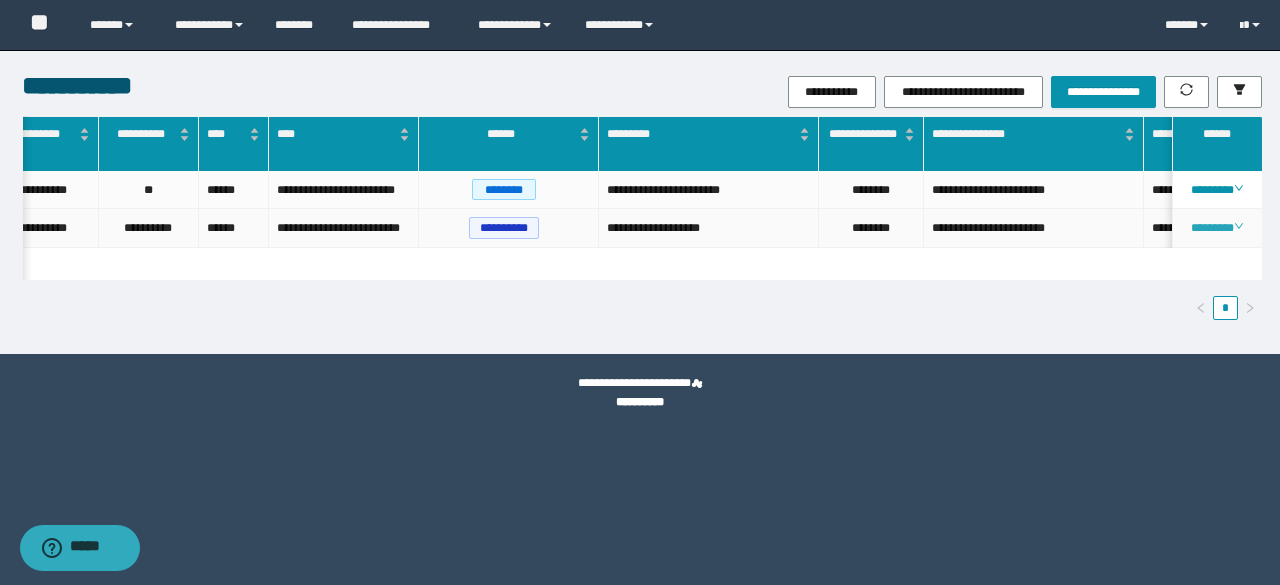 click on "********" at bounding box center [1216, 228] 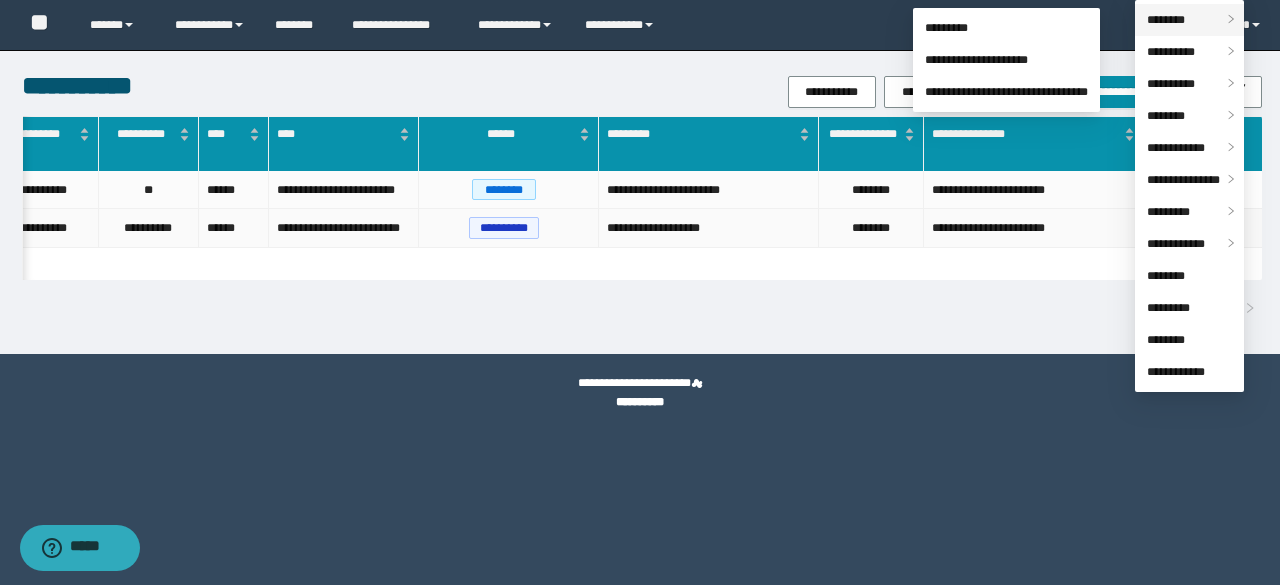 click on "********" at bounding box center [1166, 20] 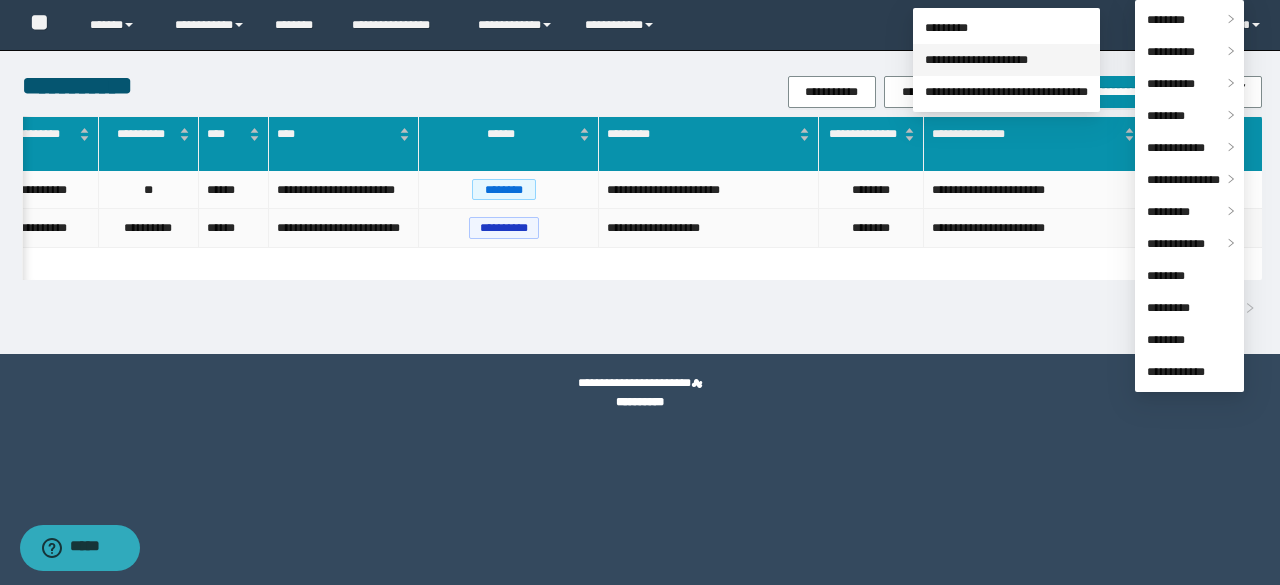 click on "**********" at bounding box center (976, 60) 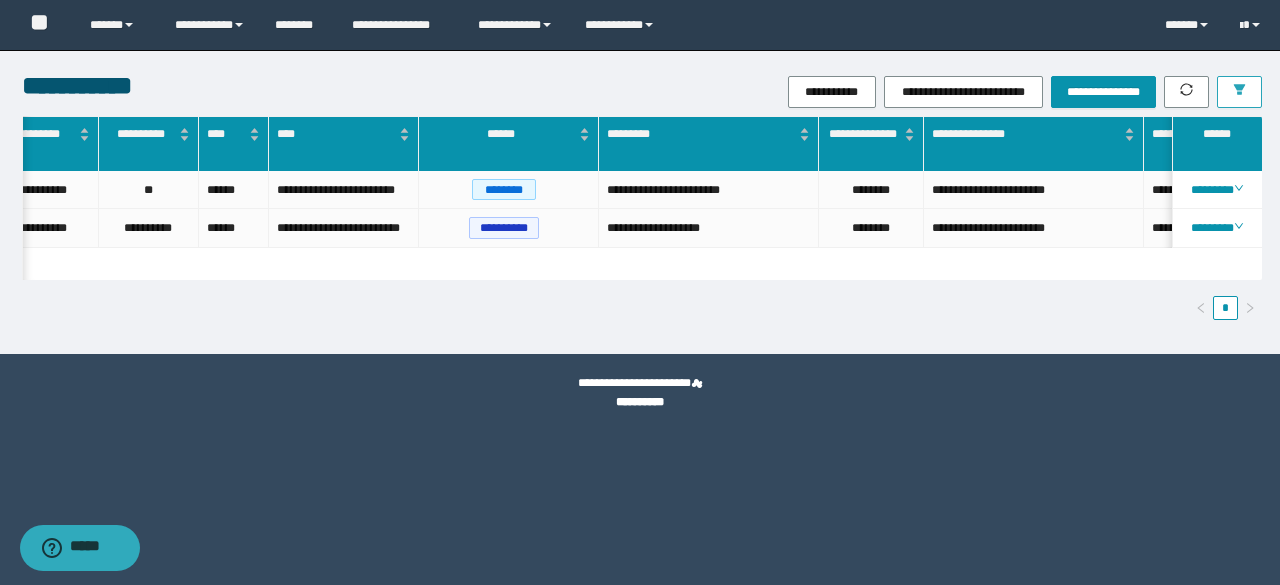 click at bounding box center [1239, 92] 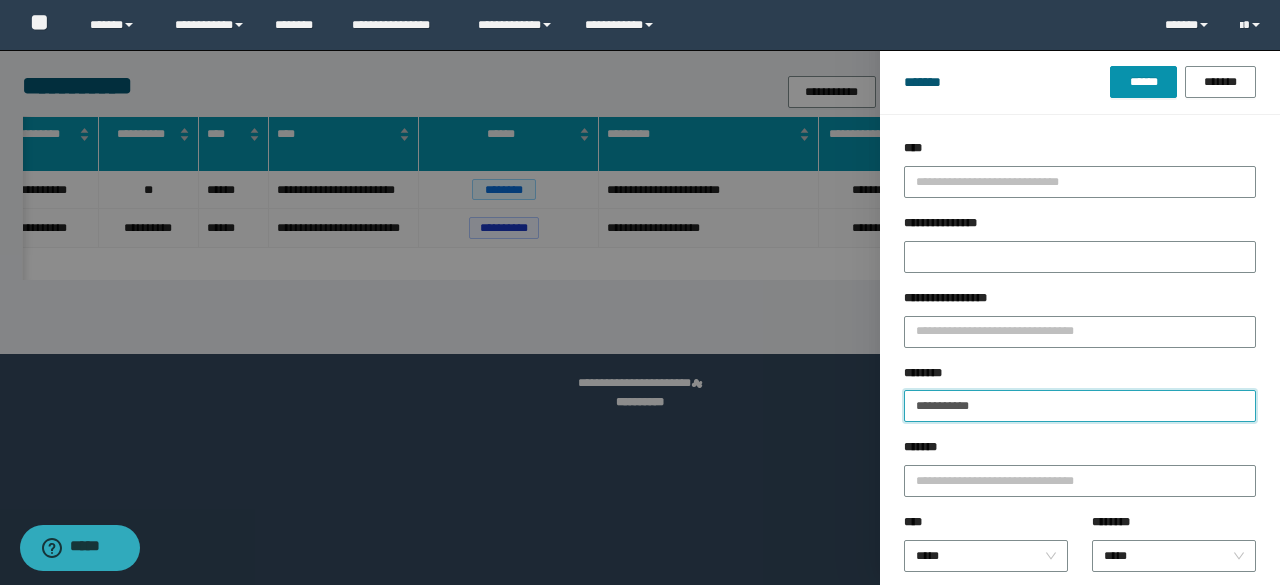 drag, startPoint x: 1011, startPoint y: 410, endPoint x: 830, endPoint y: 412, distance: 181.01105 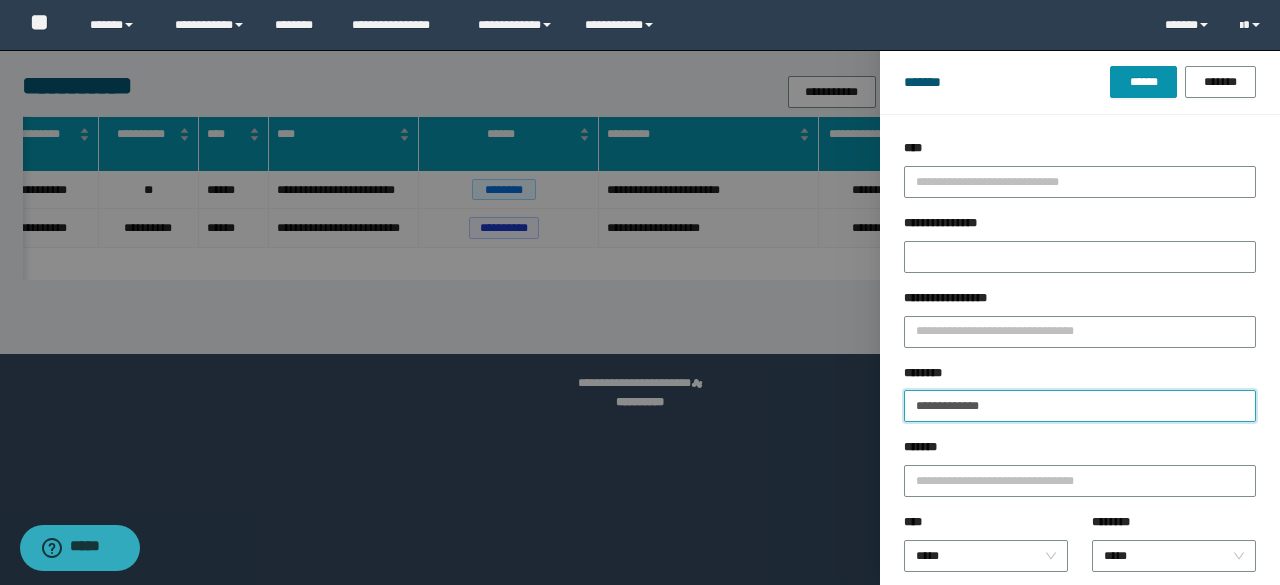 click on "******" at bounding box center [1143, 82] 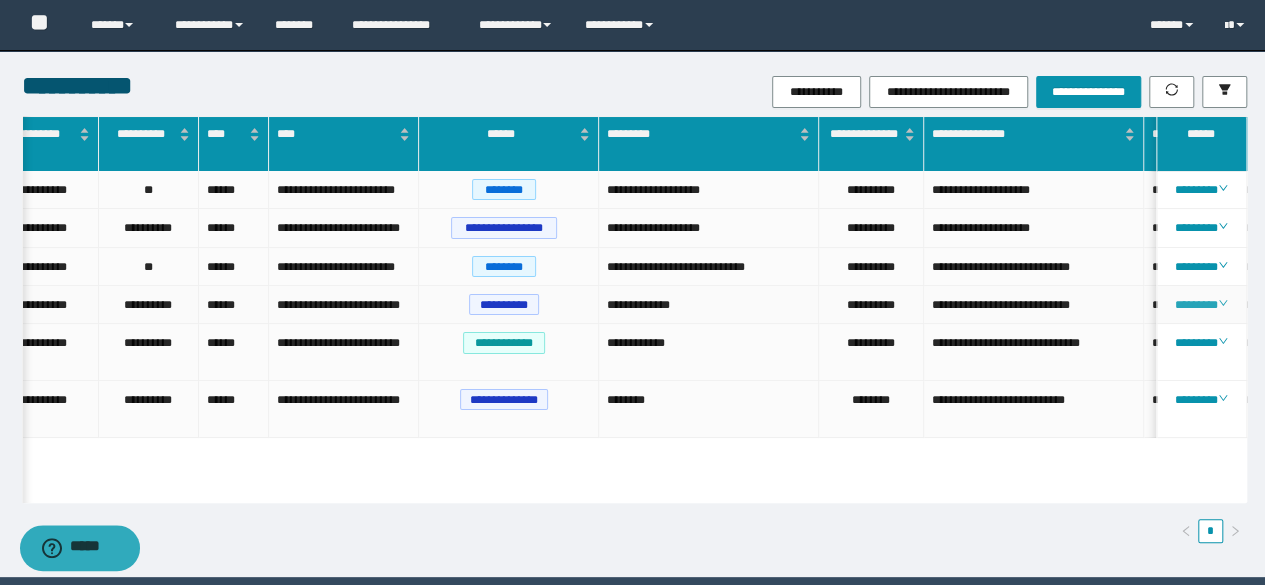 click on "********" at bounding box center [1201, 305] 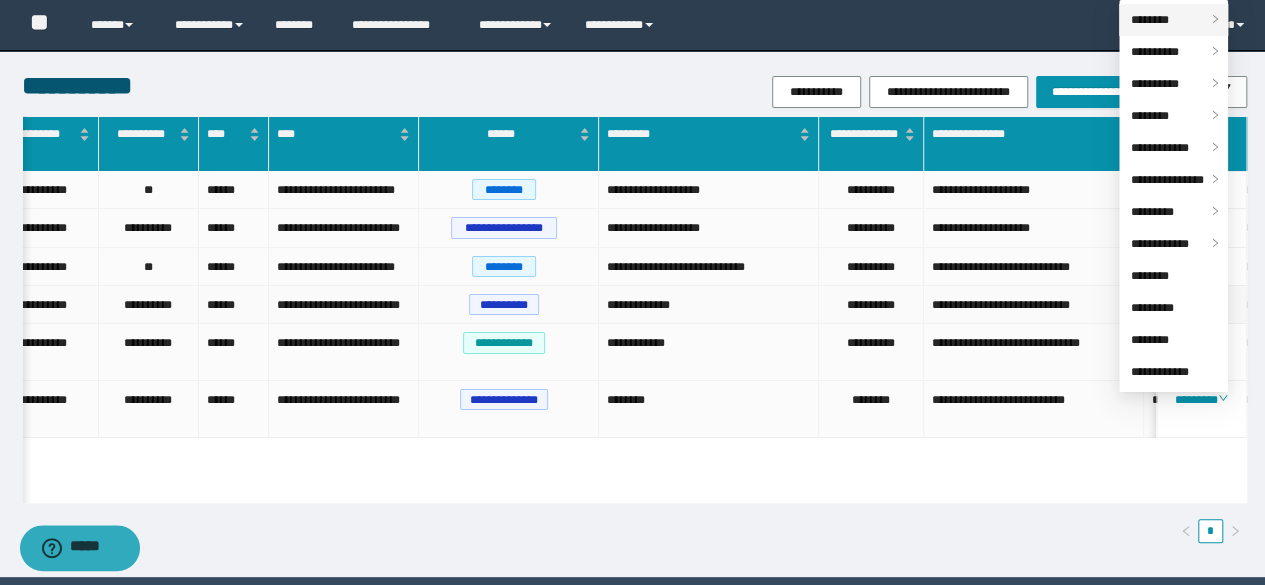 click on "********" at bounding box center [1150, 20] 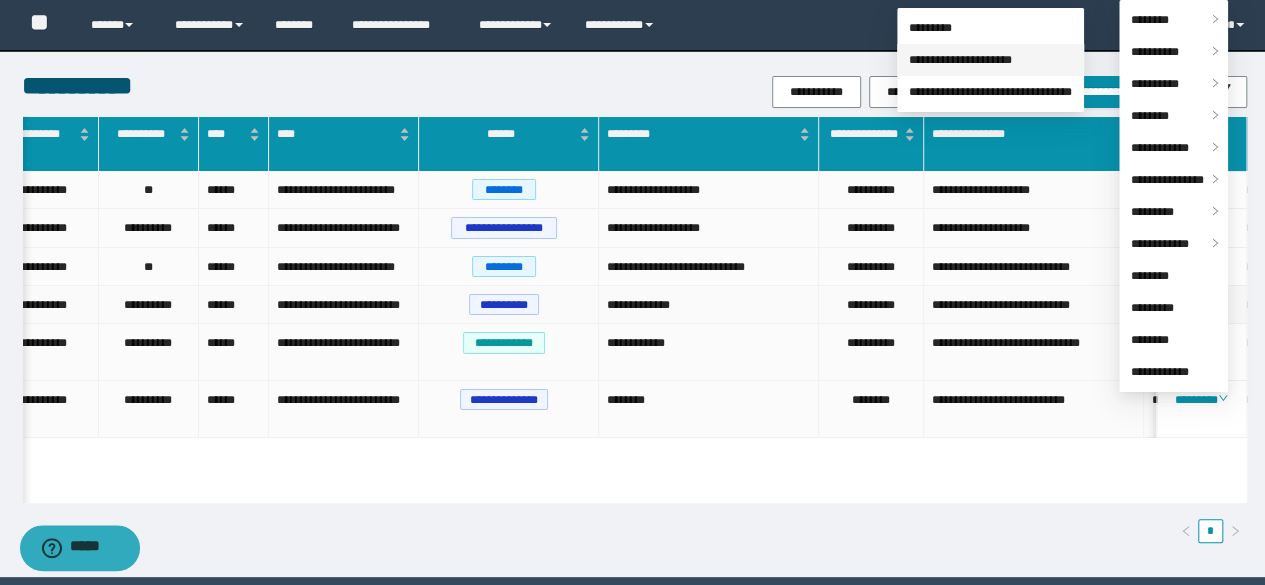 click on "**********" at bounding box center (960, 60) 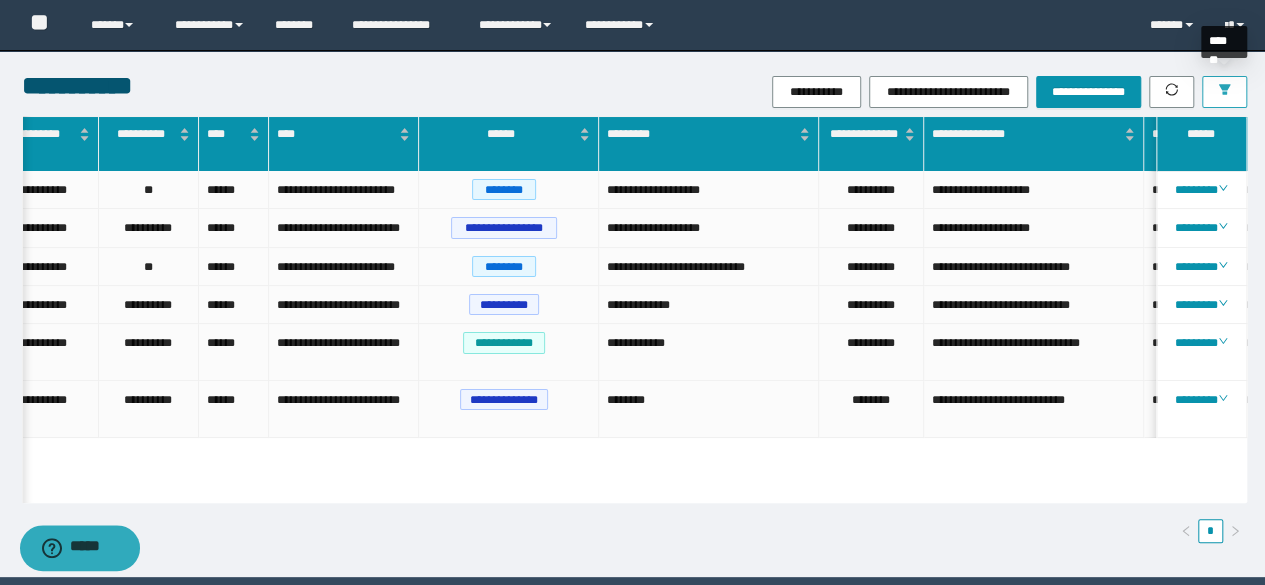 click at bounding box center [1224, 92] 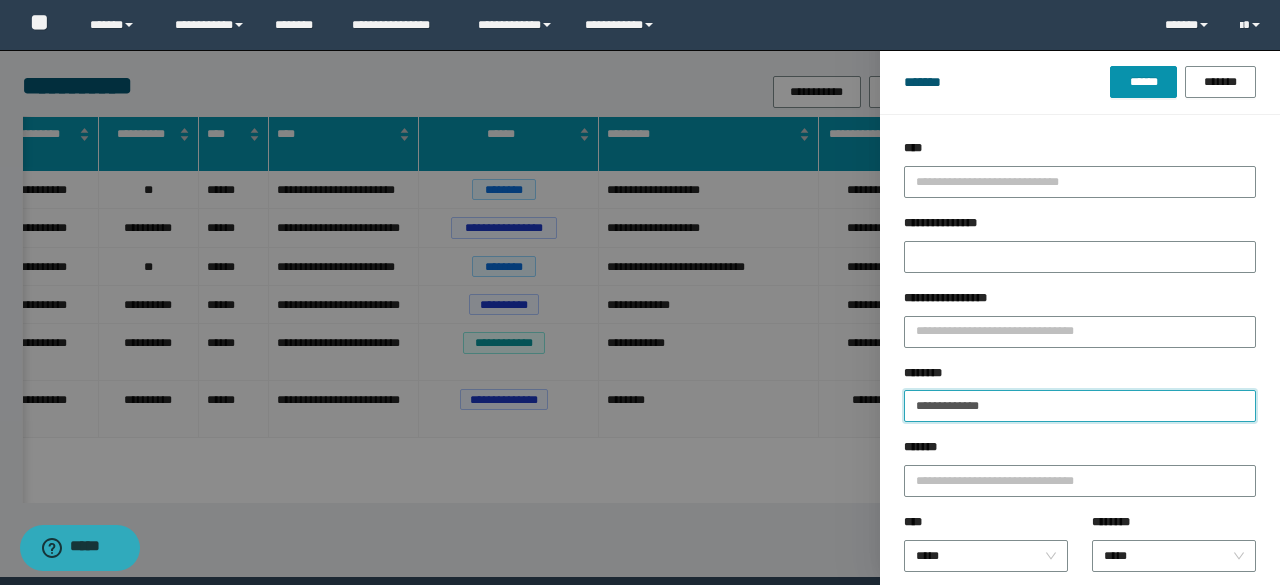 drag, startPoint x: 790, startPoint y: 399, endPoint x: 764, endPoint y: 403, distance: 26.305893 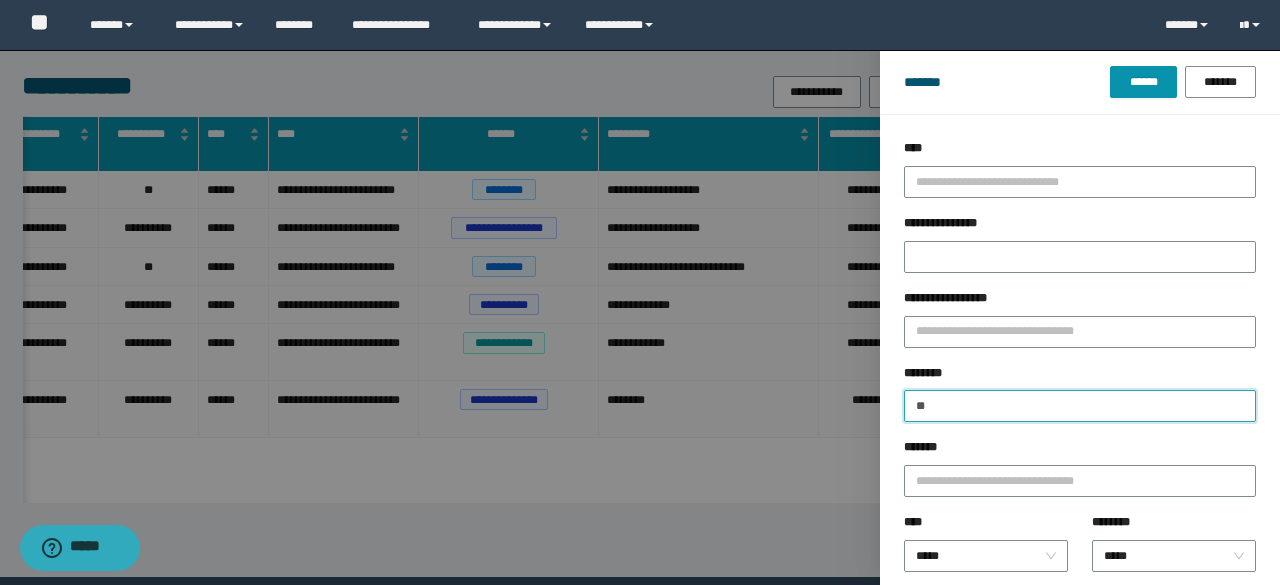 type on "*" 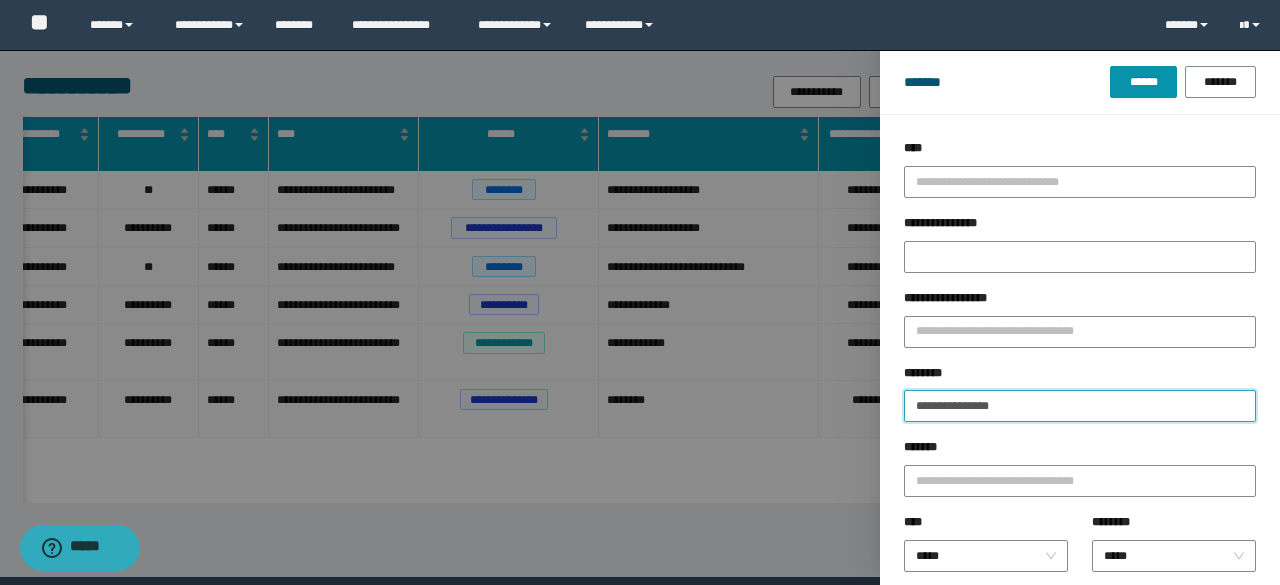 click on "******" at bounding box center [1143, 82] 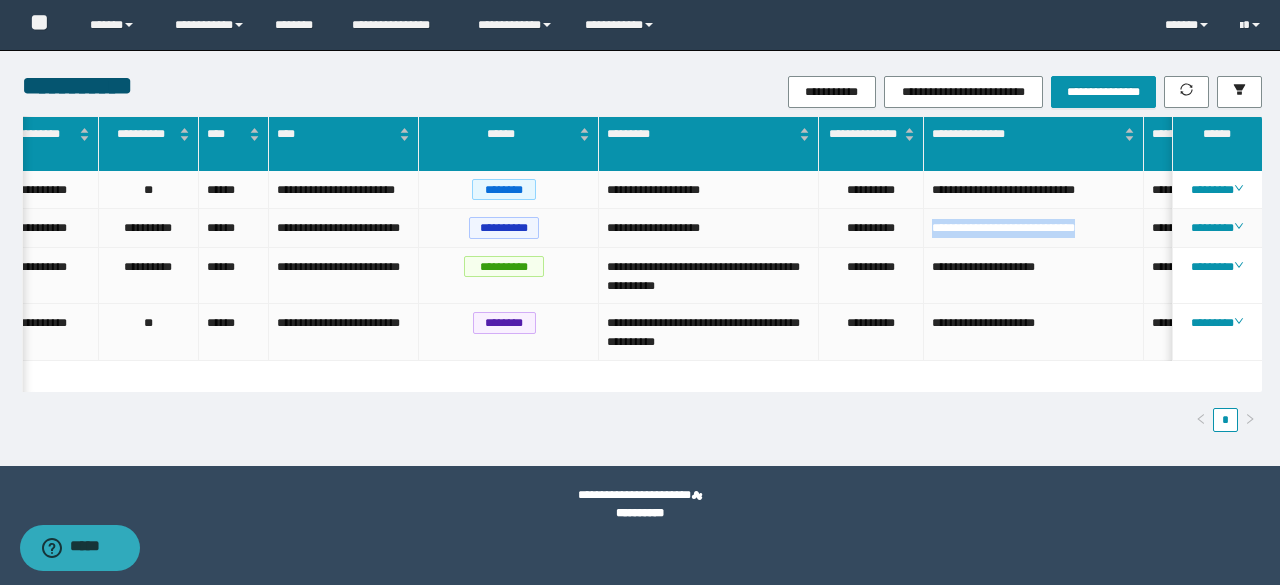 drag, startPoint x: 1126, startPoint y: 227, endPoint x: 932, endPoint y: 224, distance: 194.0232 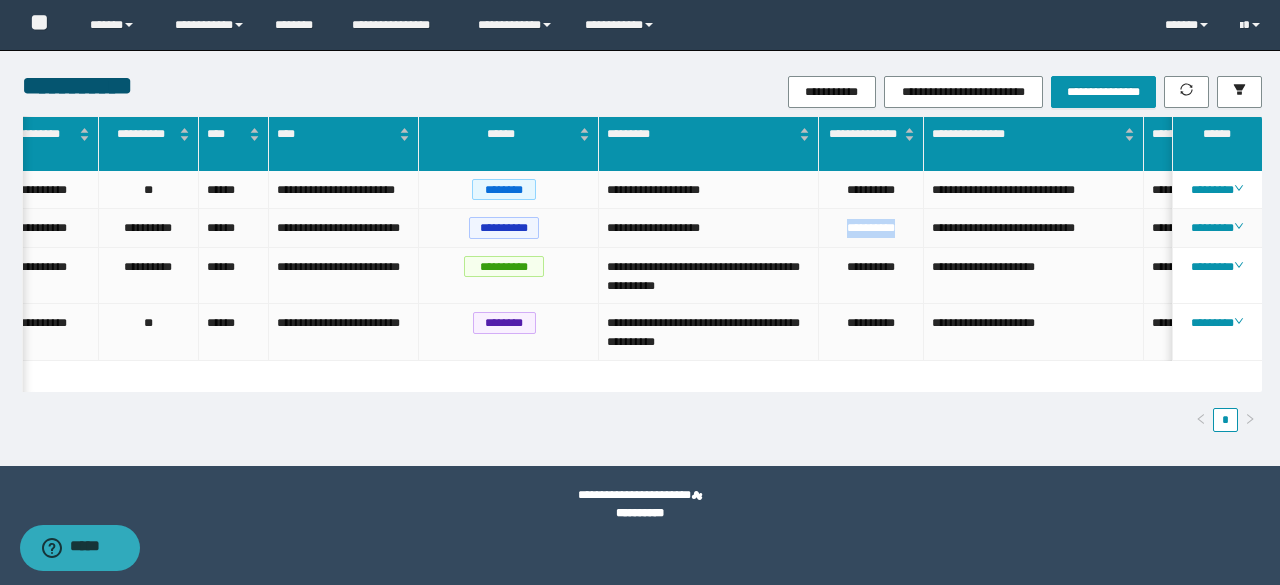 drag, startPoint x: 901, startPoint y: 231, endPoint x: 841, endPoint y: 228, distance: 60.074955 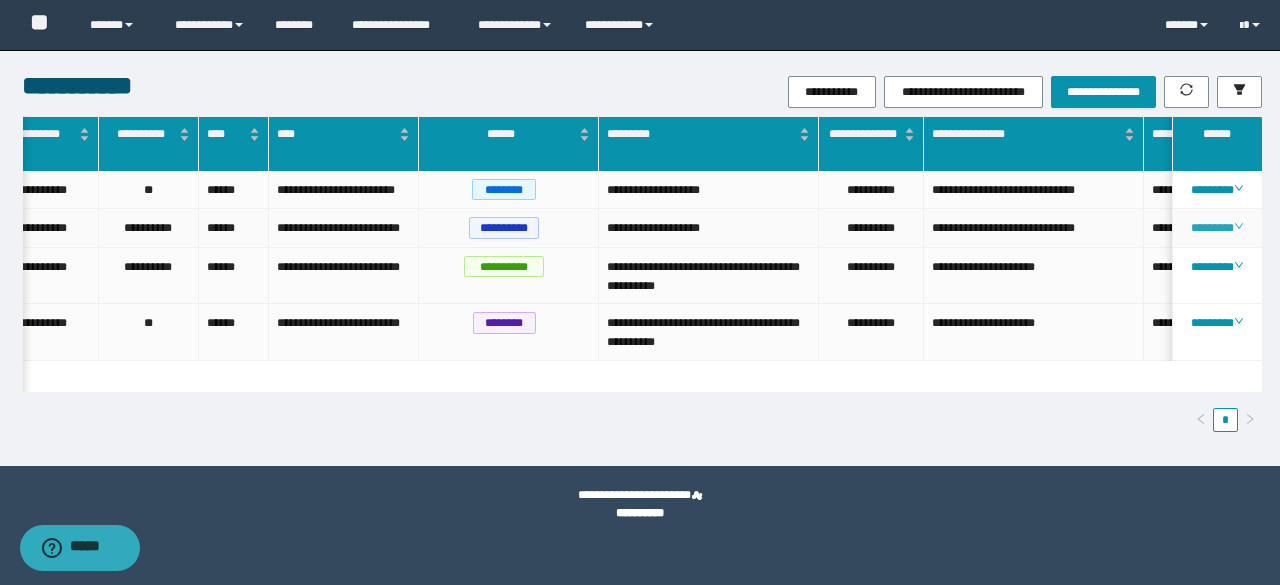 click on "********" at bounding box center [1216, 228] 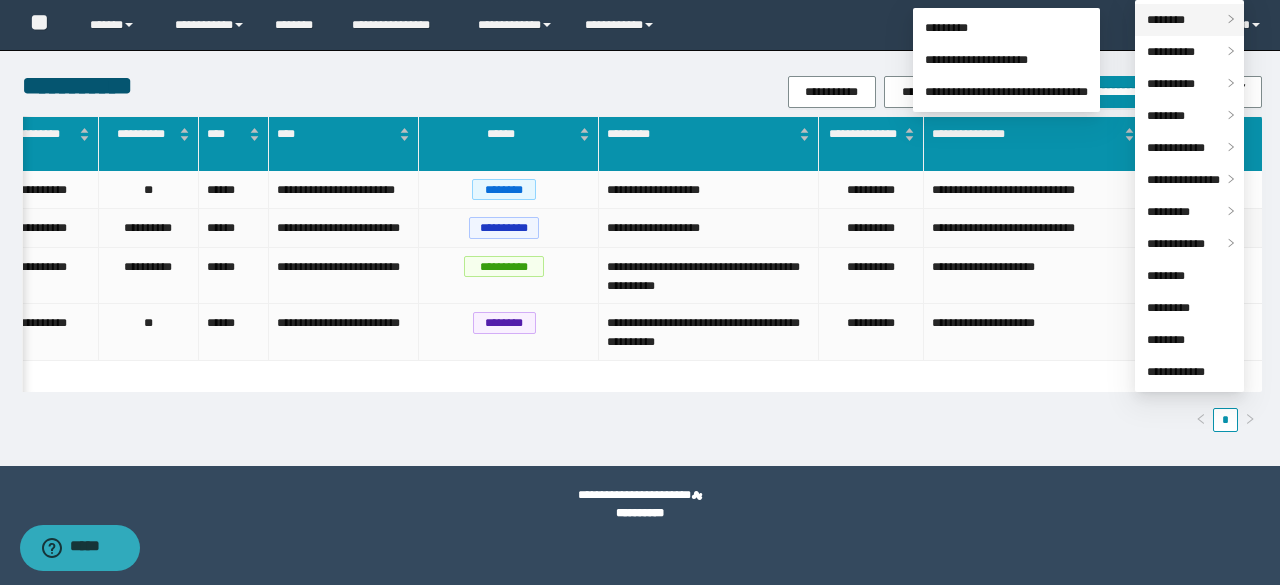 click on "********" at bounding box center [1166, 20] 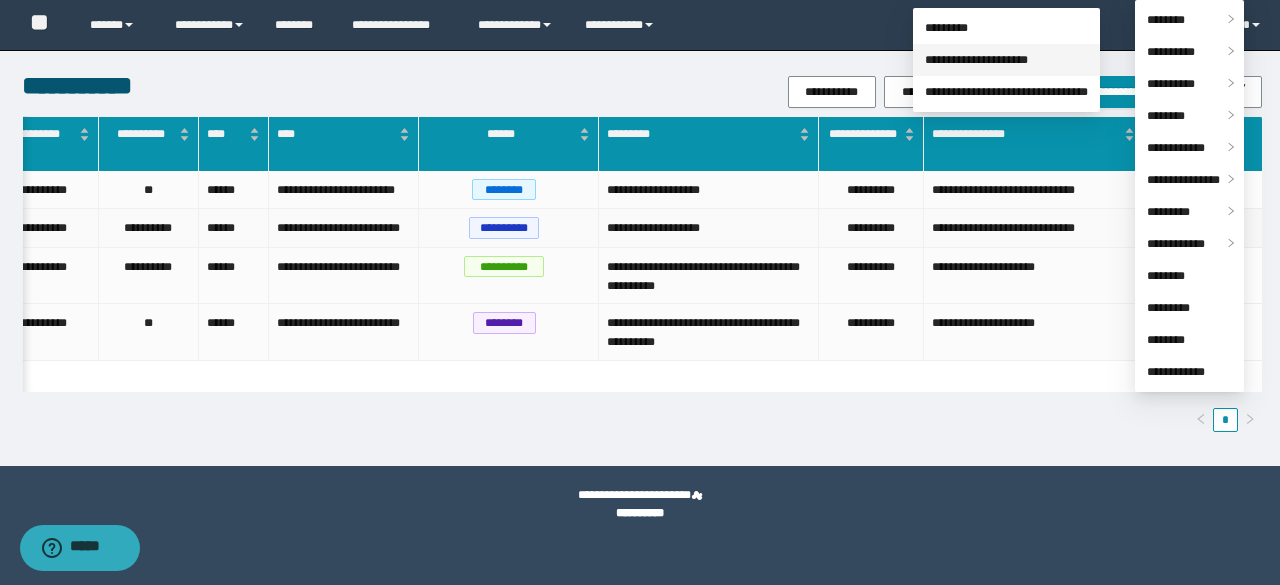 click on "**********" at bounding box center [976, 60] 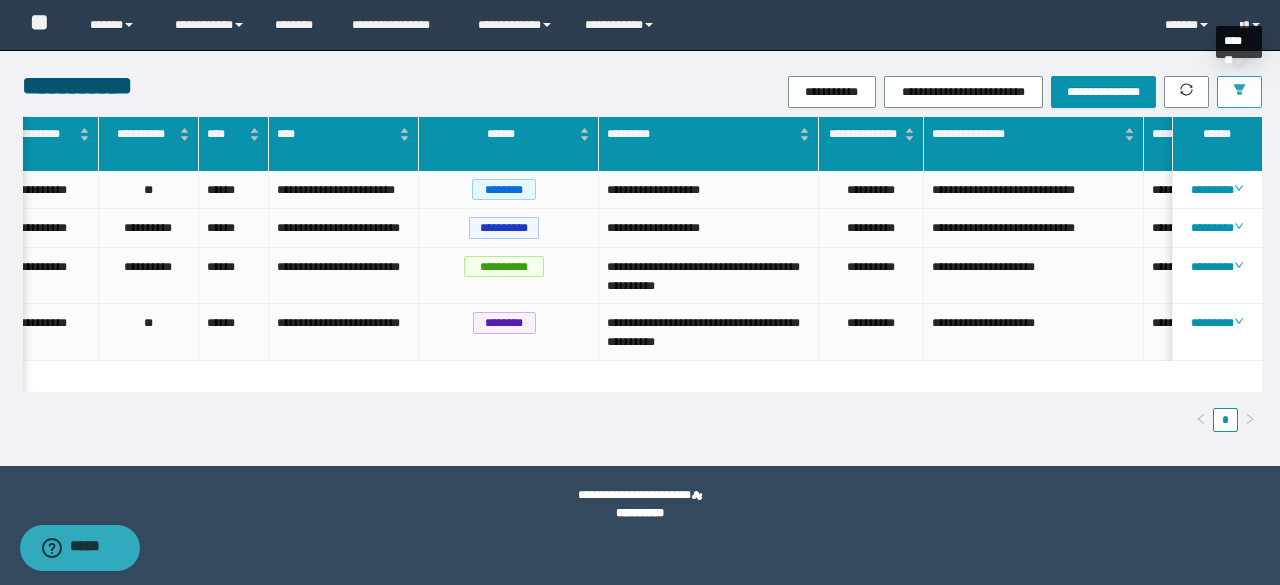 click at bounding box center (1239, 92) 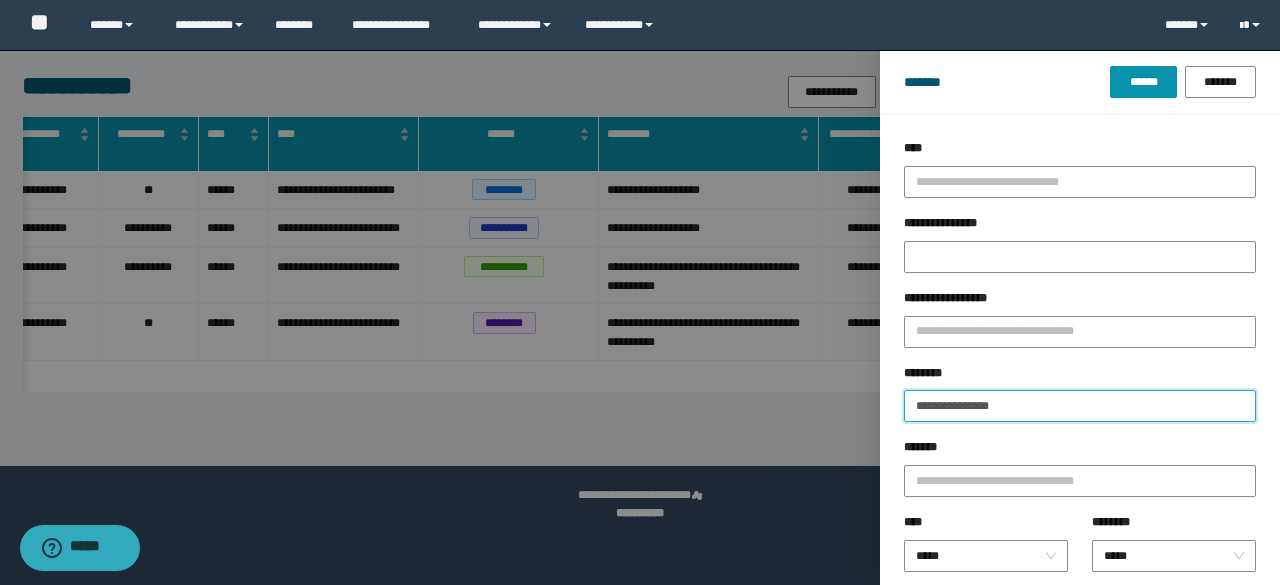 click on "**********" at bounding box center [640, 292] 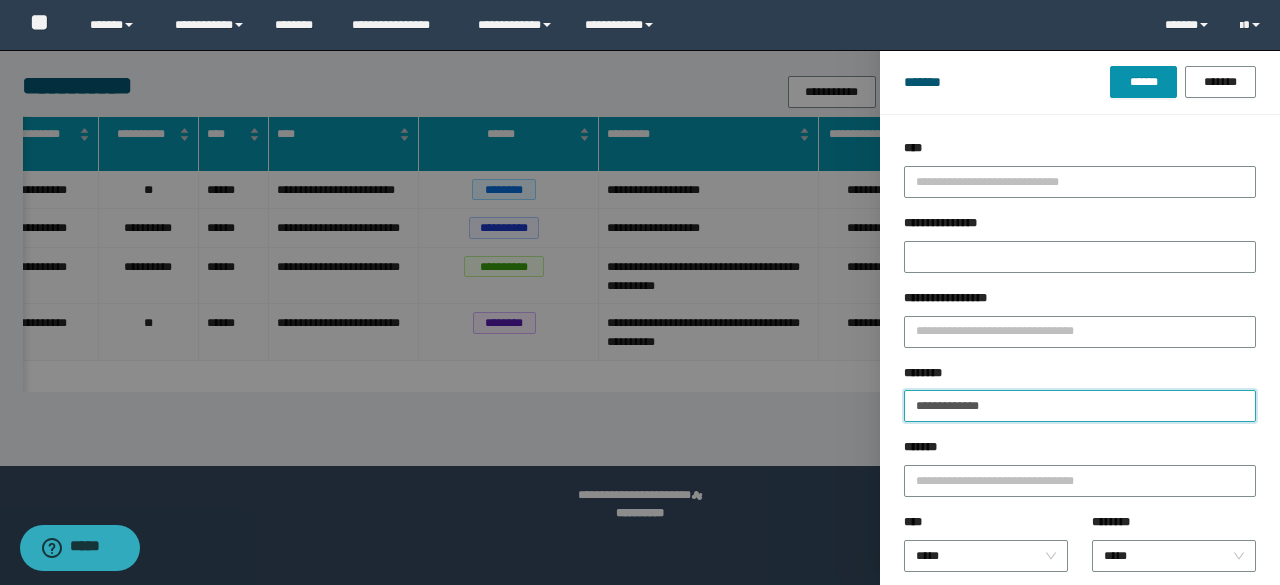 type on "**********" 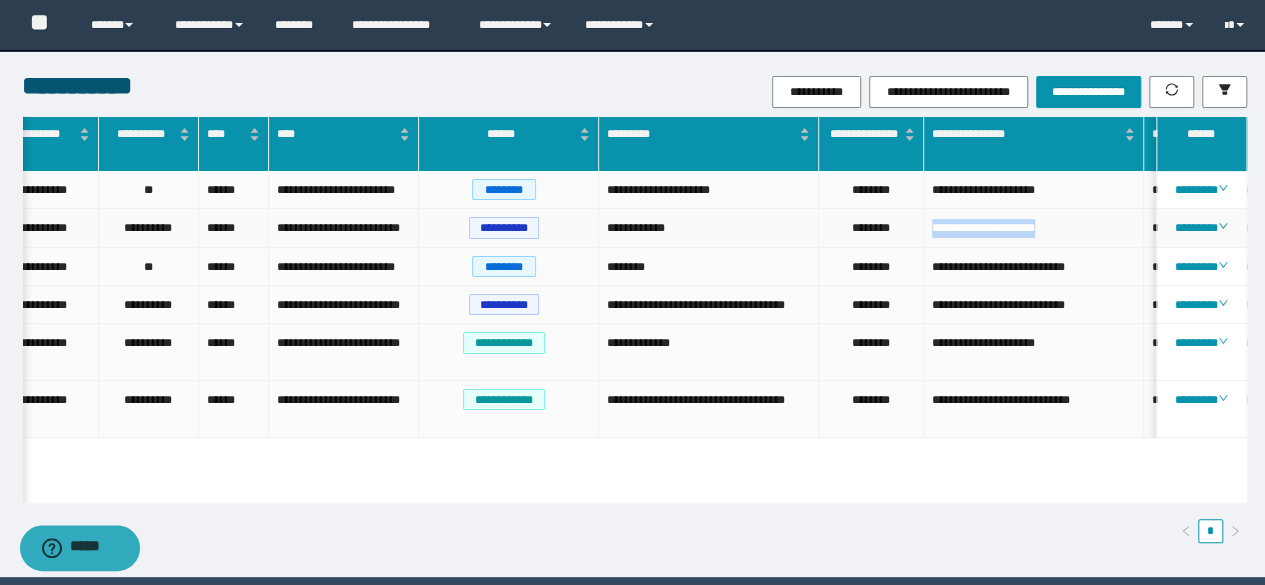 drag, startPoint x: 1088, startPoint y: 227, endPoint x: 929, endPoint y: 234, distance: 159.154 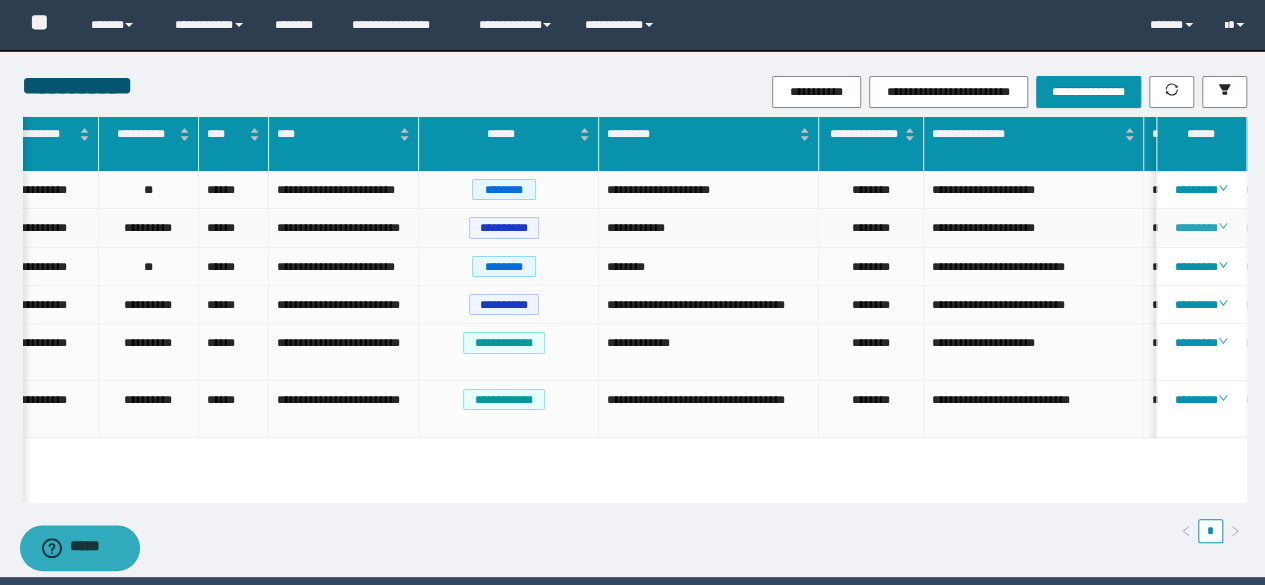 click on "********" at bounding box center (1201, 228) 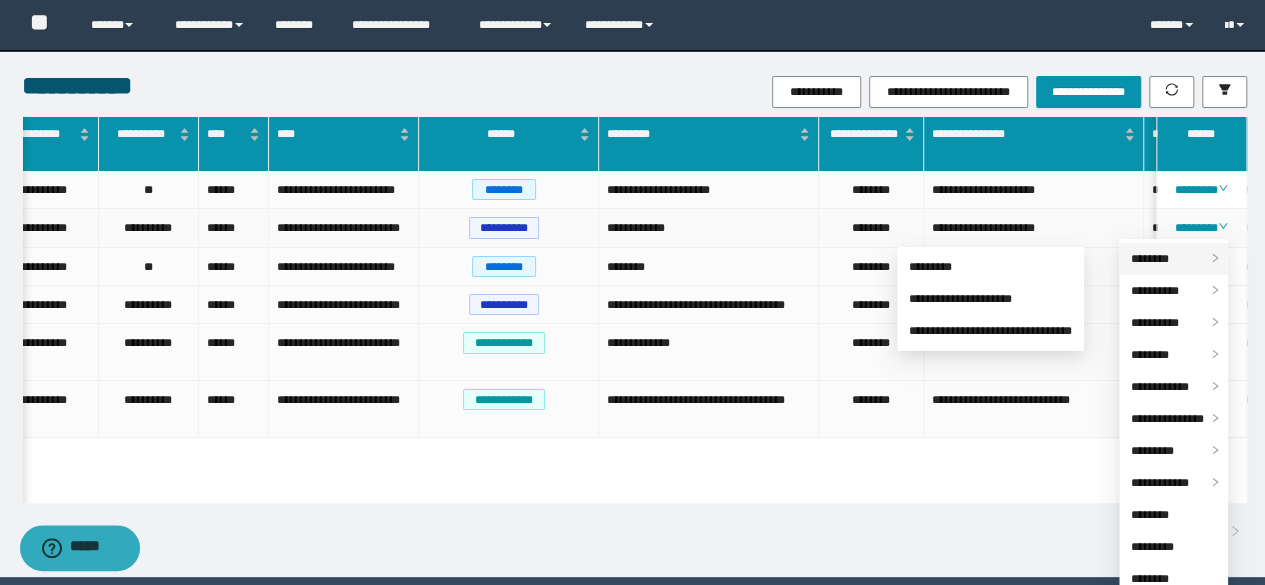 click on "********" at bounding box center [1150, 259] 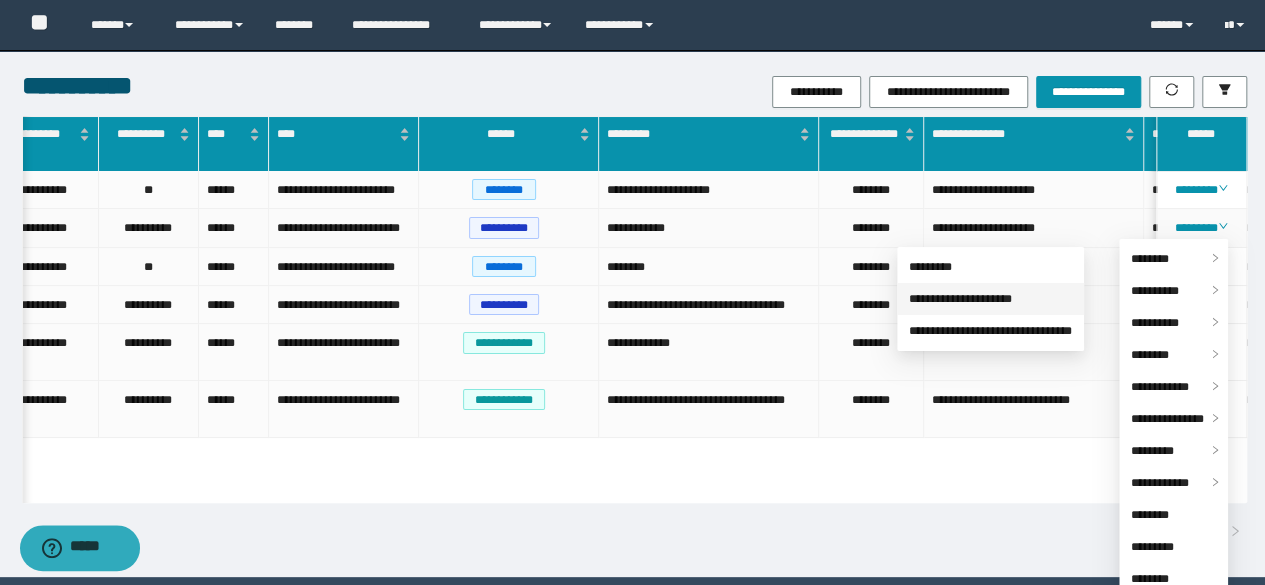 click on "**********" at bounding box center [960, 299] 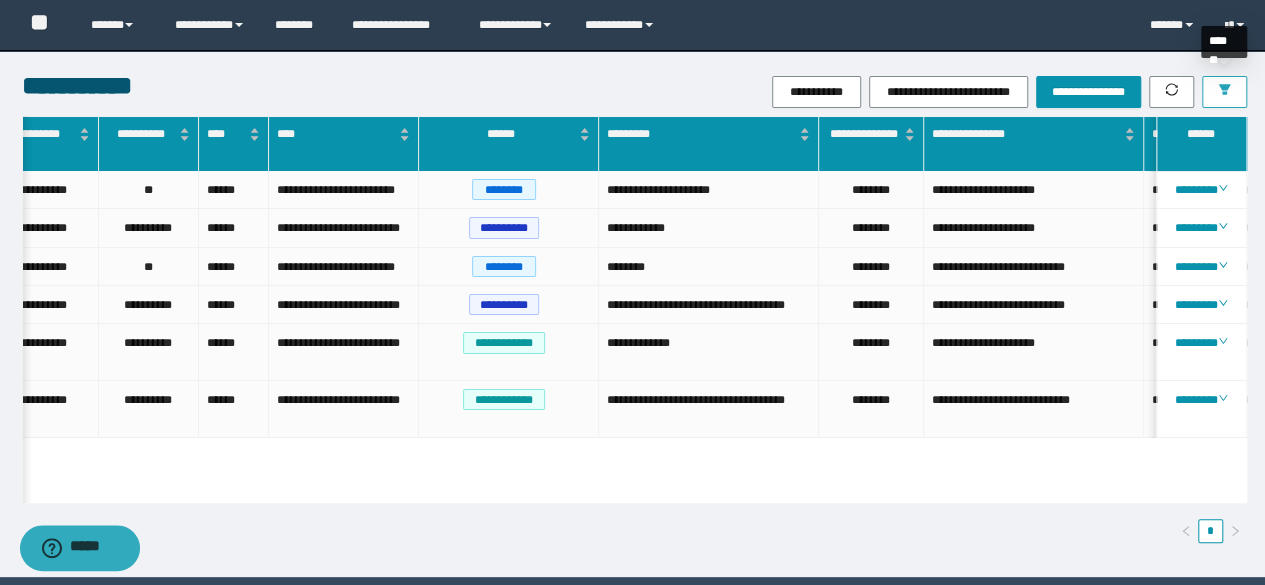 click 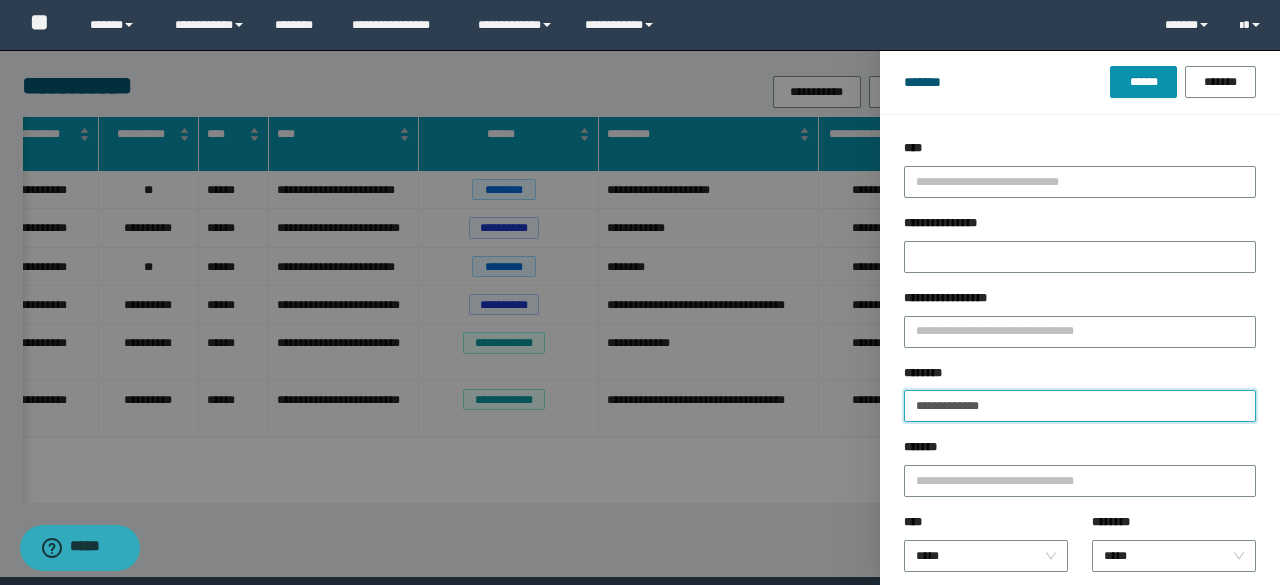 drag, startPoint x: 1031, startPoint y: 399, endPoint x: 788, endPoint y: 397, distance: 243.00822 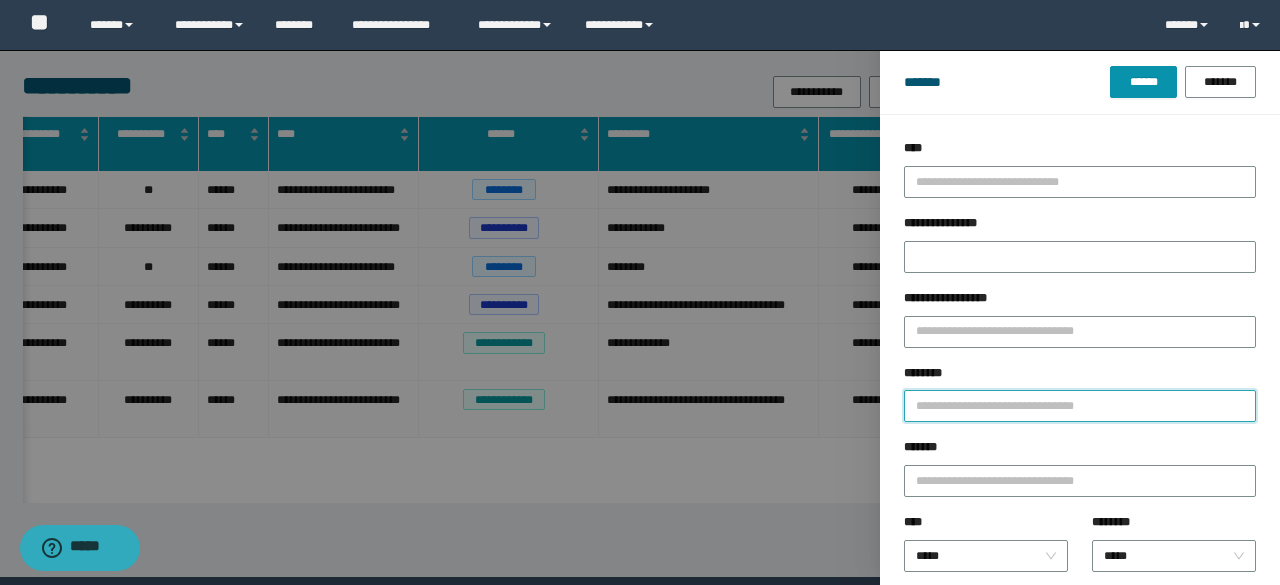 paste on "**********" 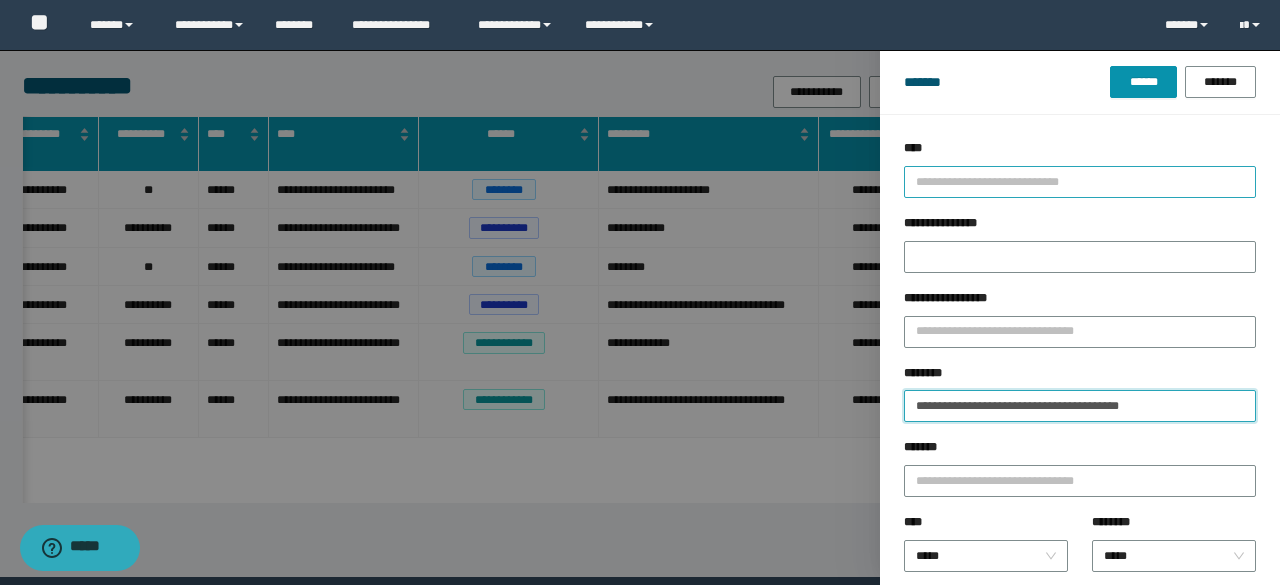 click on "******" at bounding box center (1143, 82) 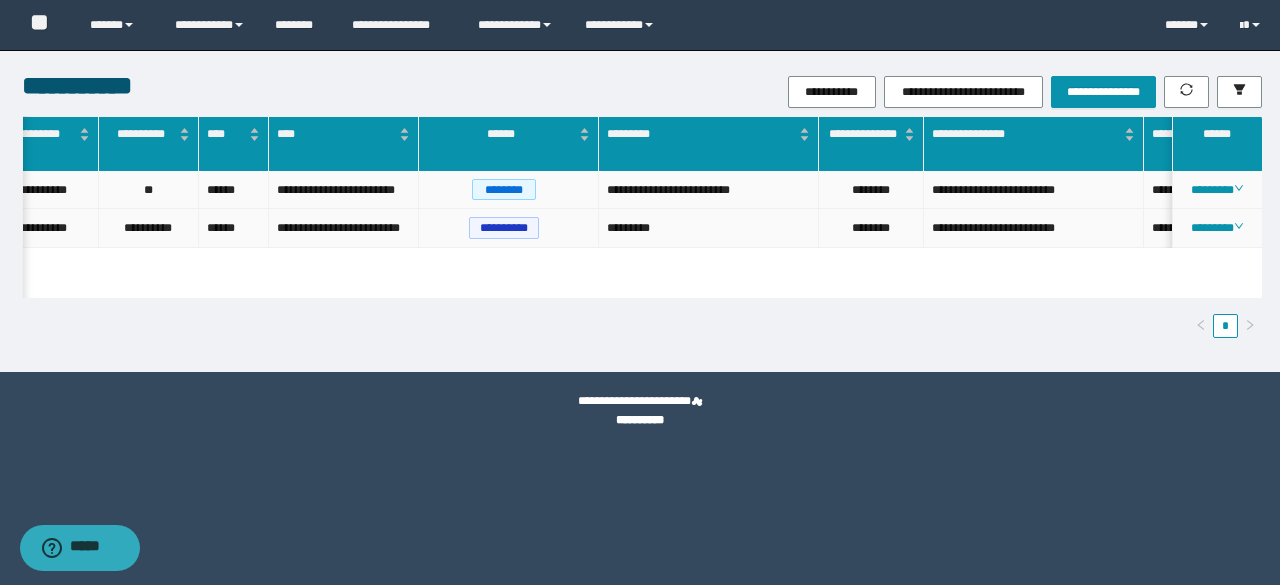 drag, startPoint x: 1236, startPoint y: 248, endPoint x: 1228, endPoint y: 214, distance: 34.928497 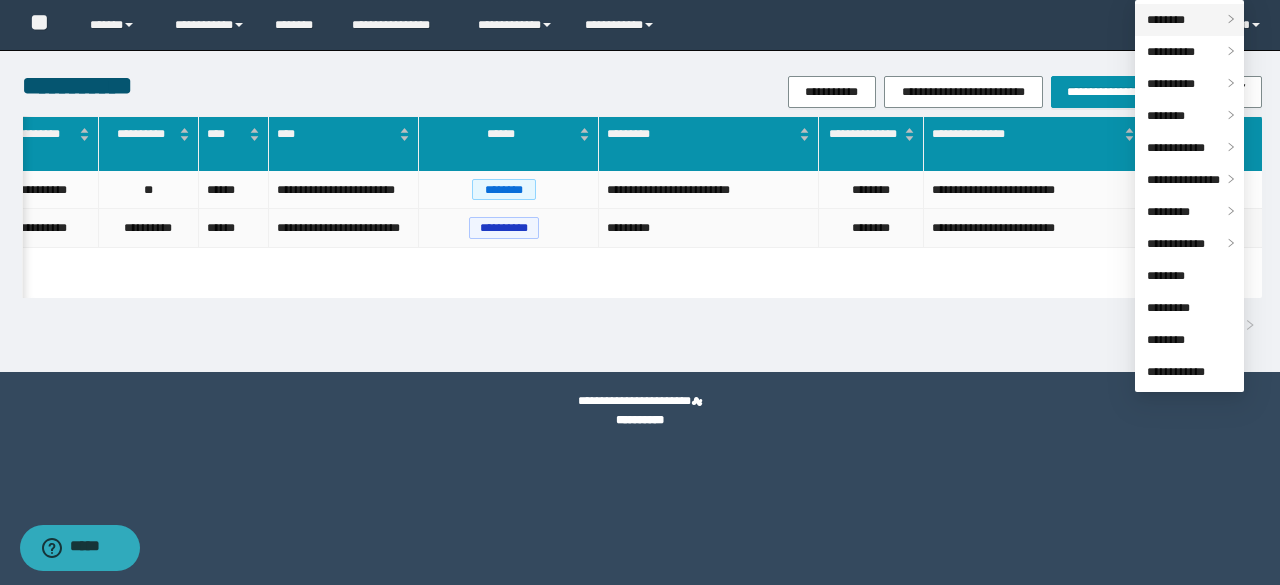 click on "********" at bounding box center [1166, 20] 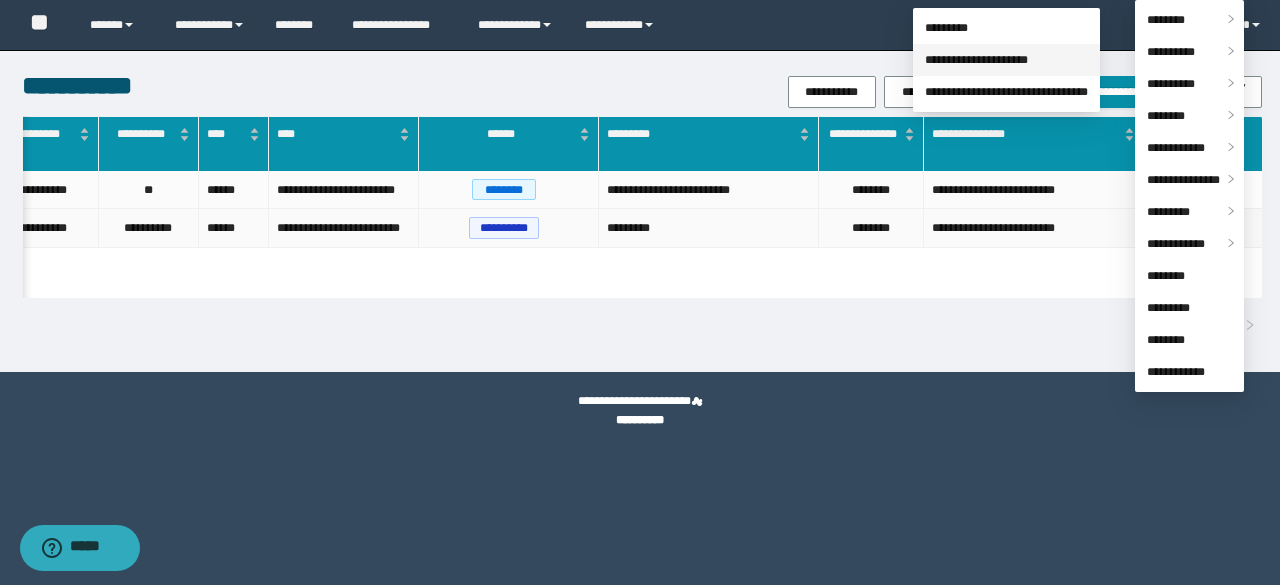 click on "**********" at bounding box center (976, 60) 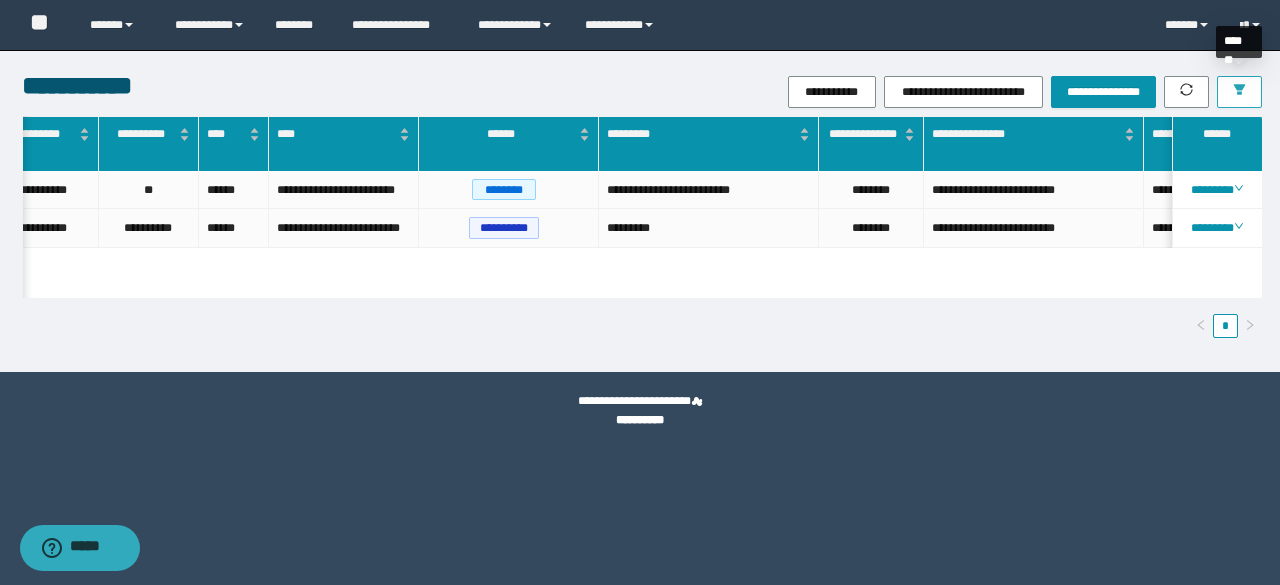 click at bounding box center (1239, 92) 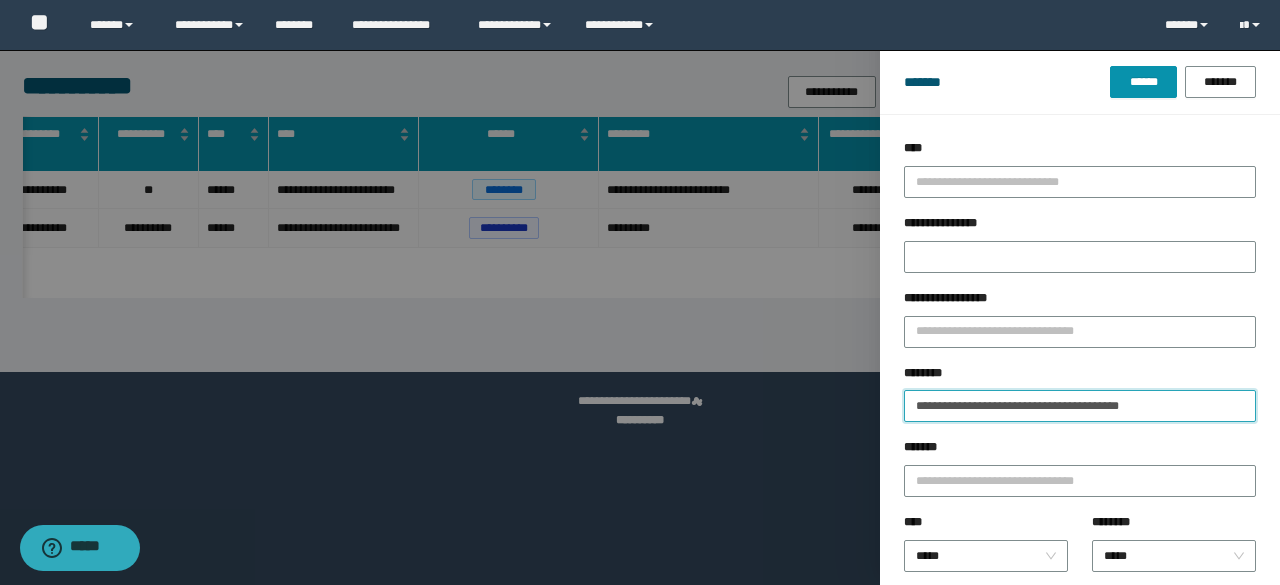 drag, startPoint x: 1176, startPoint y: 397, endPoint x: 780, endPoint y: 378, distance: 396.45554 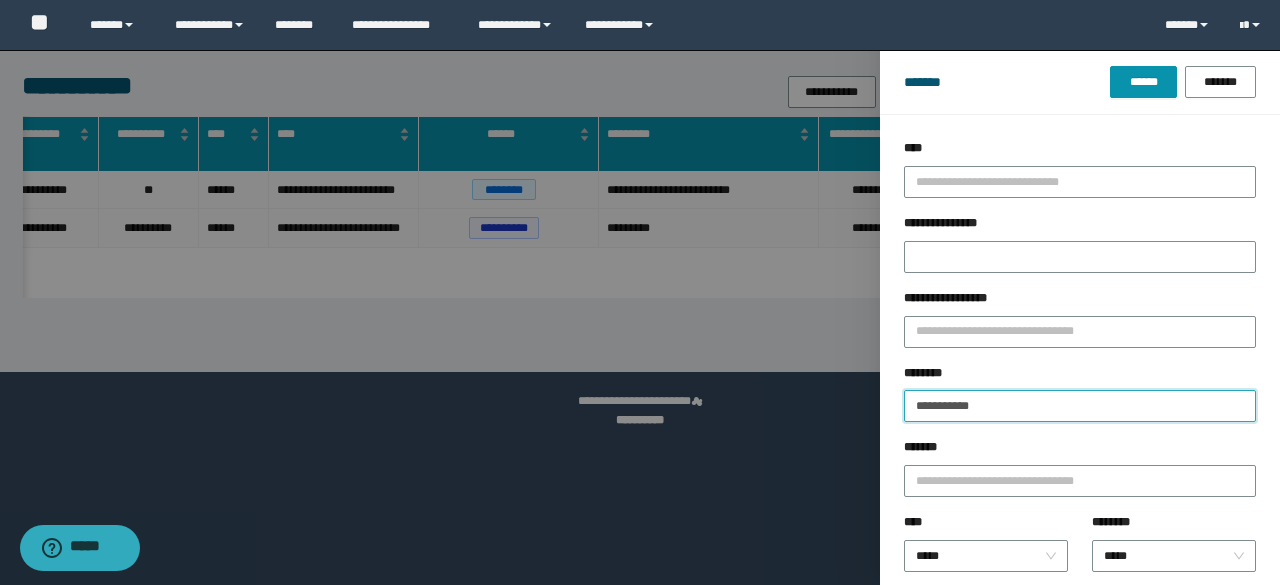 click on "******" at bounding box center [1143, 82] 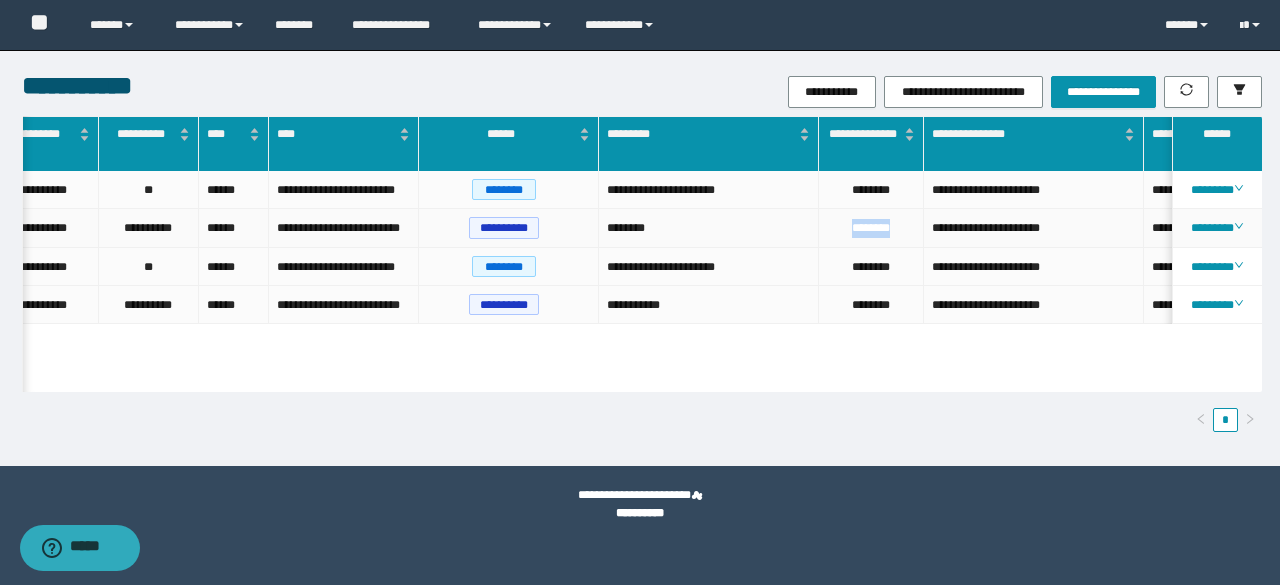 drag, startPoint x: 893, startPoint y: 237, endPoint x: 836, endPoint y: 243, distance: 57.31492 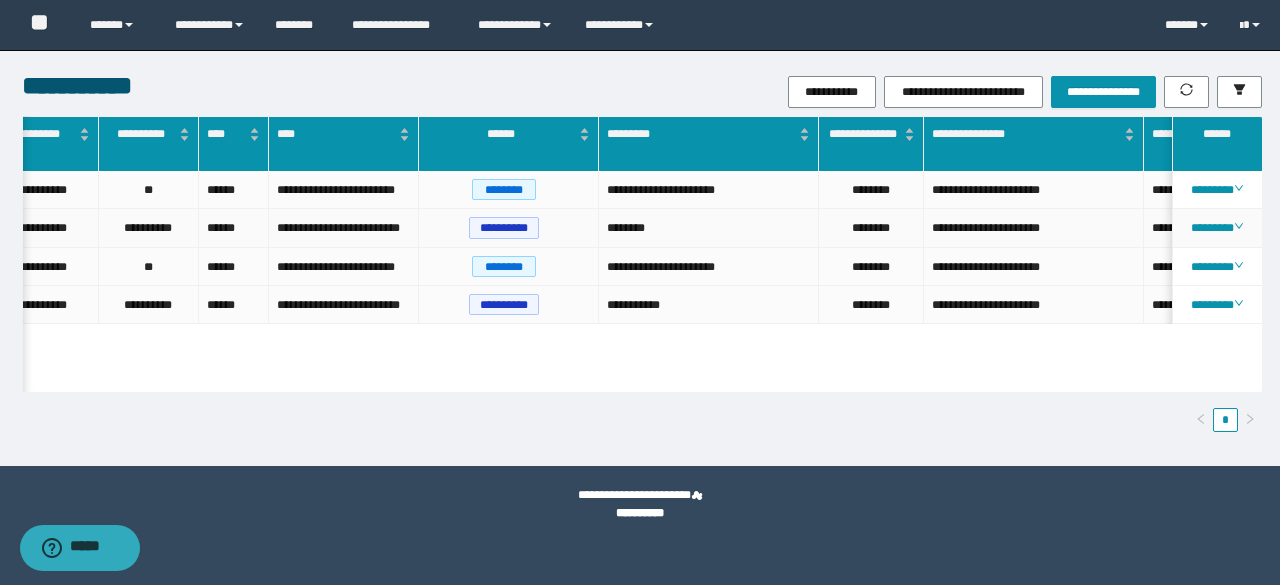 click on "**********" at bounding box center (1034, 228) 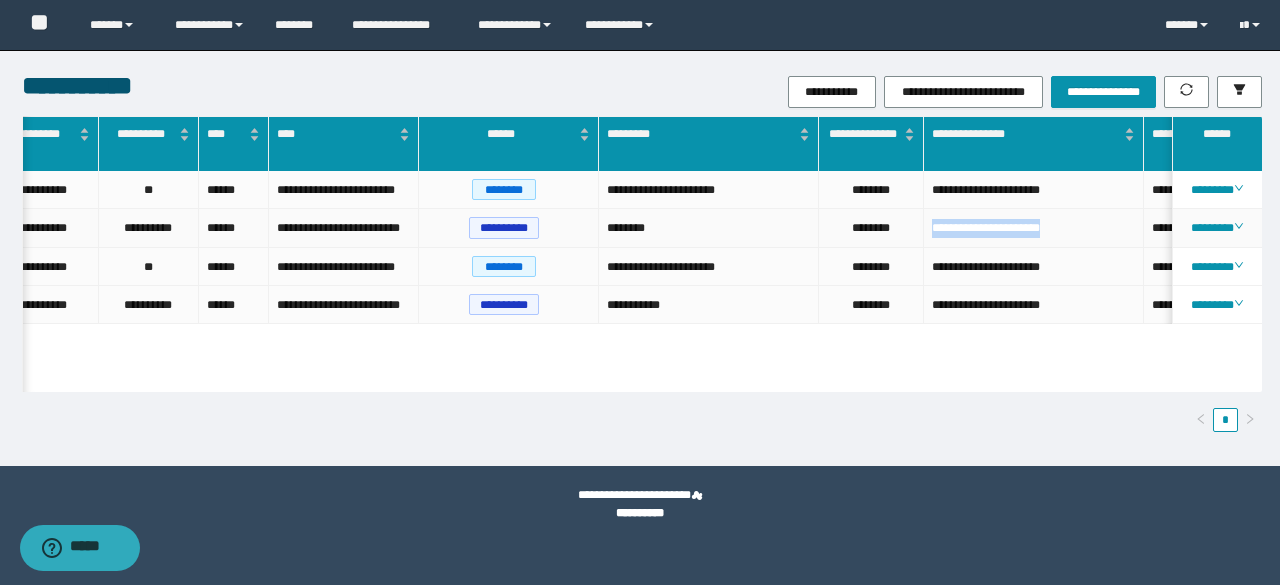 drag, startPoint x: 1086, startPoint y: 249, endPoint x: 932, endPoint y: 256, distance: 154.15901 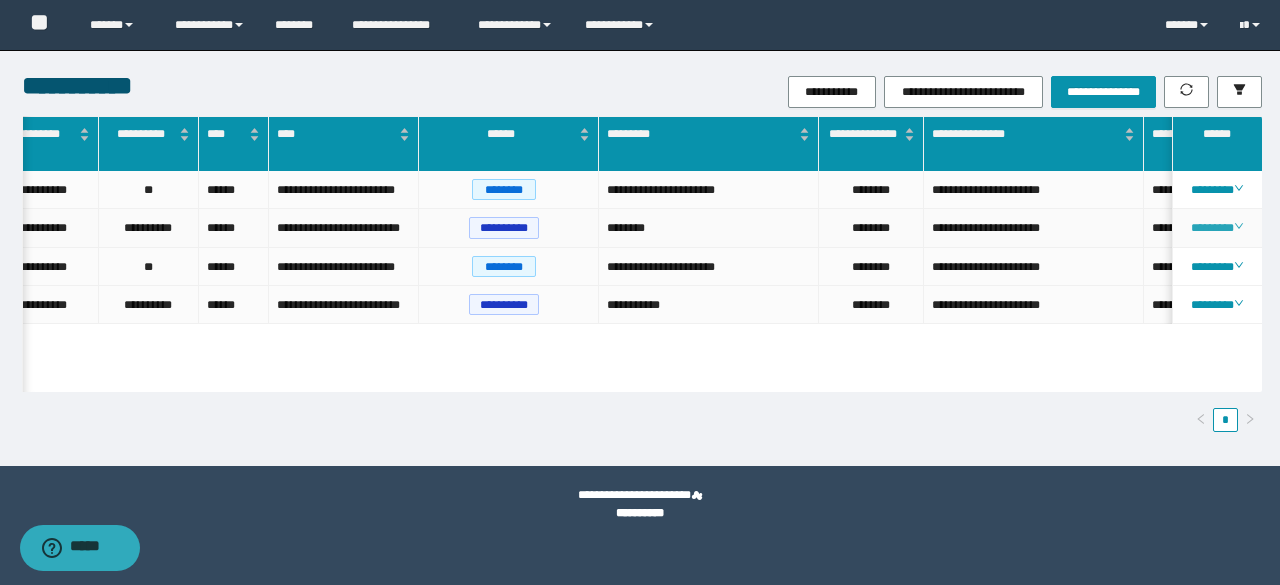 drag, startPoint x: 991, startPoint y: 243, endPoint x: 1228, endPoint y: 241, distance: 237.00844 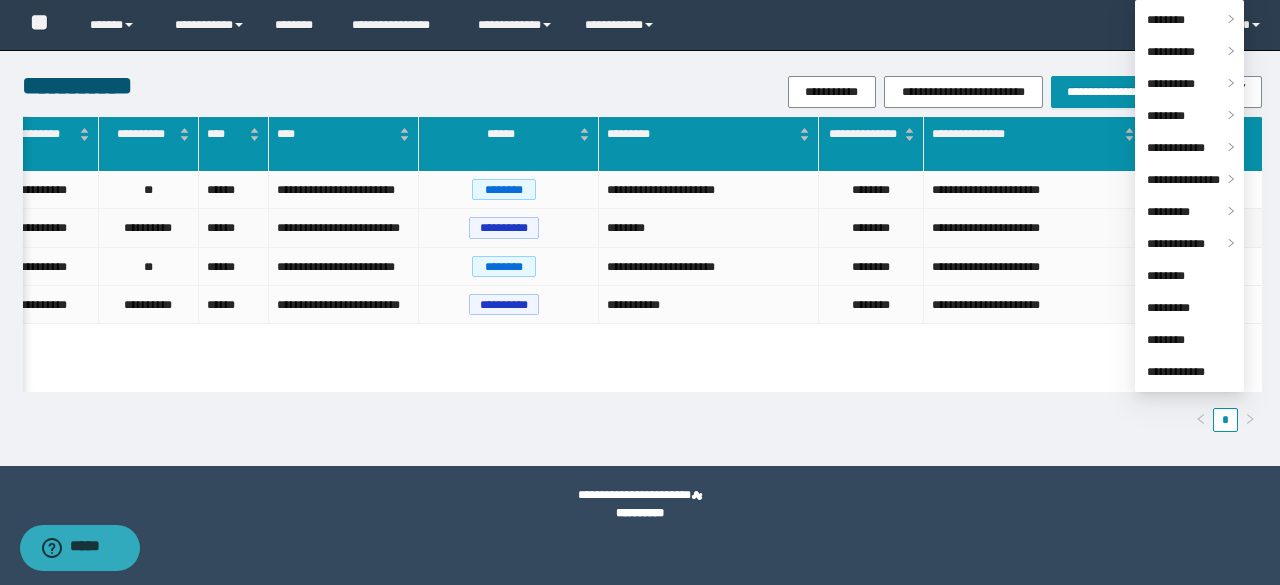 drag, startPoint x: 962, startPoint y: 237, endPoint x: 995, endPoint y: 245, distance: 33.955853 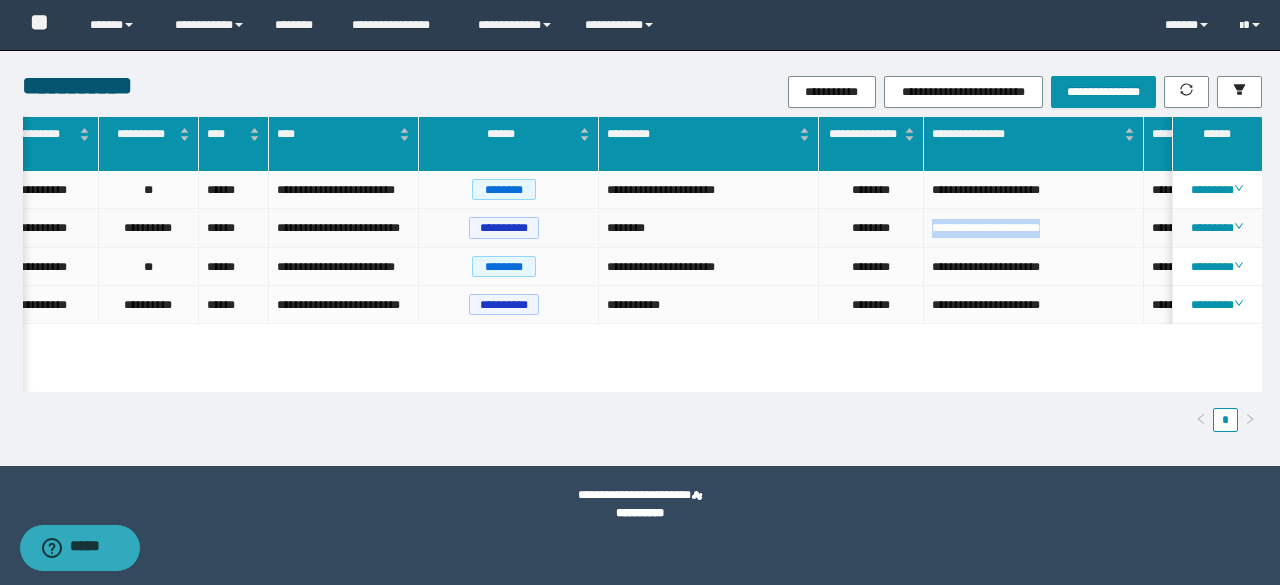 drag, startPoint x: 1084, startPoint y: 243, endPoint x: 929, endPoint y: 243, distance: 155 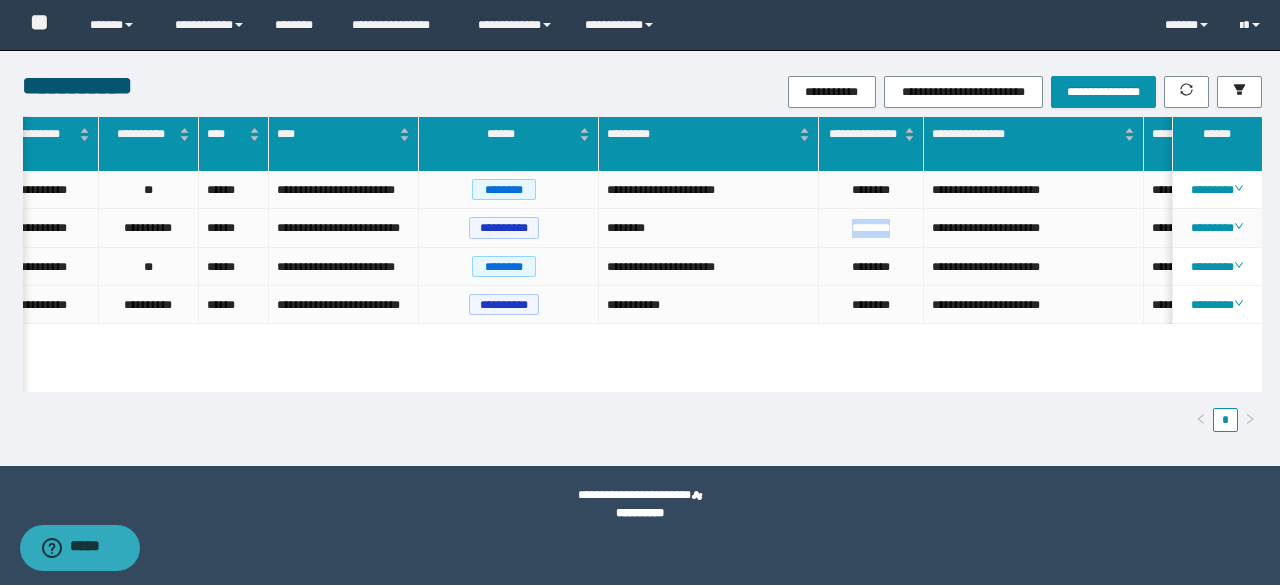 drag, startPoint x: 903, startPoint y: 240, endPoint x: 840, endPoint y: 247, distance: 63.387695 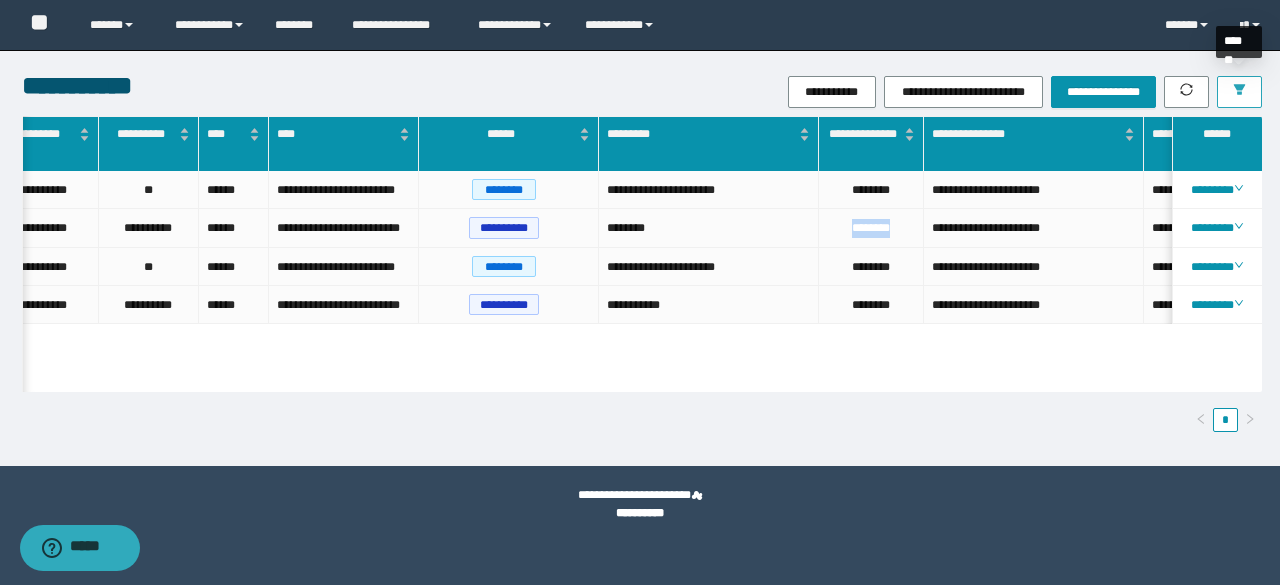 click at bounding box center (1239, 91) 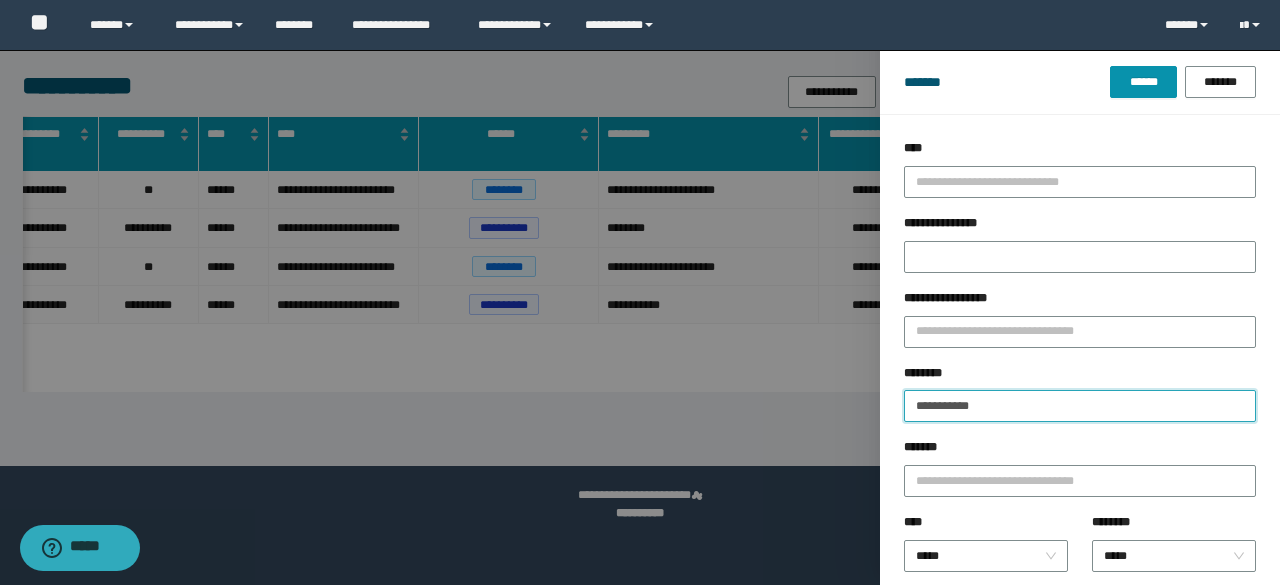 drag, startPoint x: 810, startPoint y: 430, endPoint x: 775, endPoint y: 432, distance: 35.057095 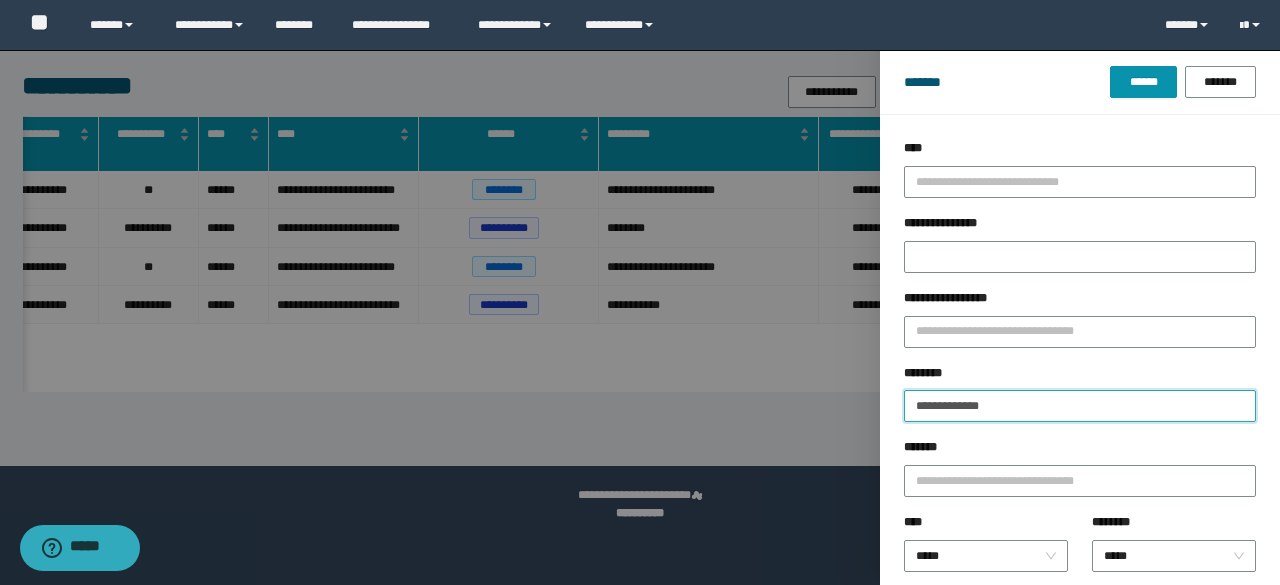 click on "******" at bounding box center (1143, 82) 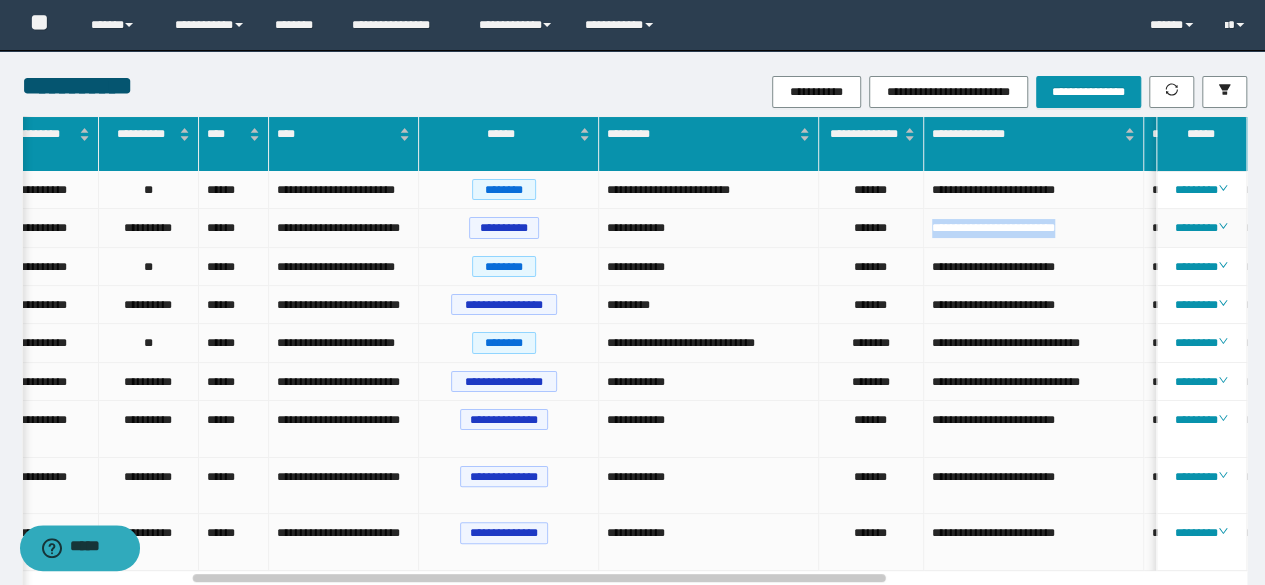 drag, startPoint x: 1078, startPoint y: 245, endPoint x: 949, endPoint y: 249, distance: 129.062 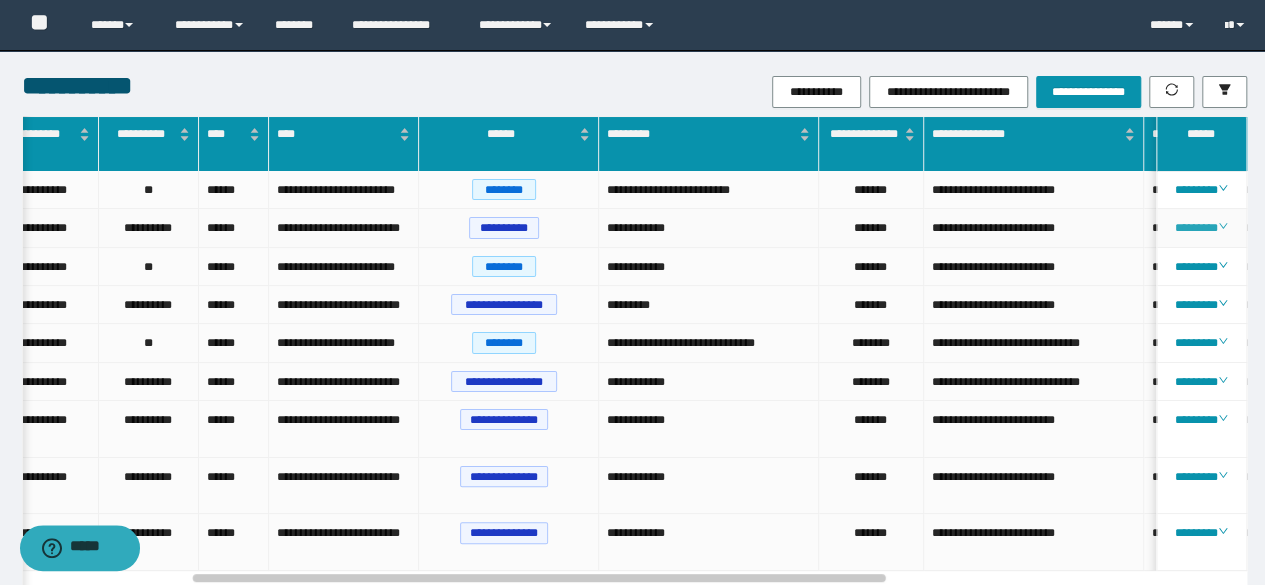 click on "********" at bounding box center [1202, 228] 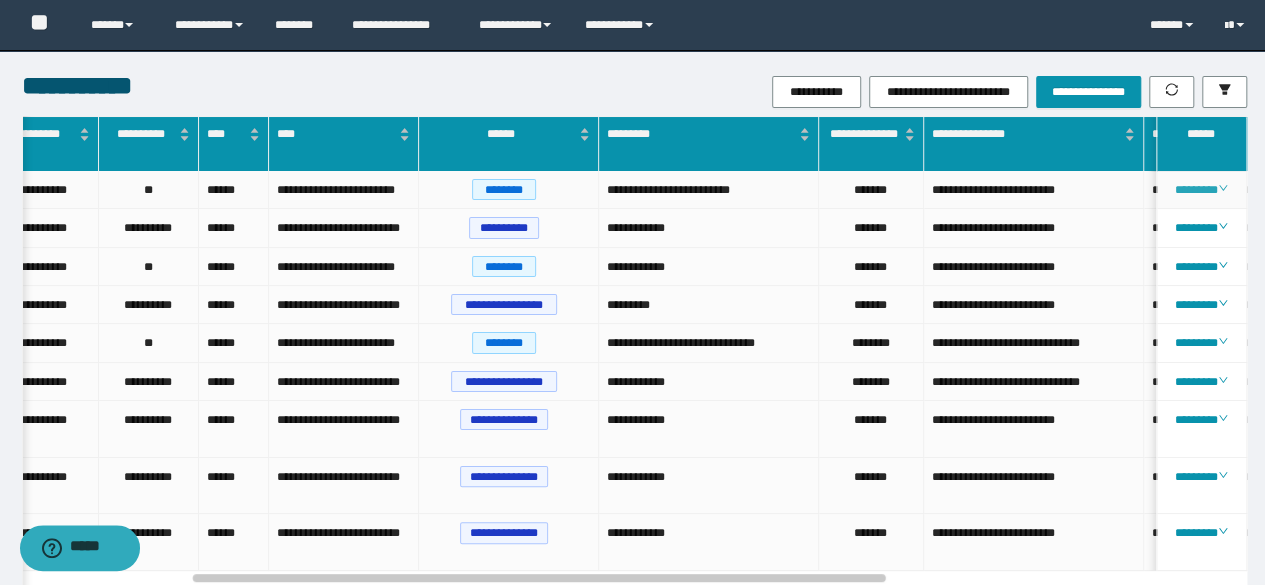 click on "********" at bounding box center (1201, 190) 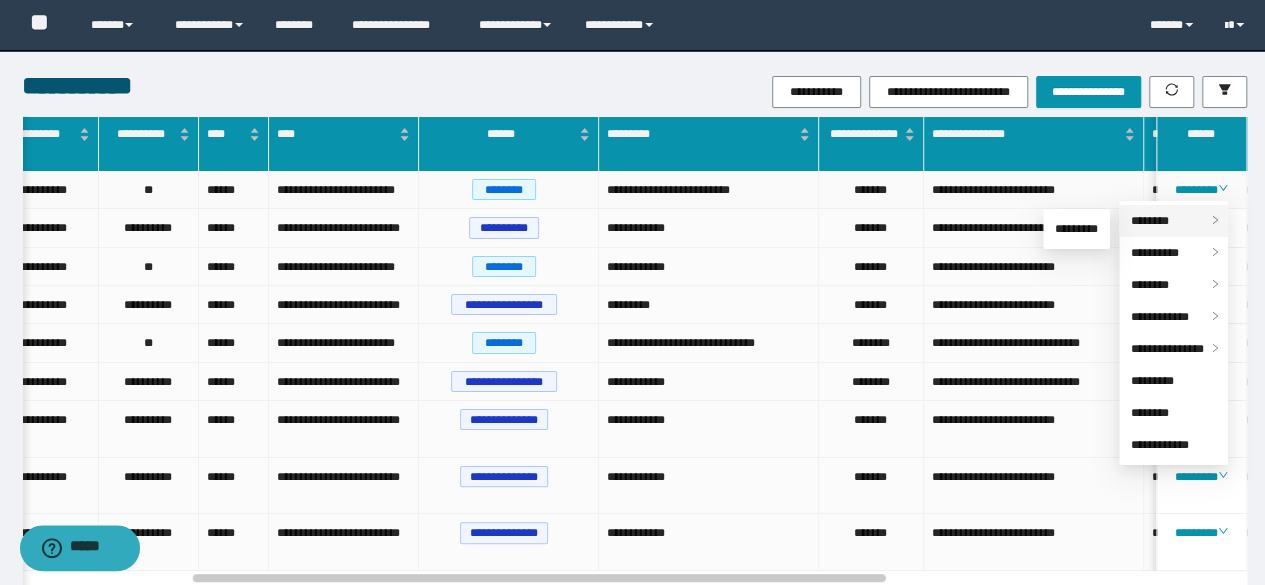 click on "********" at bounding box center [1150, 221] 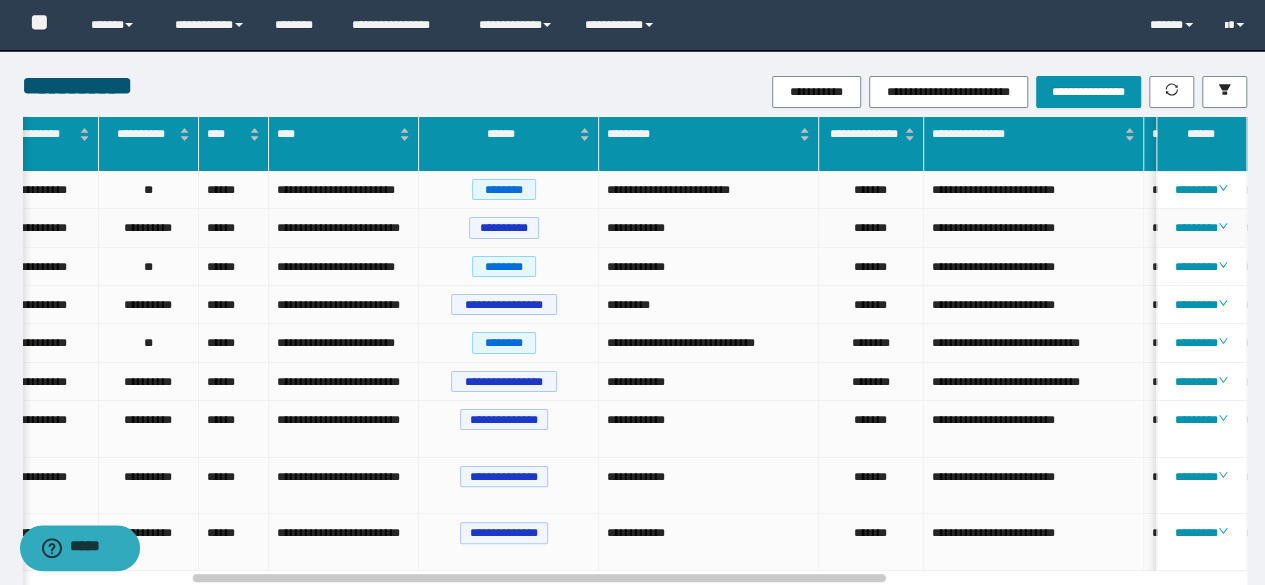 click on "**********" at bounding box center (344, 228) 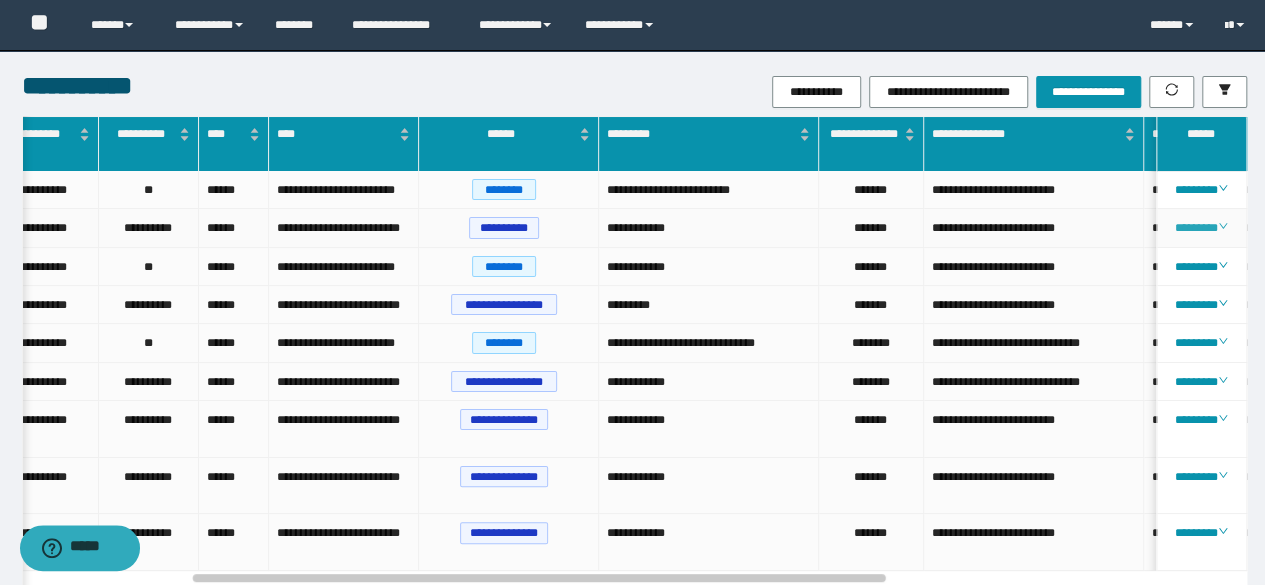 click 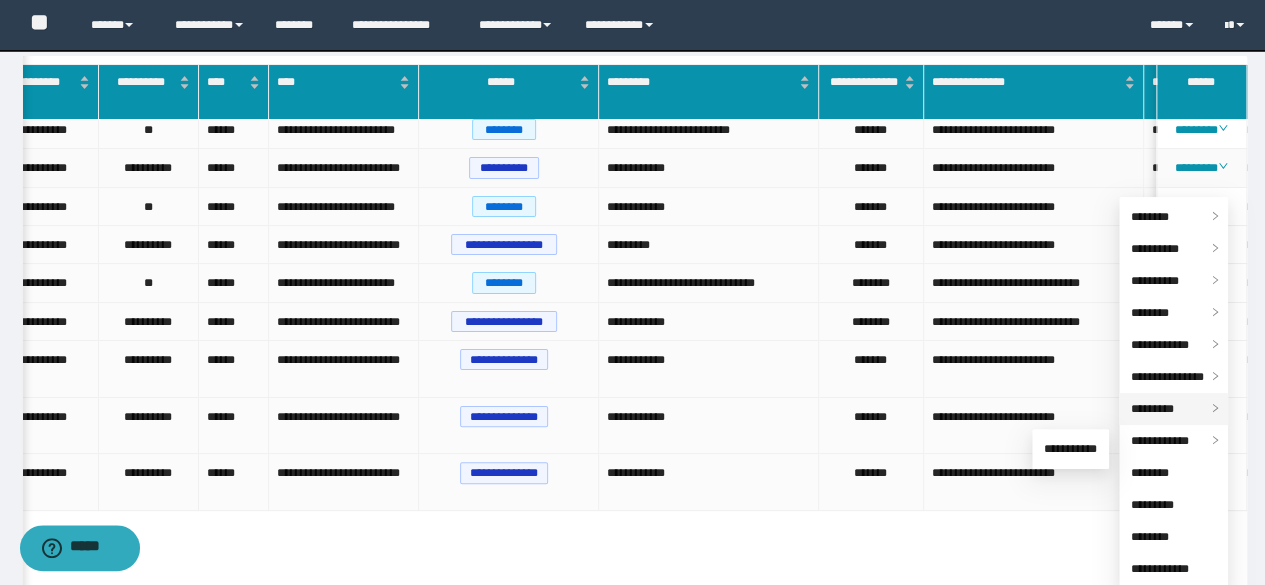 scroll, scrollTop: 0, scrollLeft: 0, axis: both 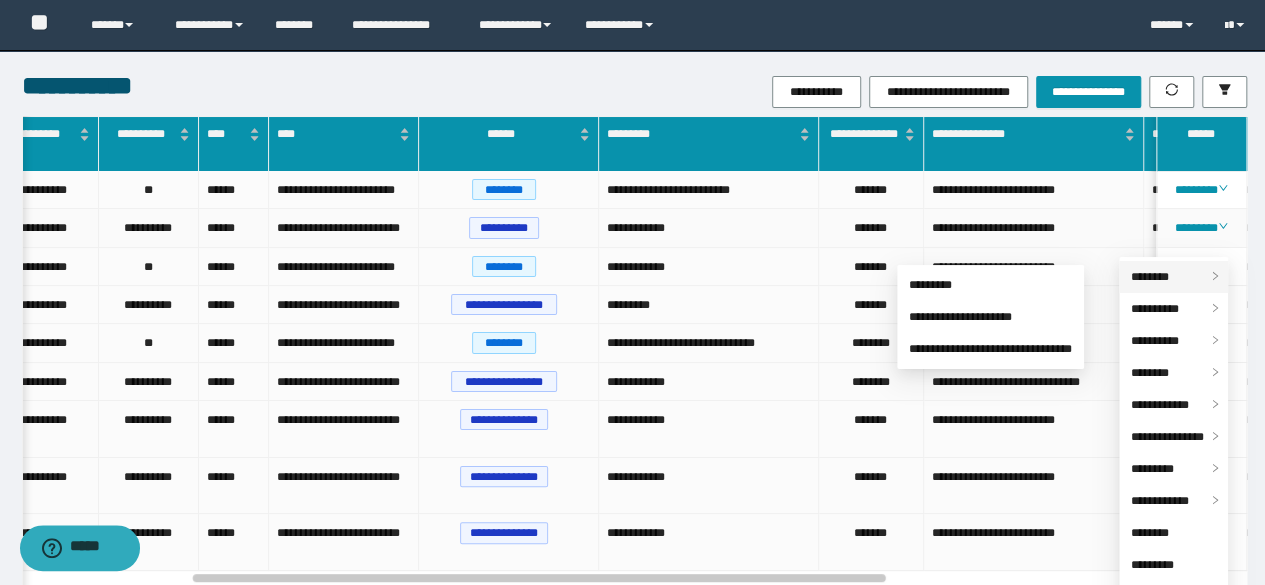 click on "********" at bounding box center (1150, 277) 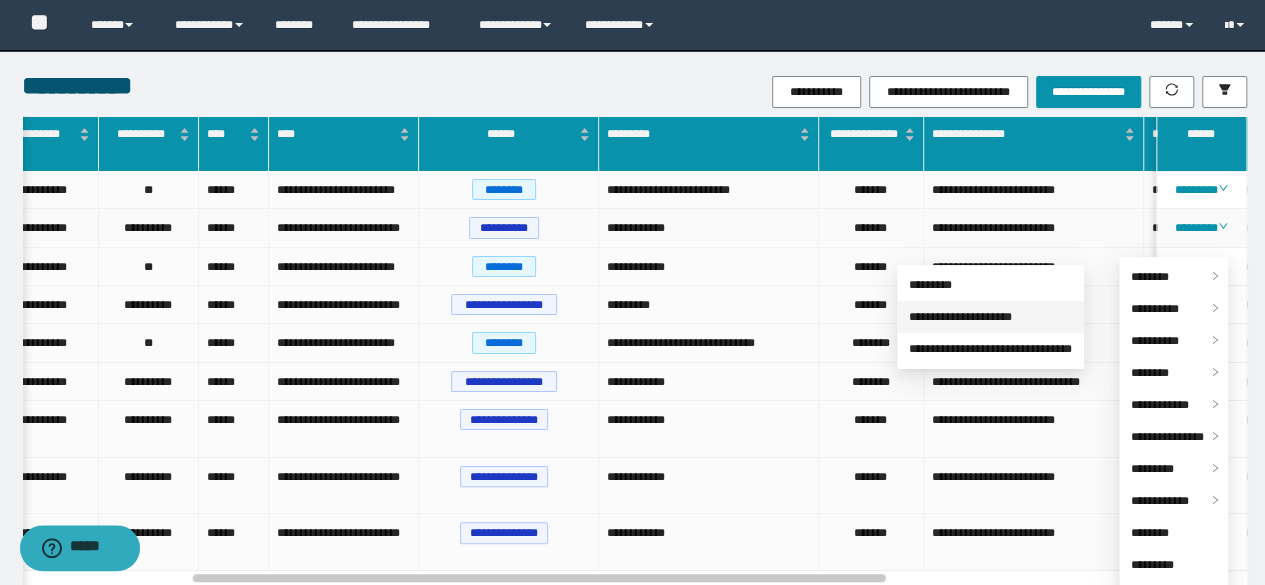 click on "**********" at bounding box center (960, 317) 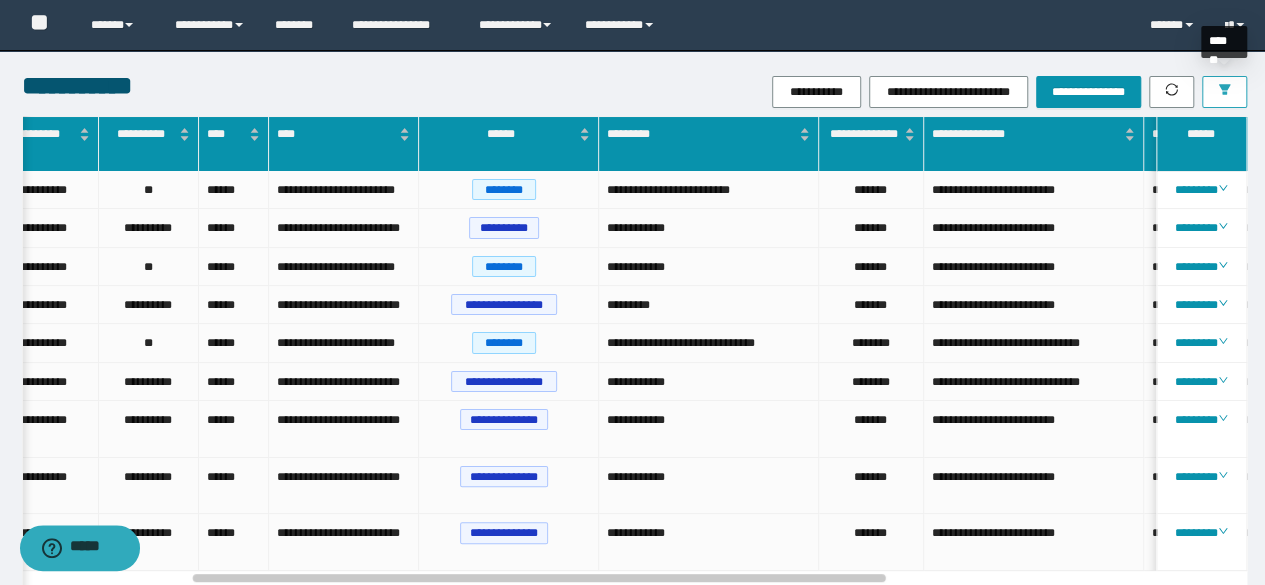 click at bounding box center [1224, 92] 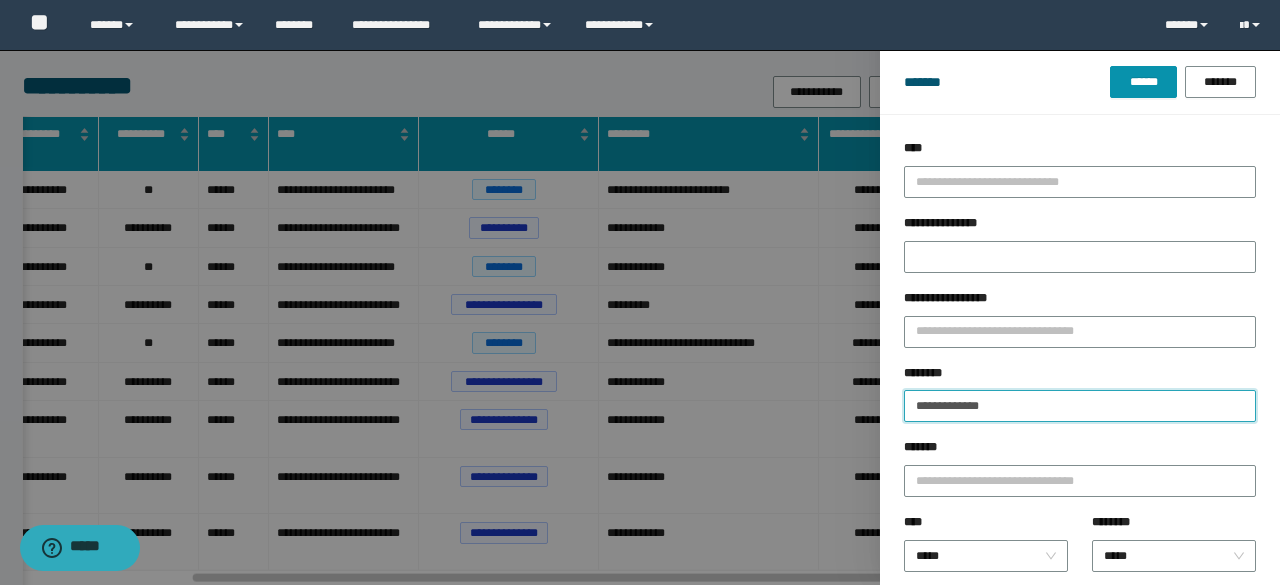 drag, startPoint x: 1037, startPoint y: 412, endPoint x: 757, endPoint y: 389, distance: 280.94305 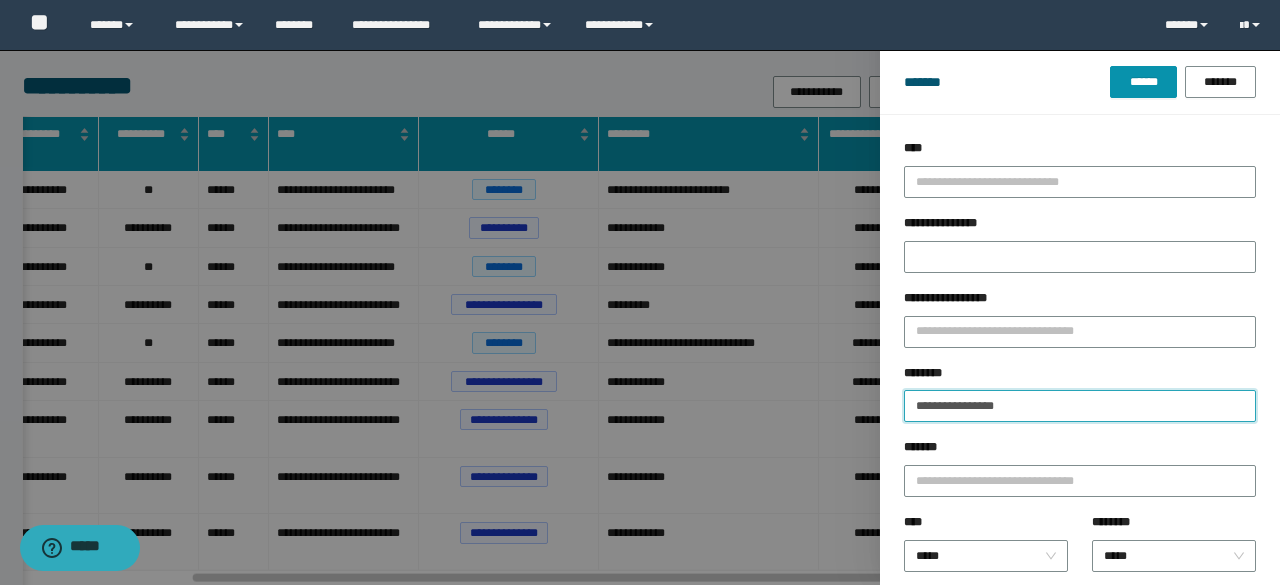 type on "**********" 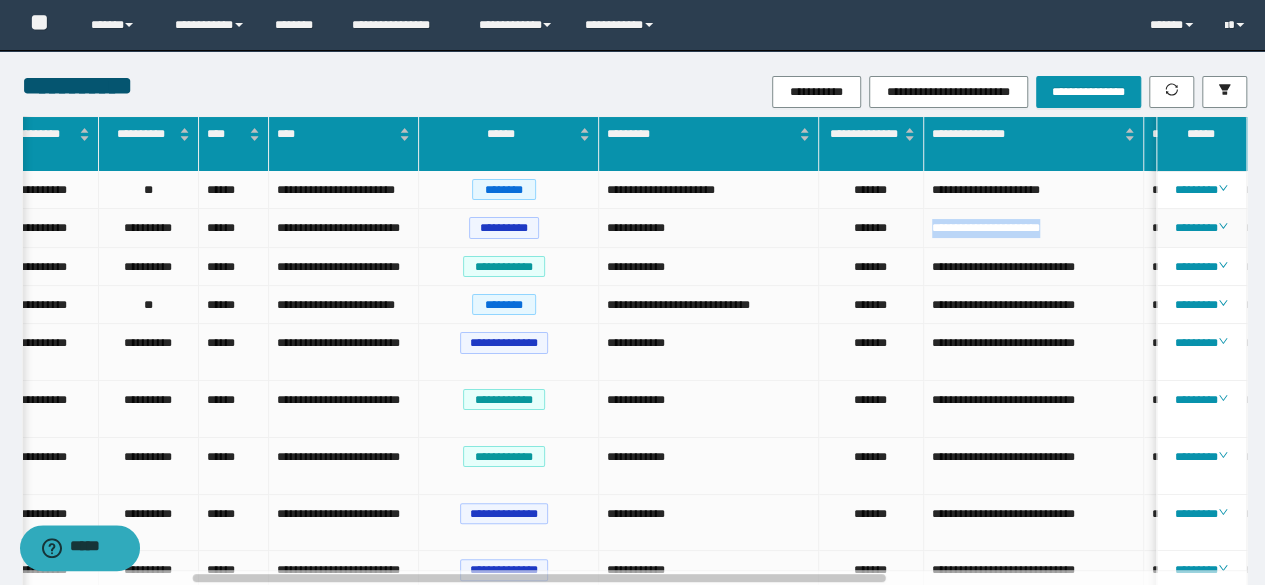 drag, startPoint x: 1090, startPoint y: 249, endPoint x: 936, endPoint y: 239, distance: 154.32434 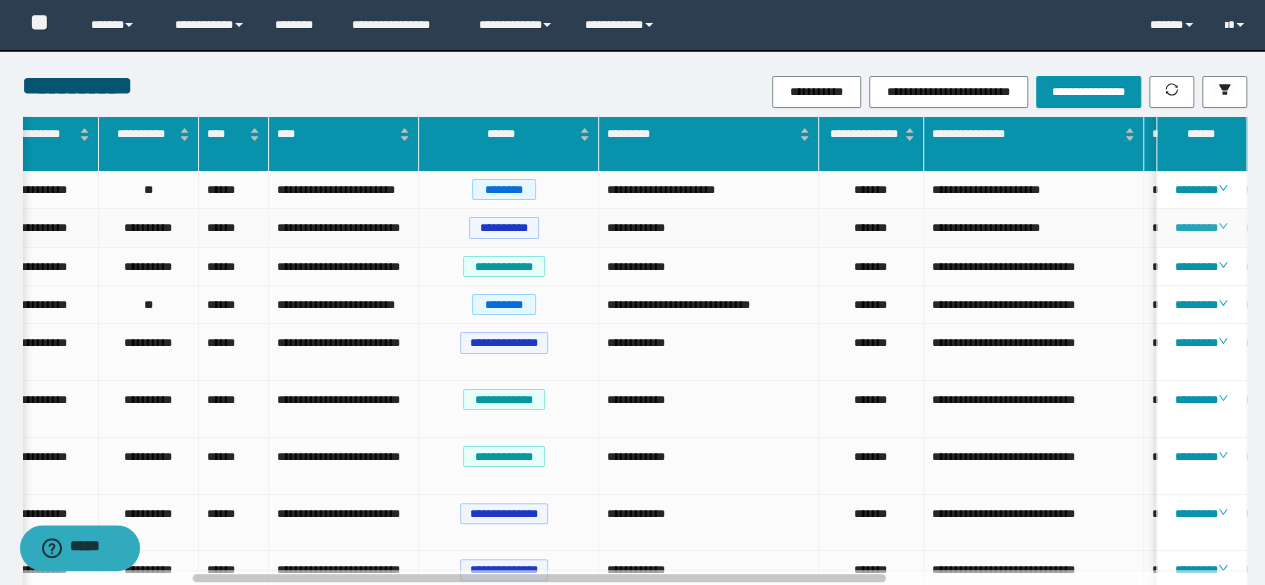 click on "********" at bounding box center (1201, 228) 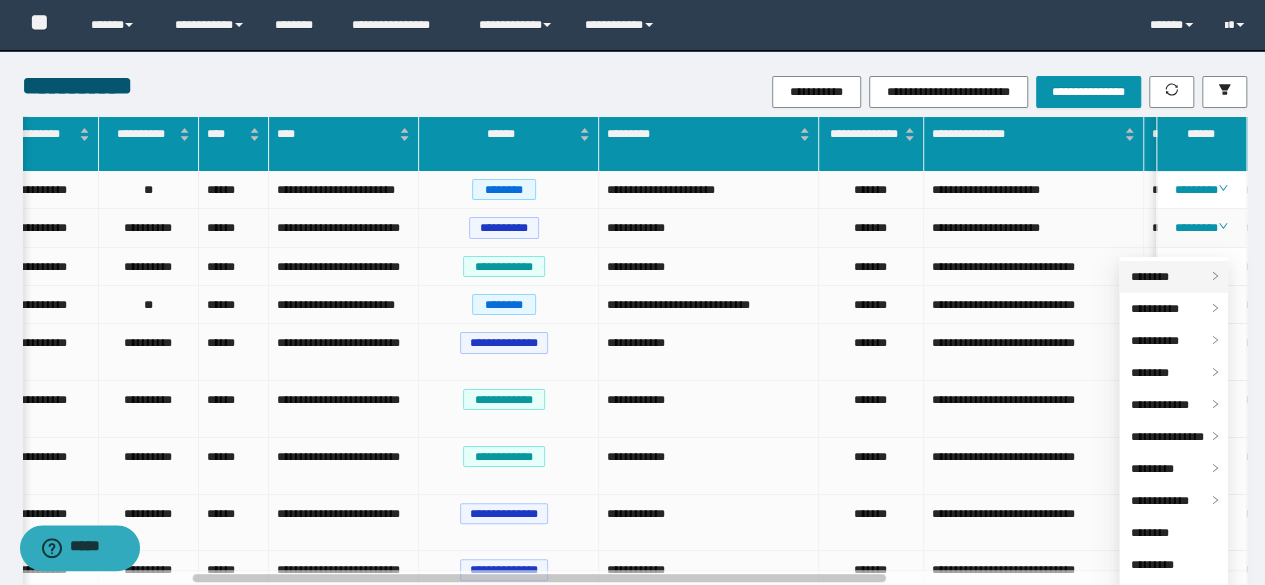 click on "********" at bounding box center (1150, 277) 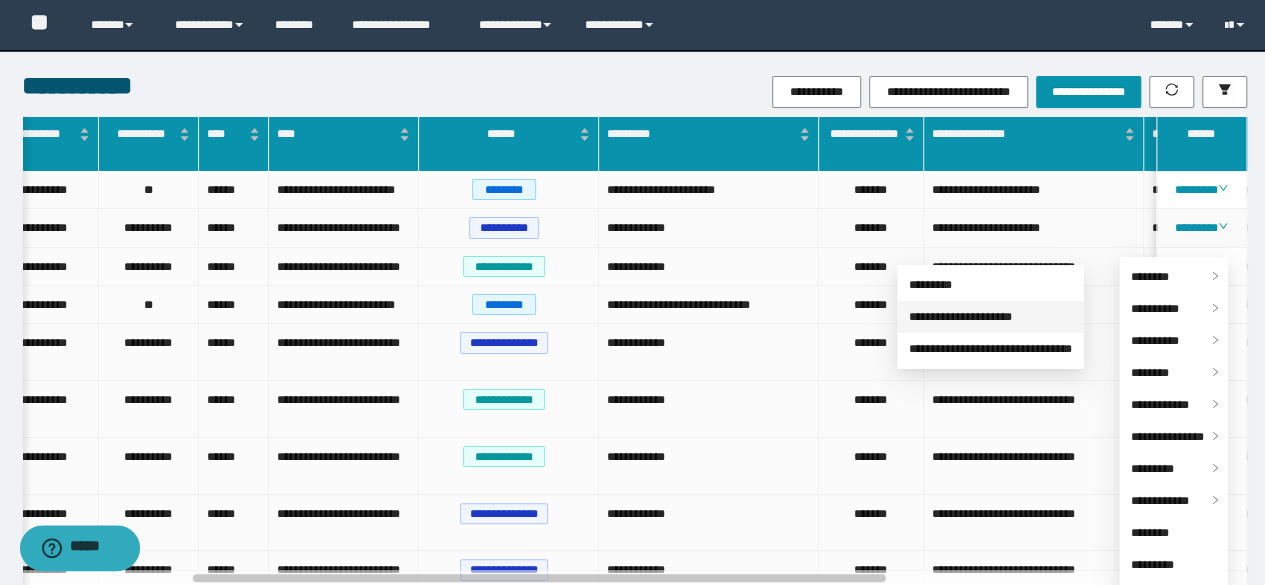 click on "**********" at bounding box center (960, 317) 